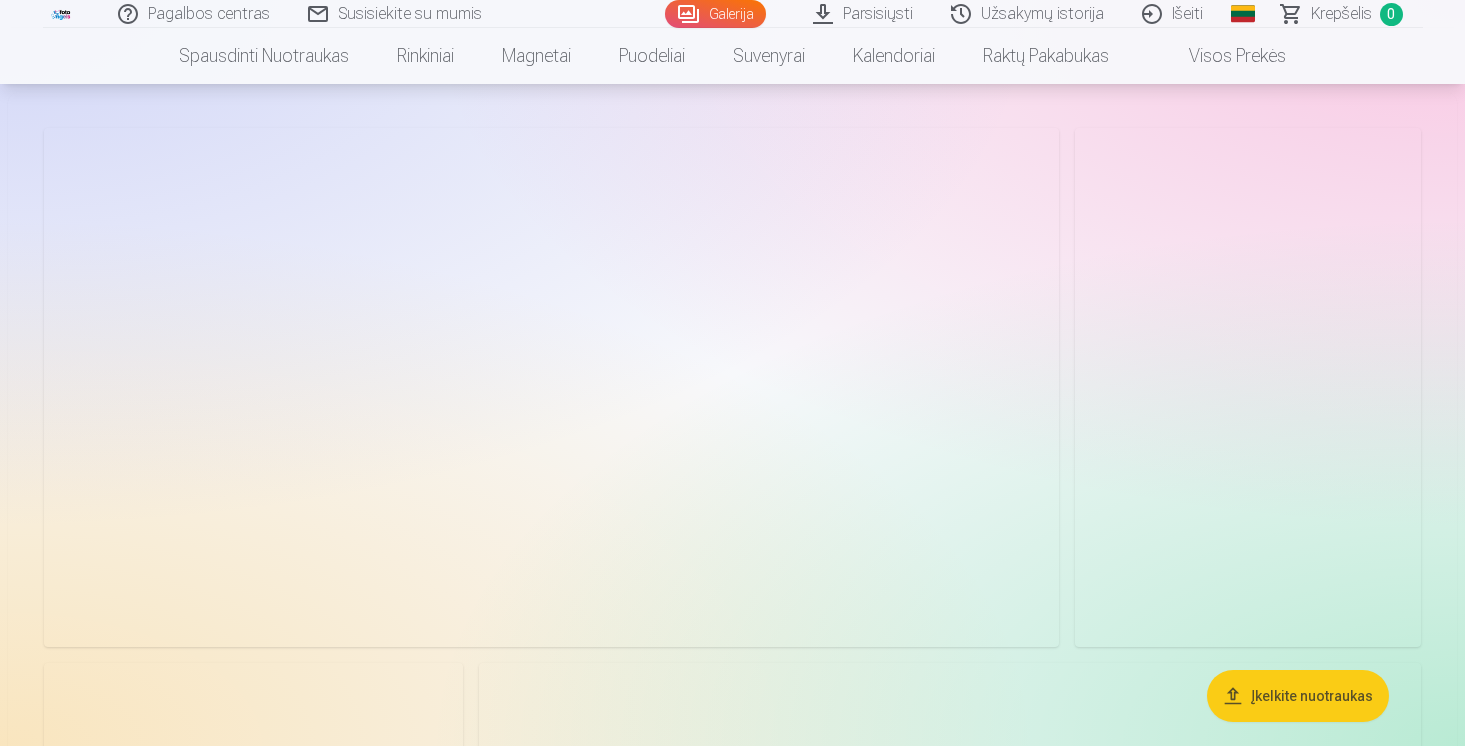 scroll, scrollTop: 86, scrollLeft: 0, axis: vertical 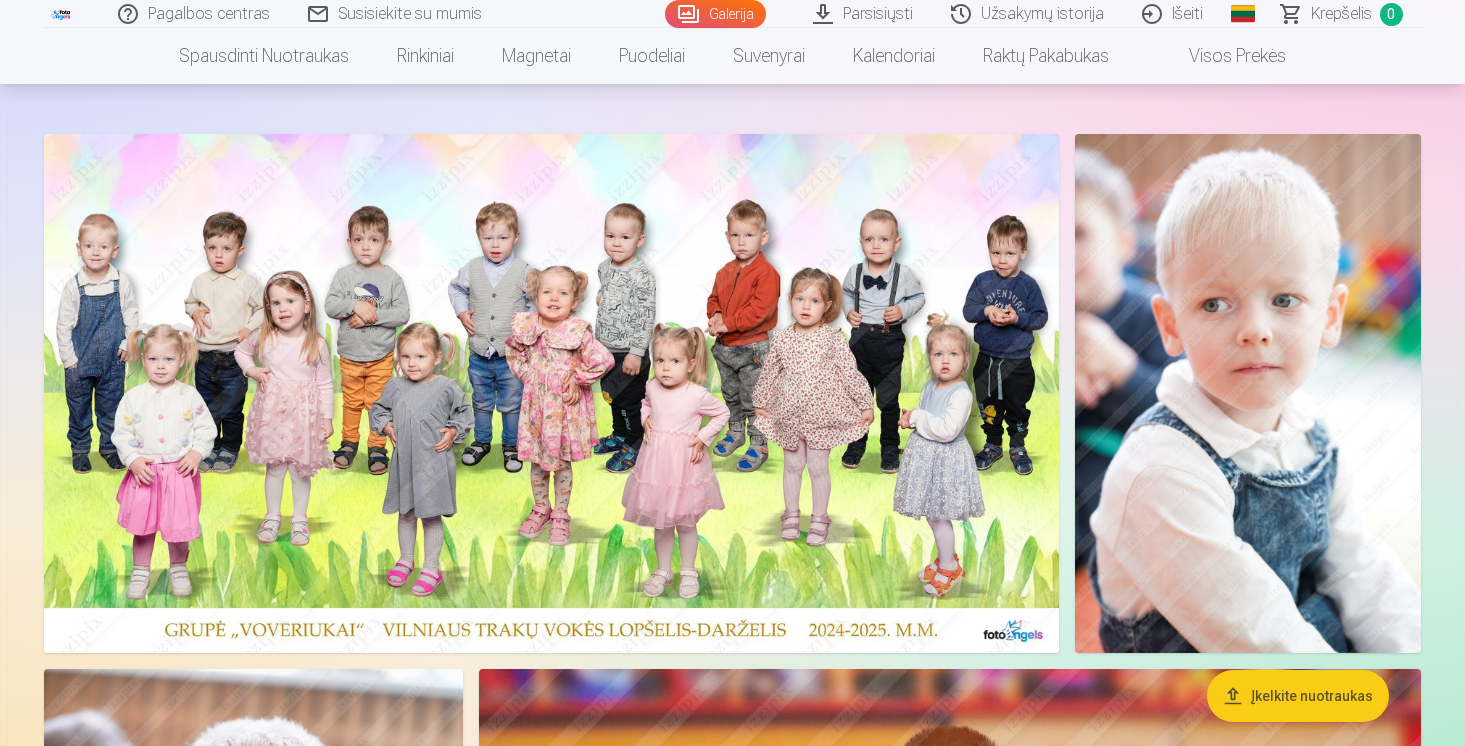 click at bounding box center [551, 393] 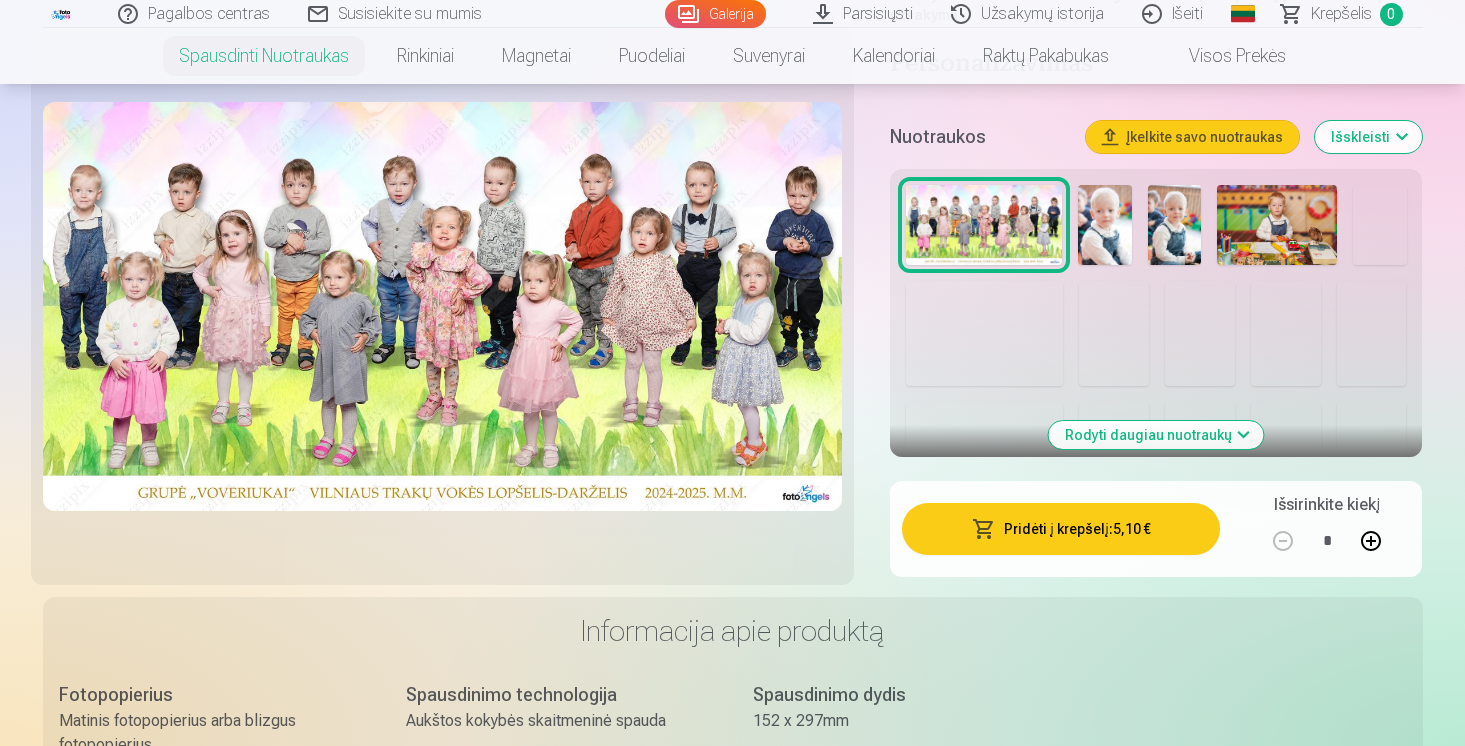 scroll, scrollTop: 508, scrollLeft: 0, axis: vertical 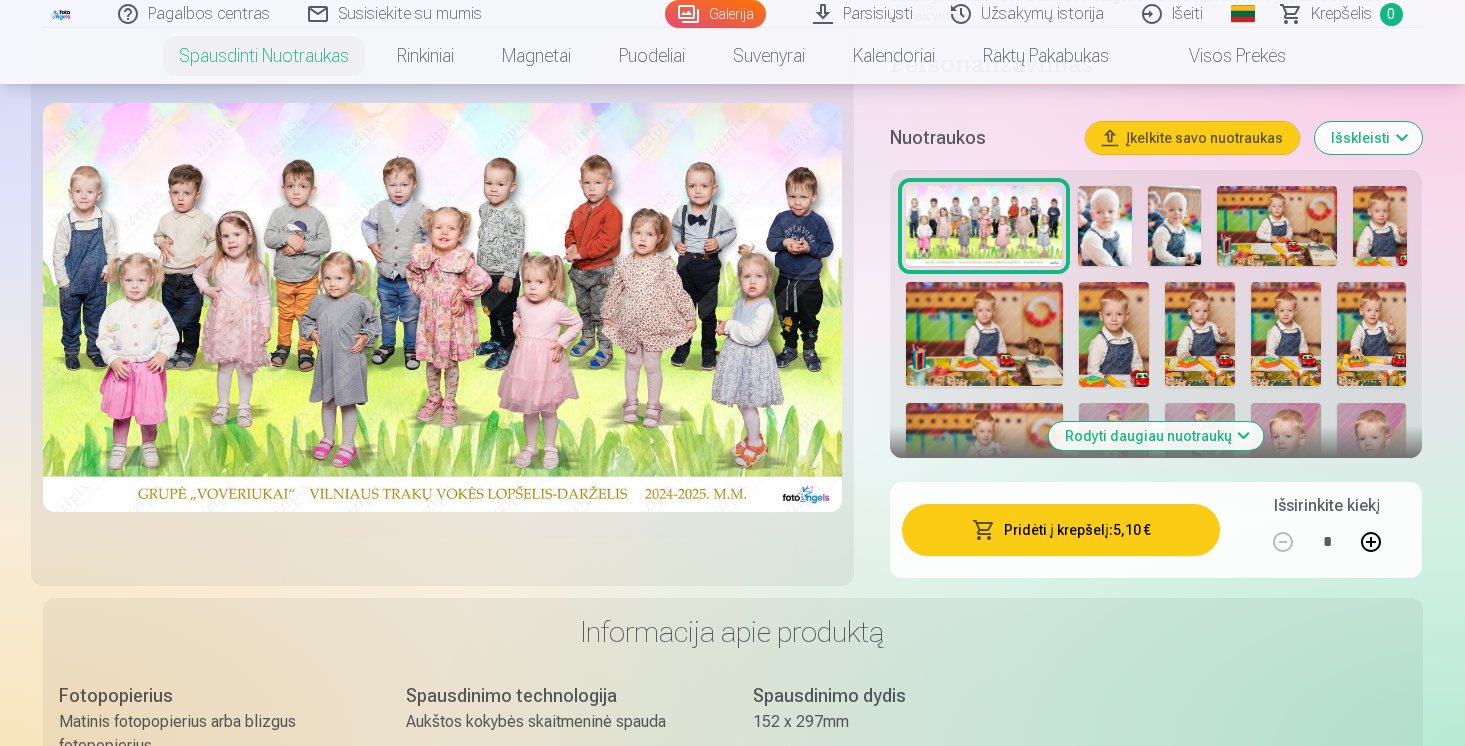 click on "Pridėti į krepšelį :  5,10 €" at bounding box center (1061, 530) 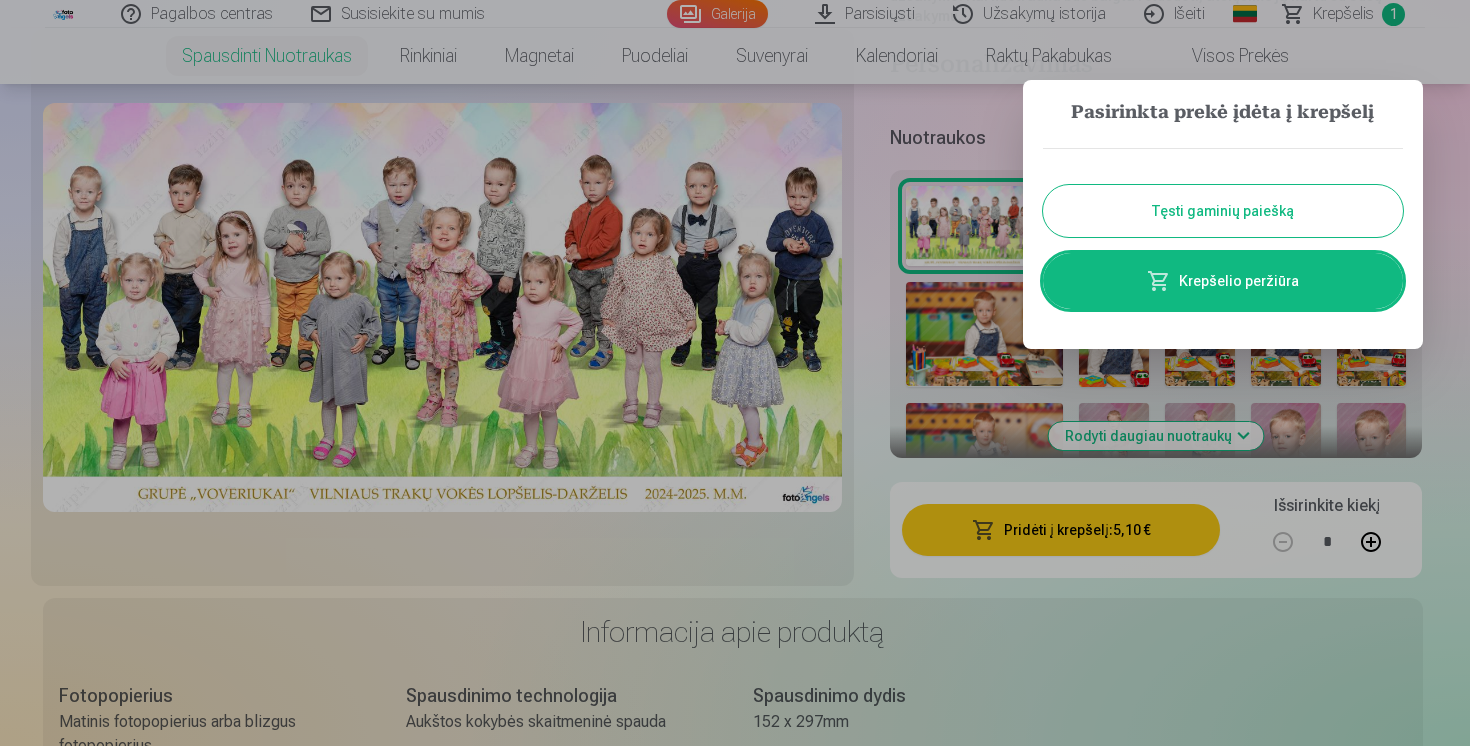 click on "Tęsti gaminių paiešką" at bounding box center [1223, 211] 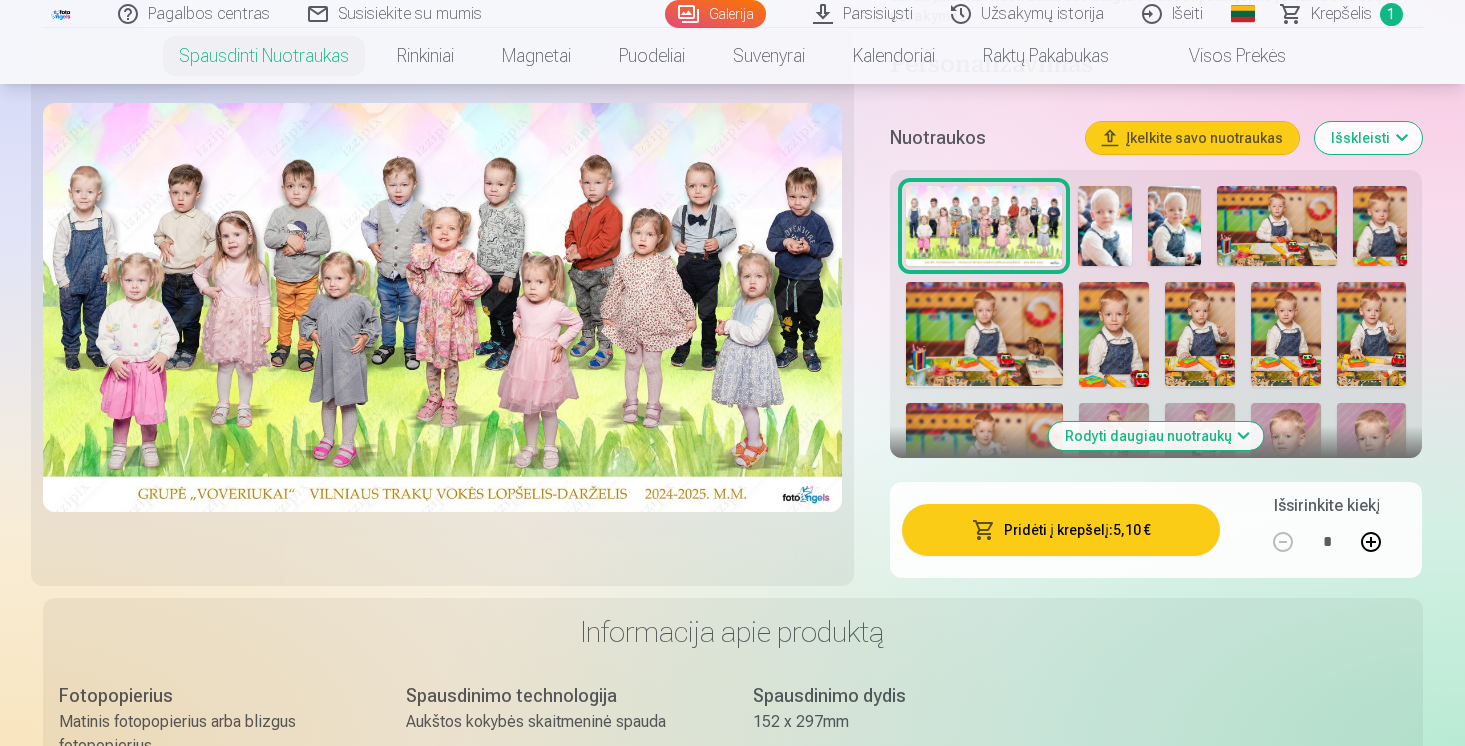click at bounding box center [1104, 226] 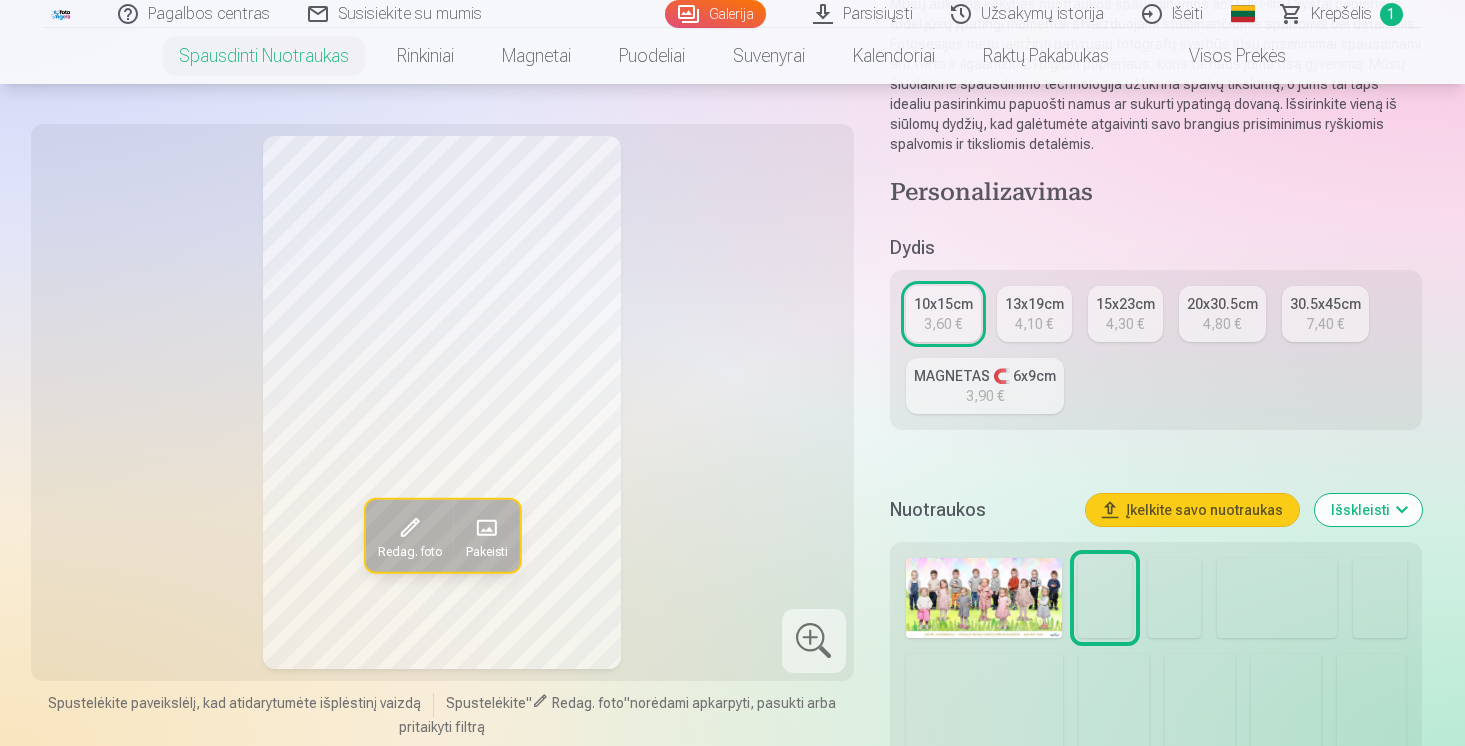 scroll, scrollTop: 298, scrollLeft: 0, axis: vertical 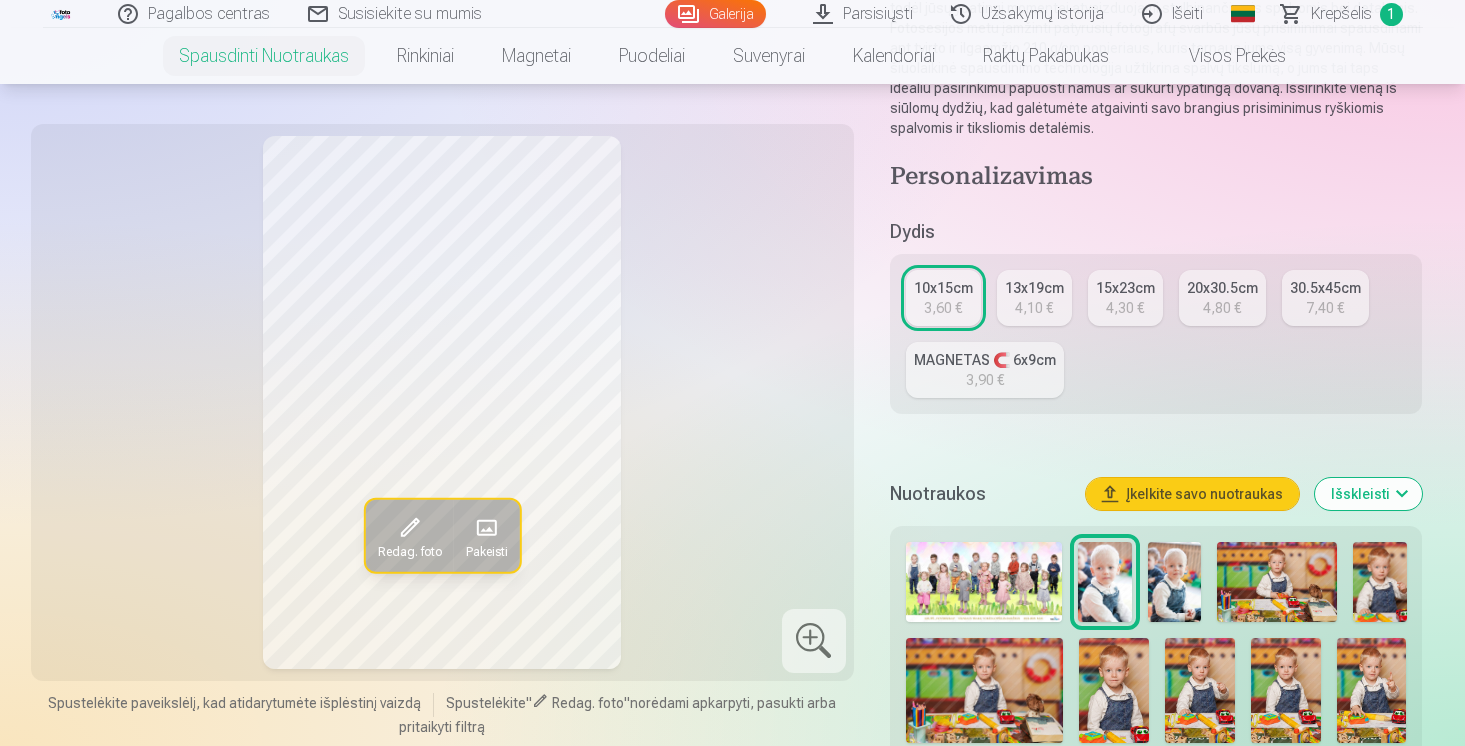 click at bounding box center (1174, 582) 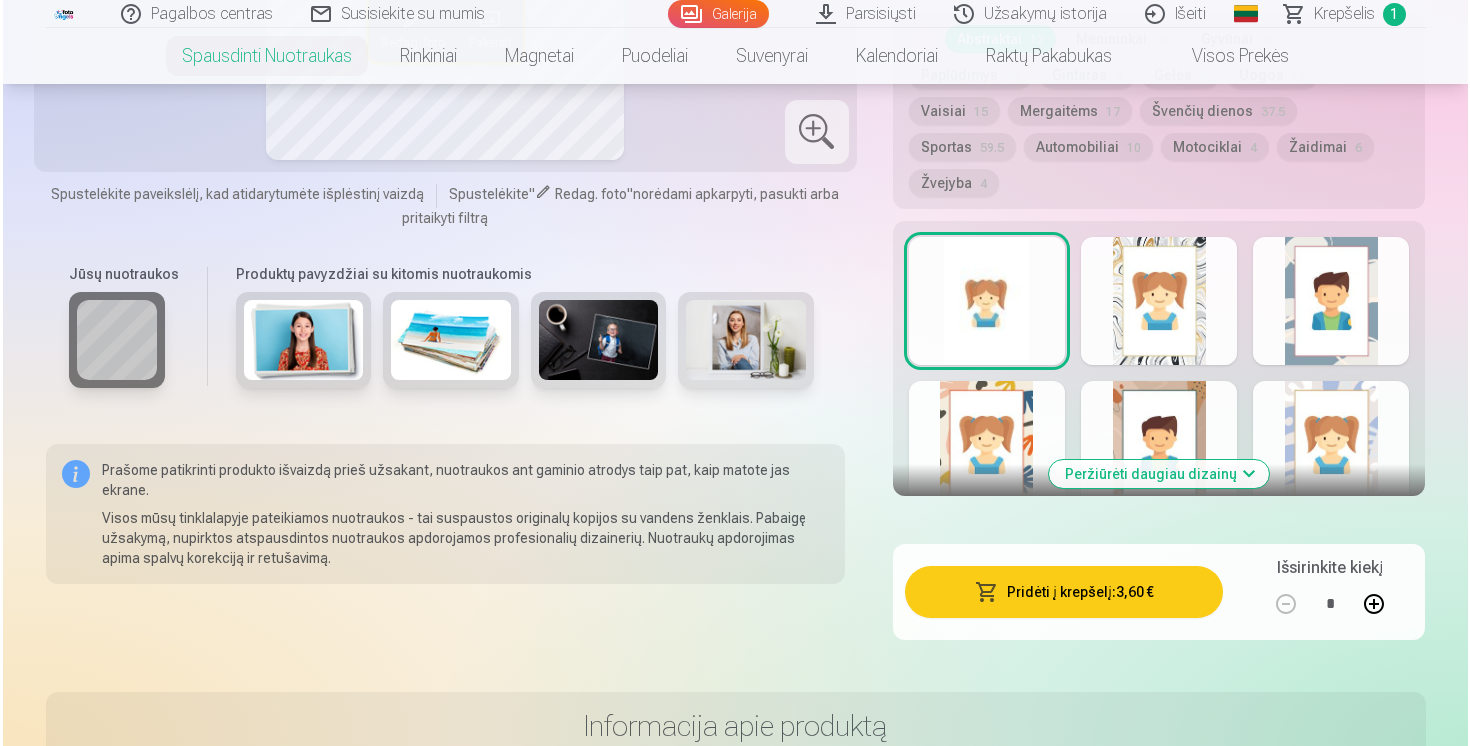 scroll, scrollTop: 1191, scrollLeft: 0, axis: vertical 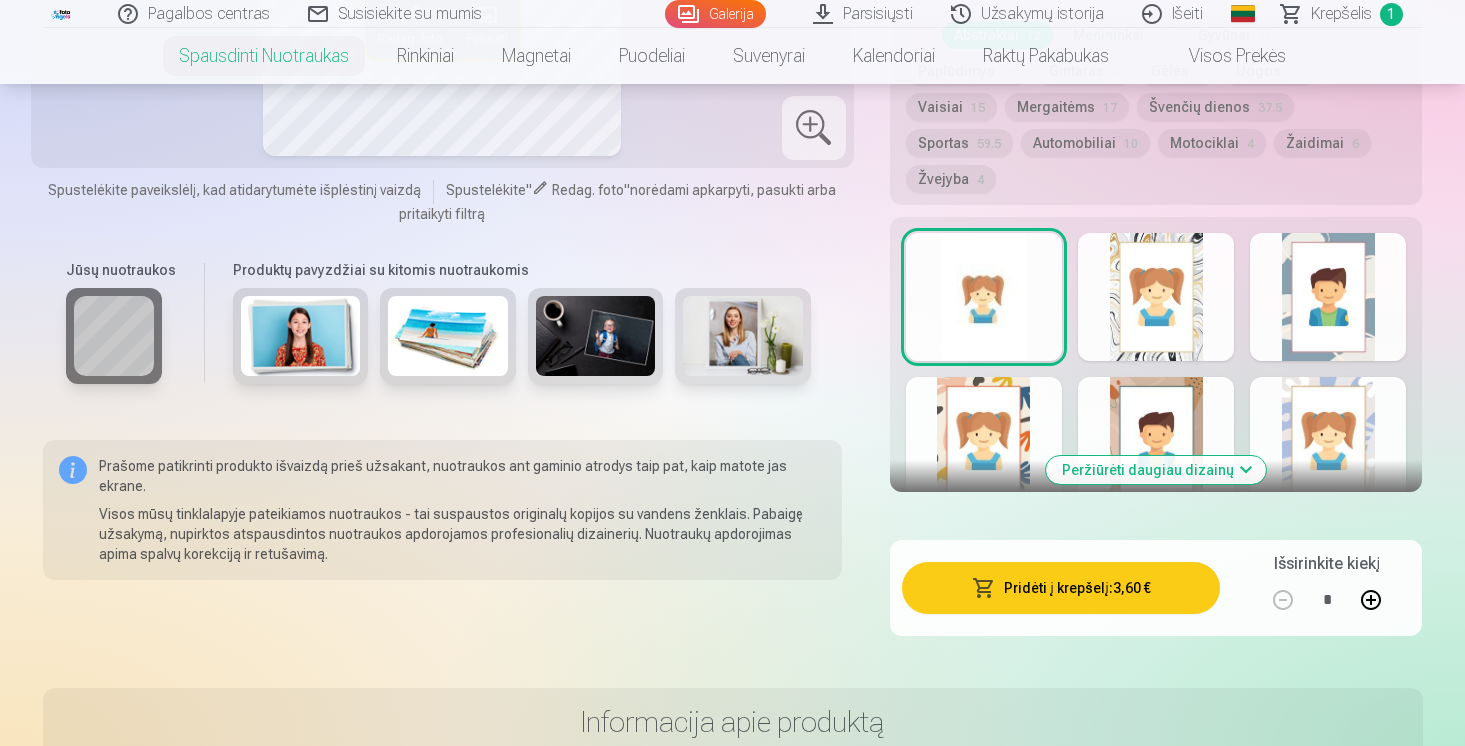click on "Pridėti į krepšelį :  3,60 €" at bounding box center [1061, 588] 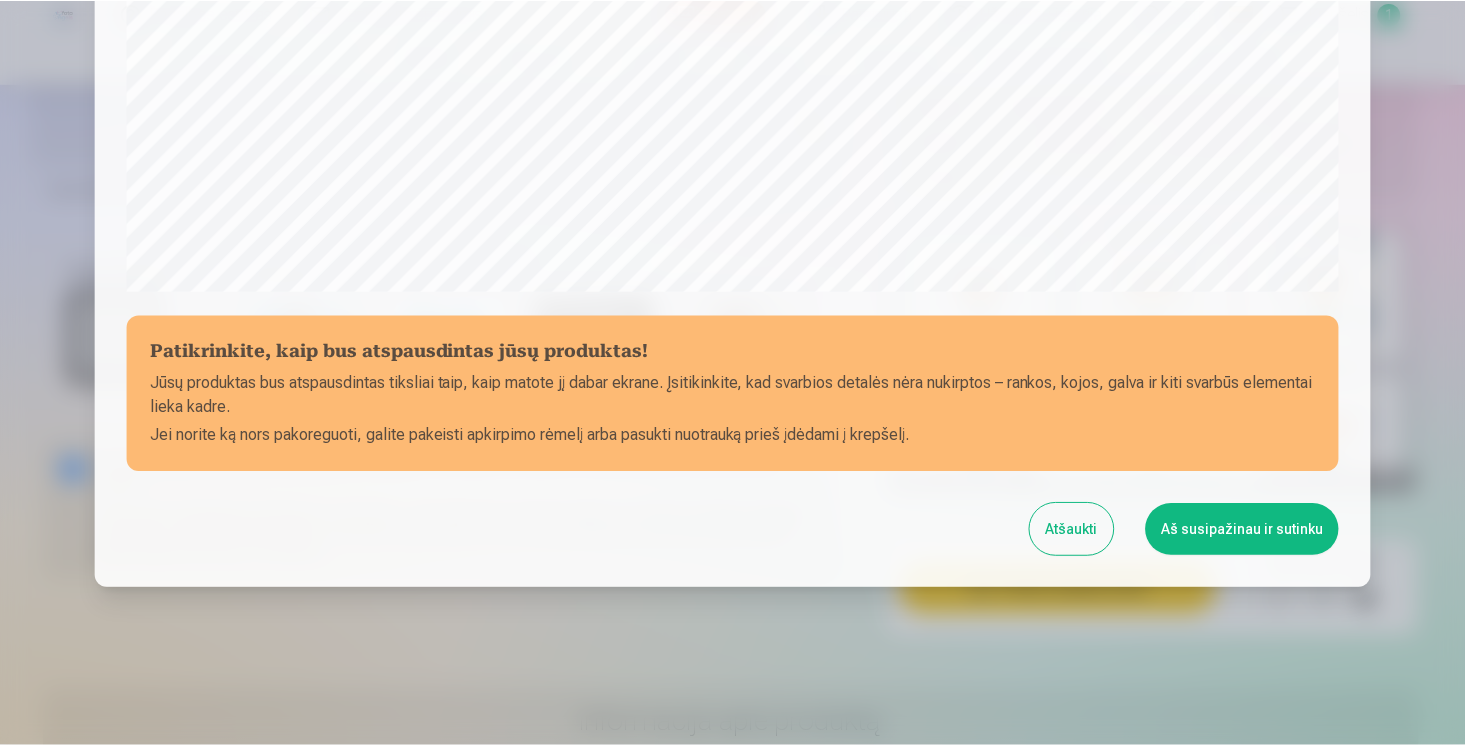 scroll, scrollTop: 694, scrollLeft: 0, axis: vertical 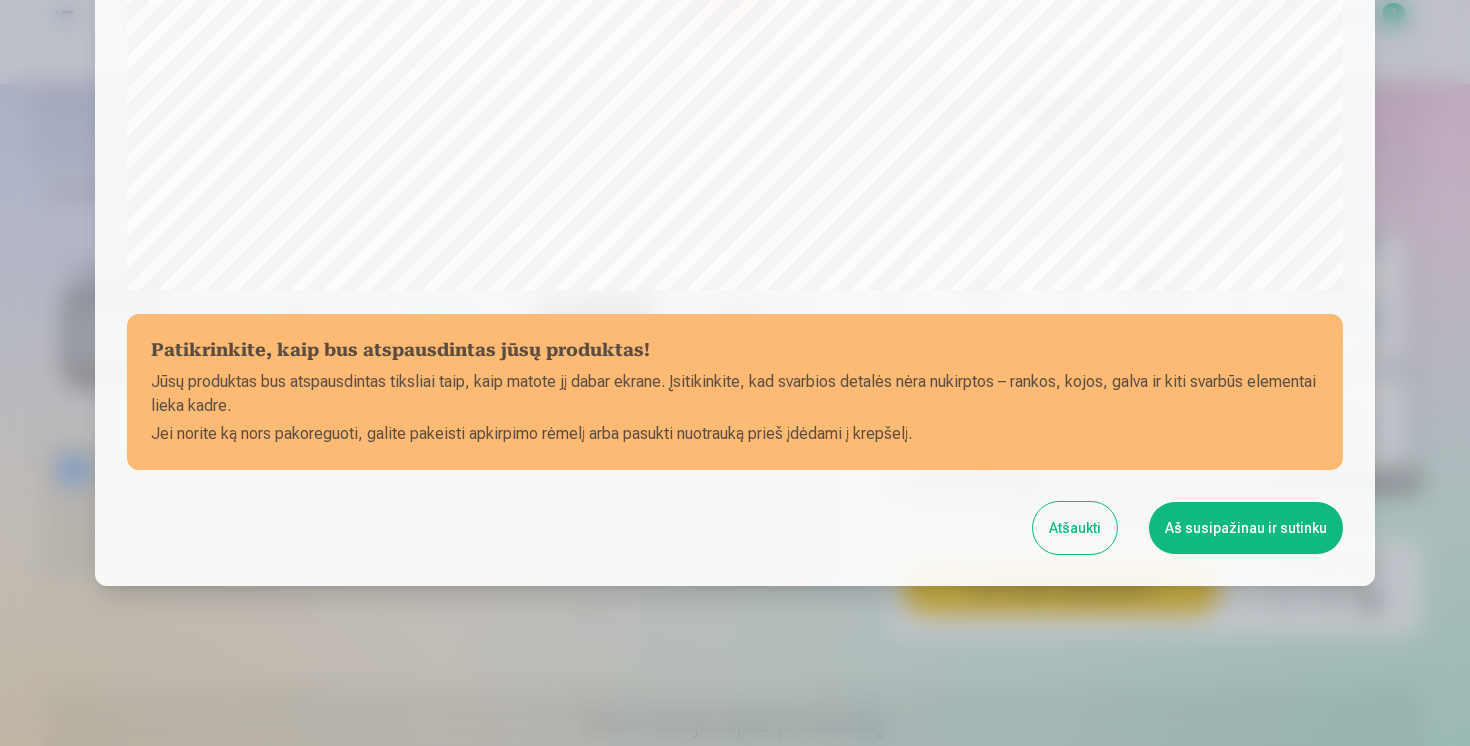 click on "Aš susipažinau ir sutinku" at bounding box center [1246, 528] 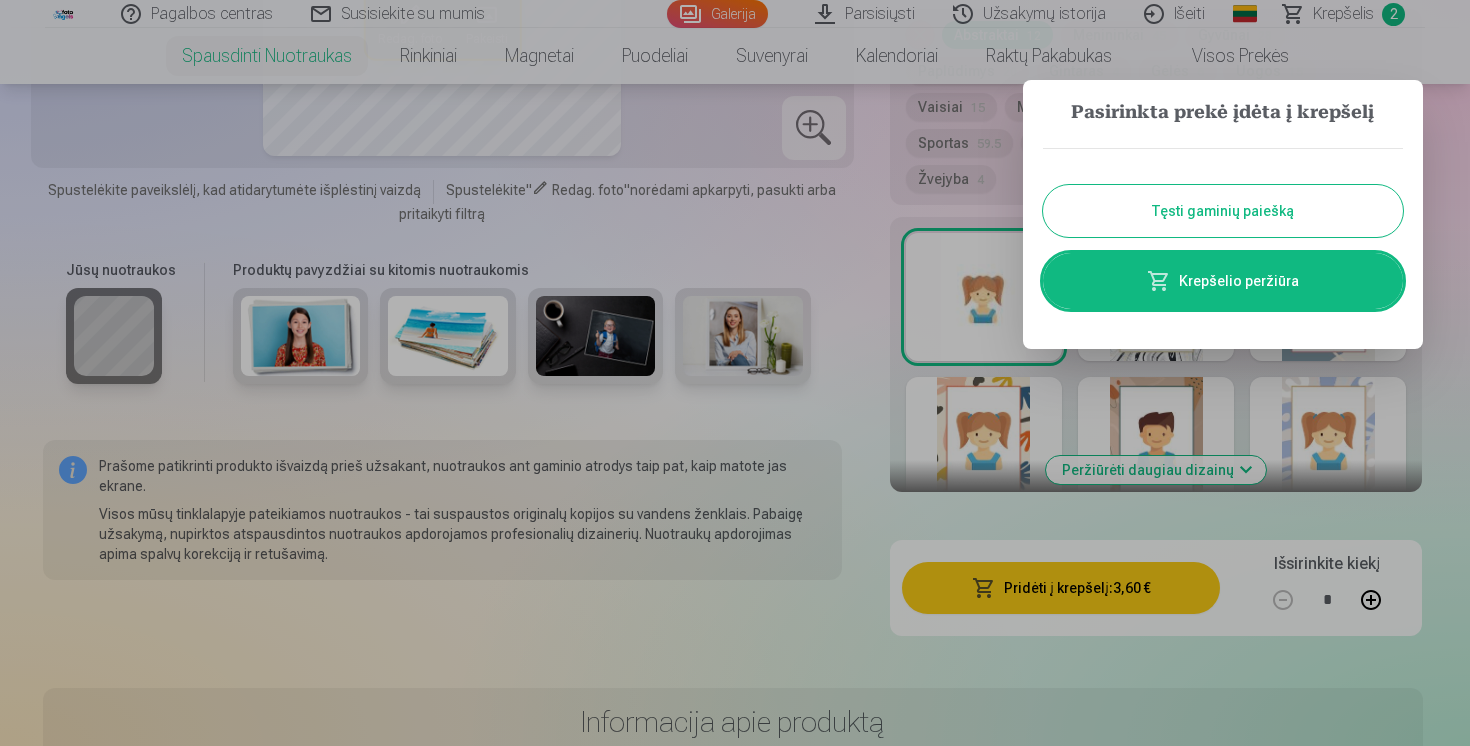 click on "Tęsti gaminių paiešką" at bounding box center [1223, 211] 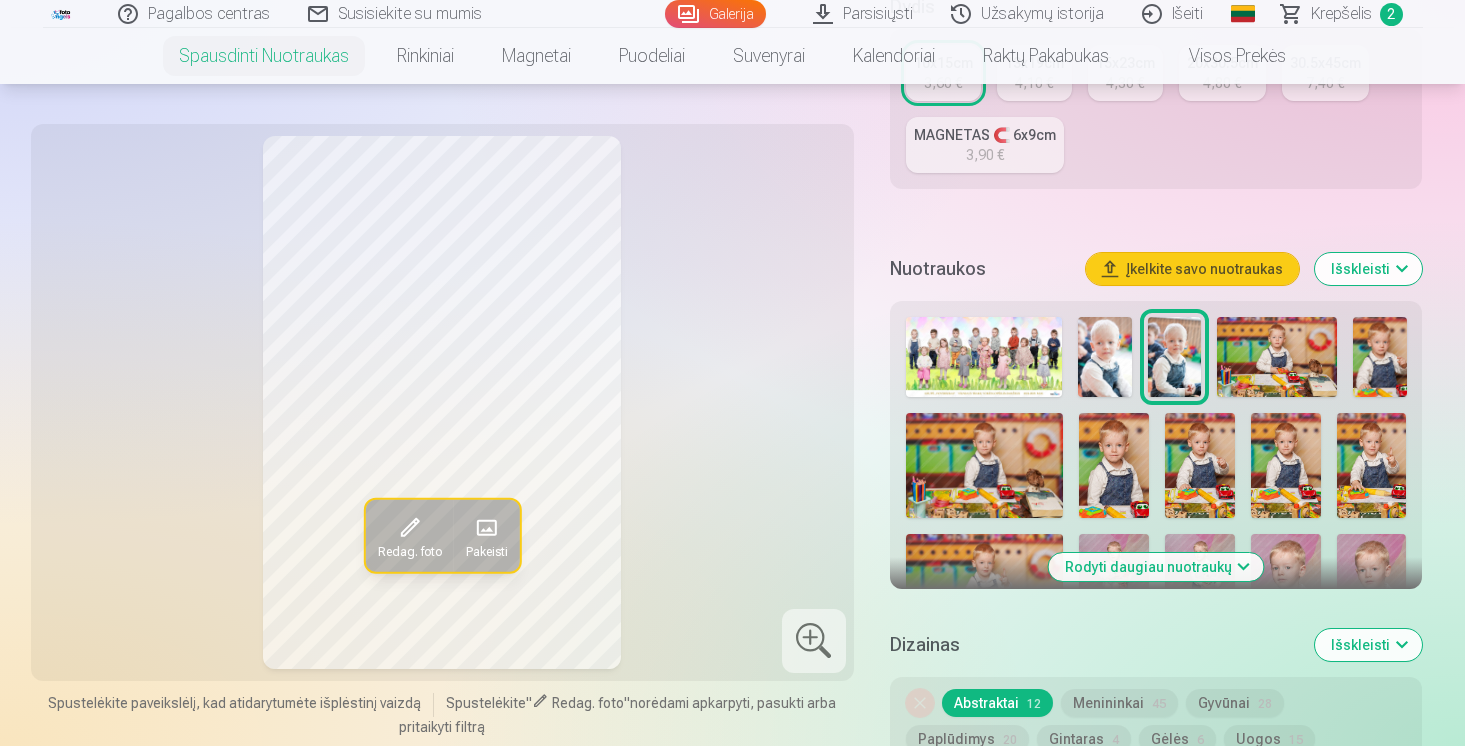 scroll, scrollTop: 501, scrollLeft: 0, axis: vertical 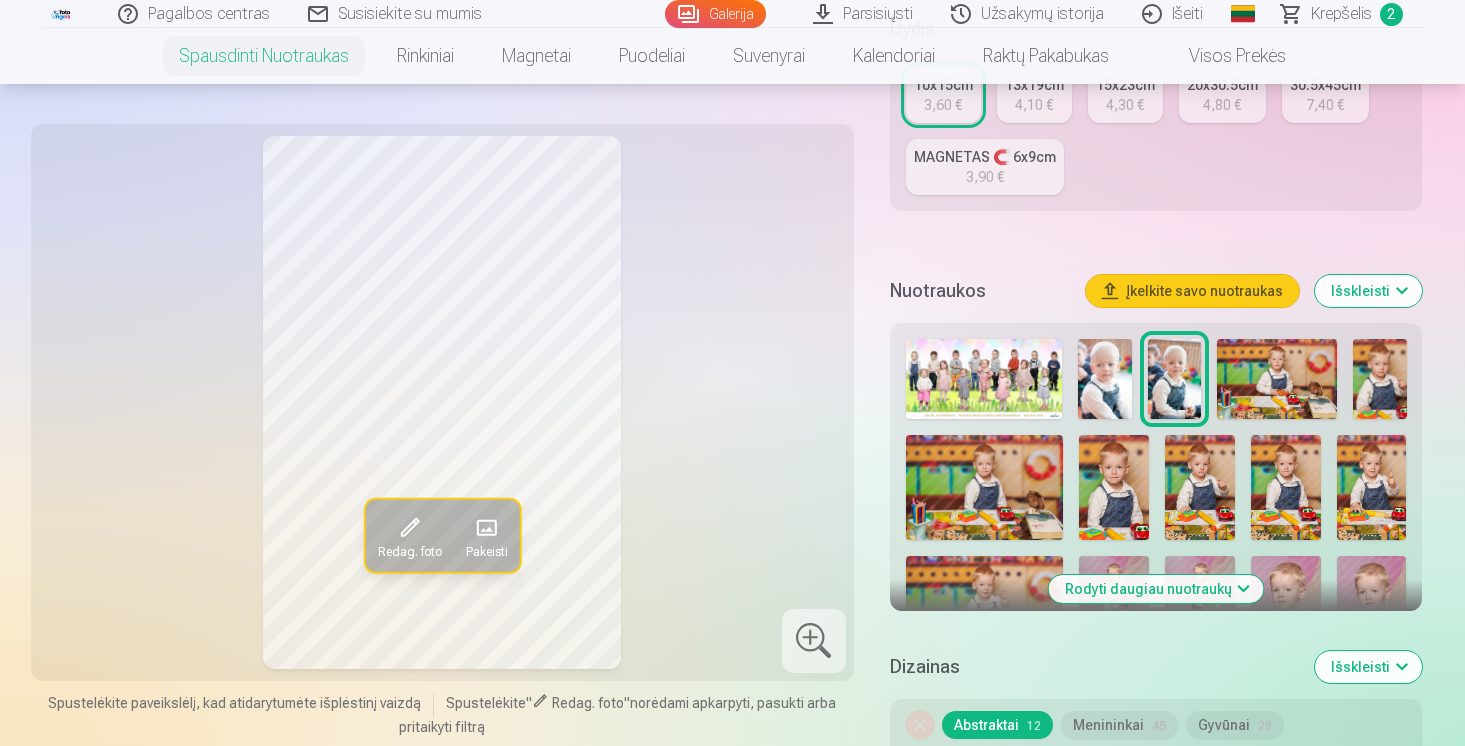 click at bounding box center [1277, 379] 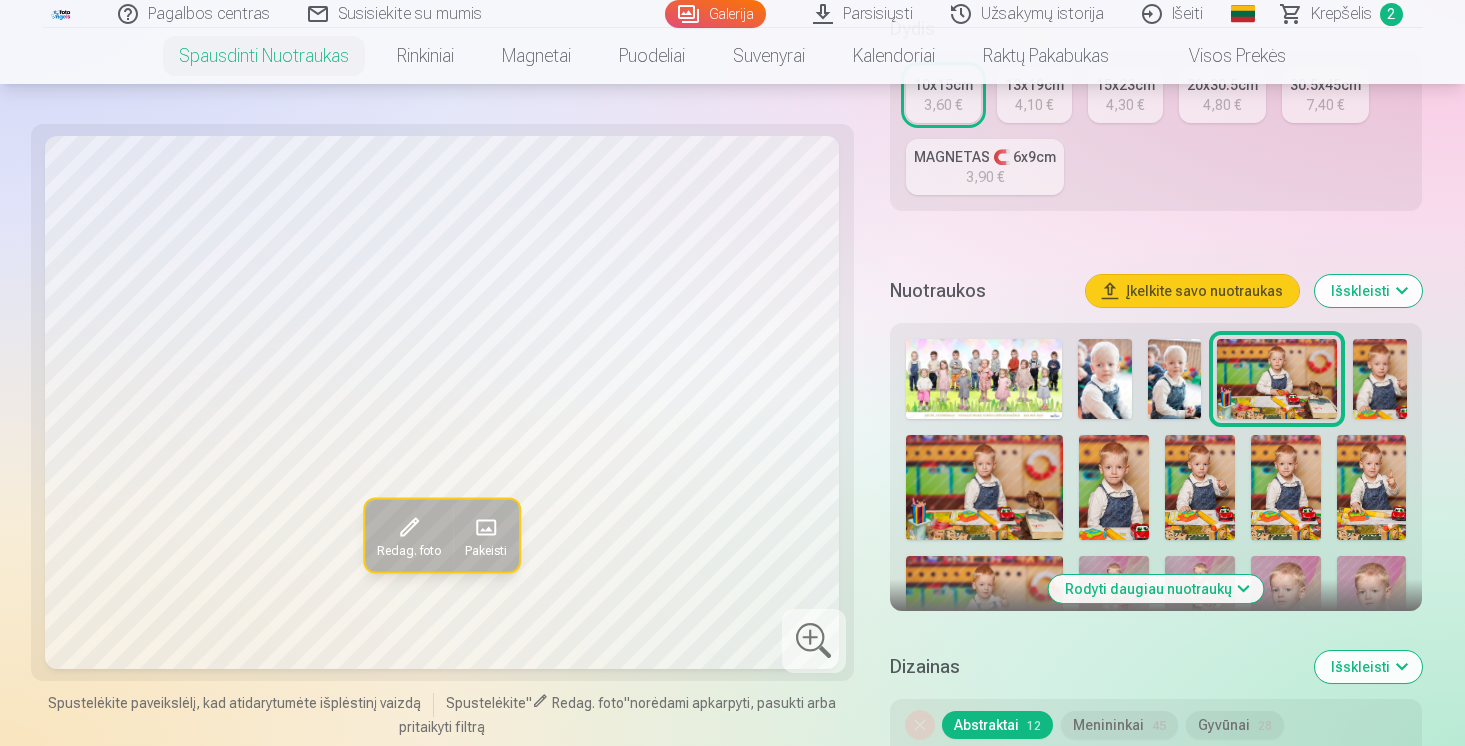 click at bounding box center (1379, 379) 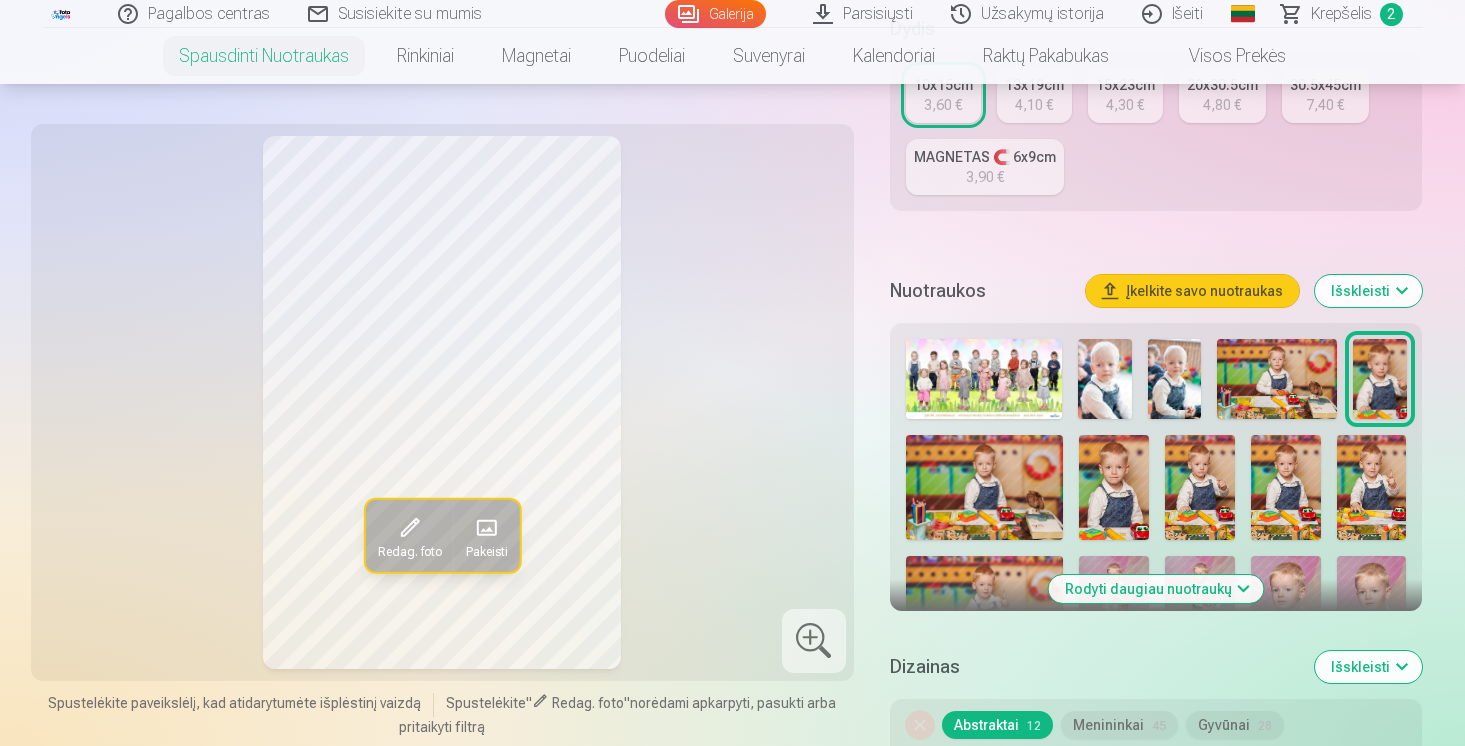 click at bounding box center [984, 487] 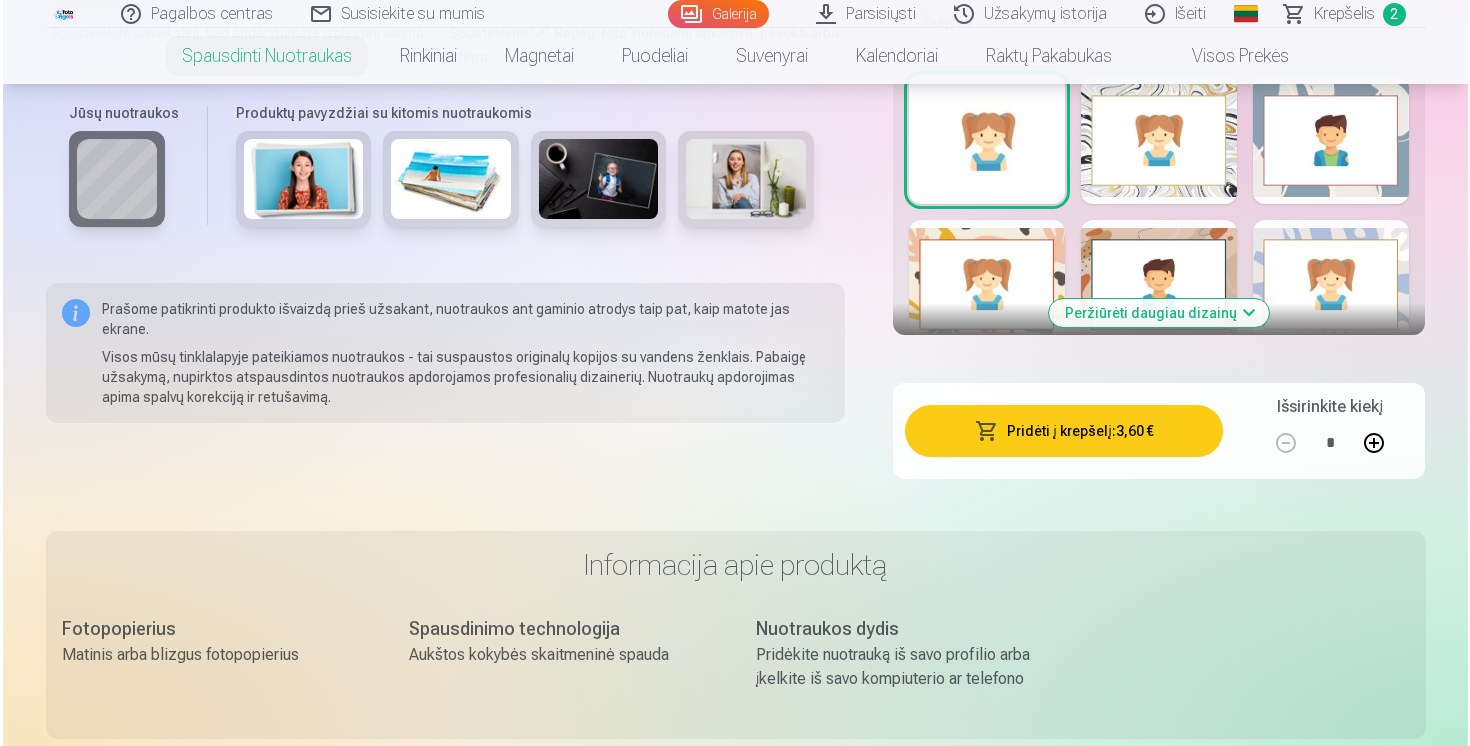 scroll, scrollTop: 1395, scrollLeft: 0, axis: vertical 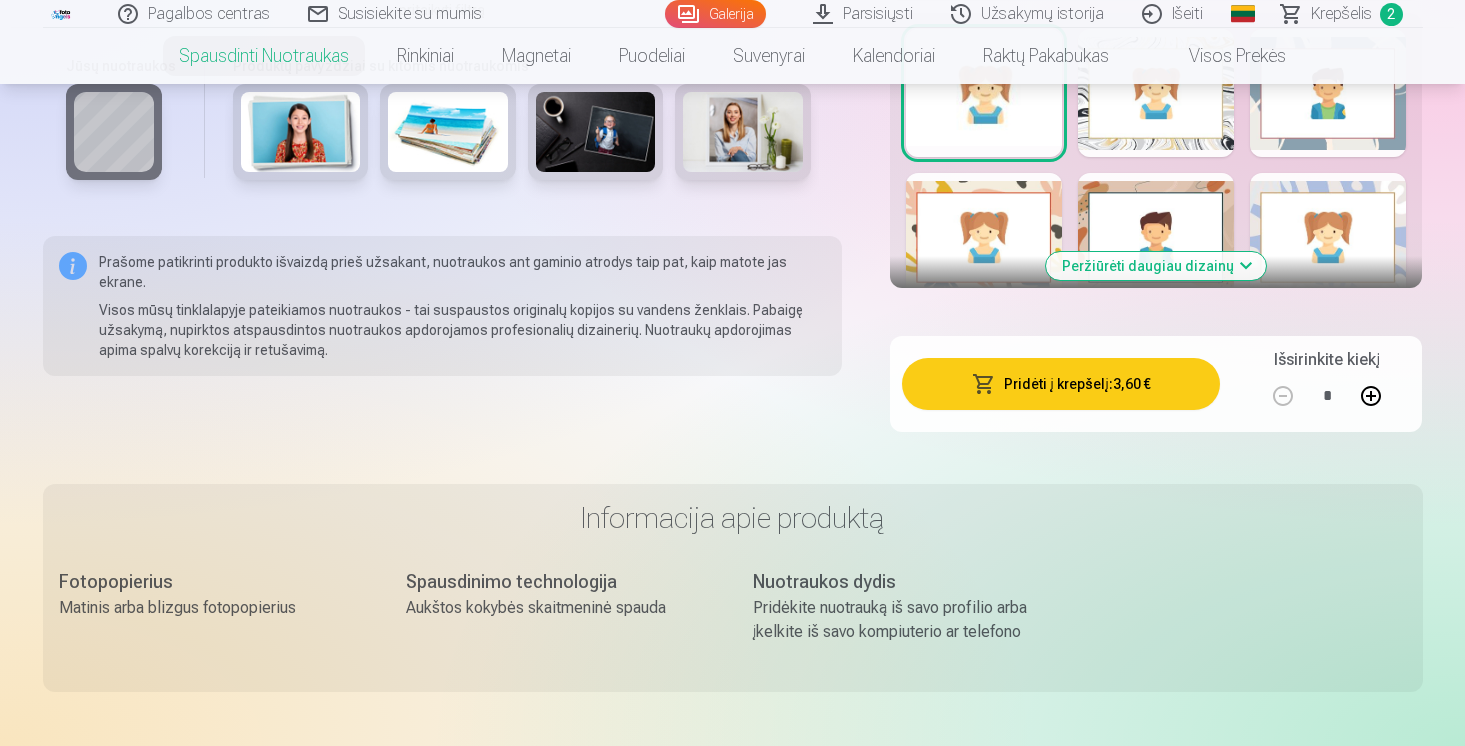 click on "Pridėti į krepšelį :  3,60 €" at bounding box center [1061, 384] 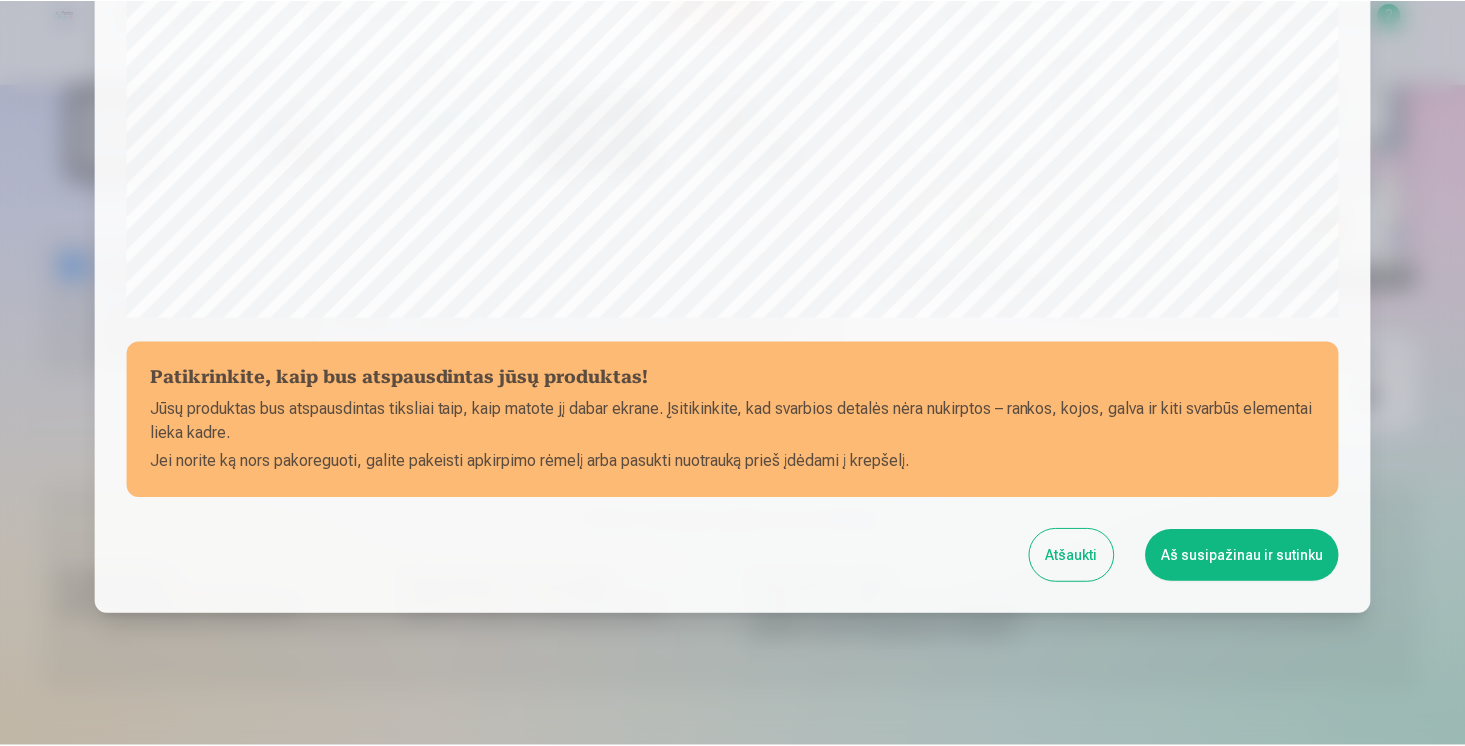 scroll, scrollTop: 694, scrollLeft: 0, axis: vertical 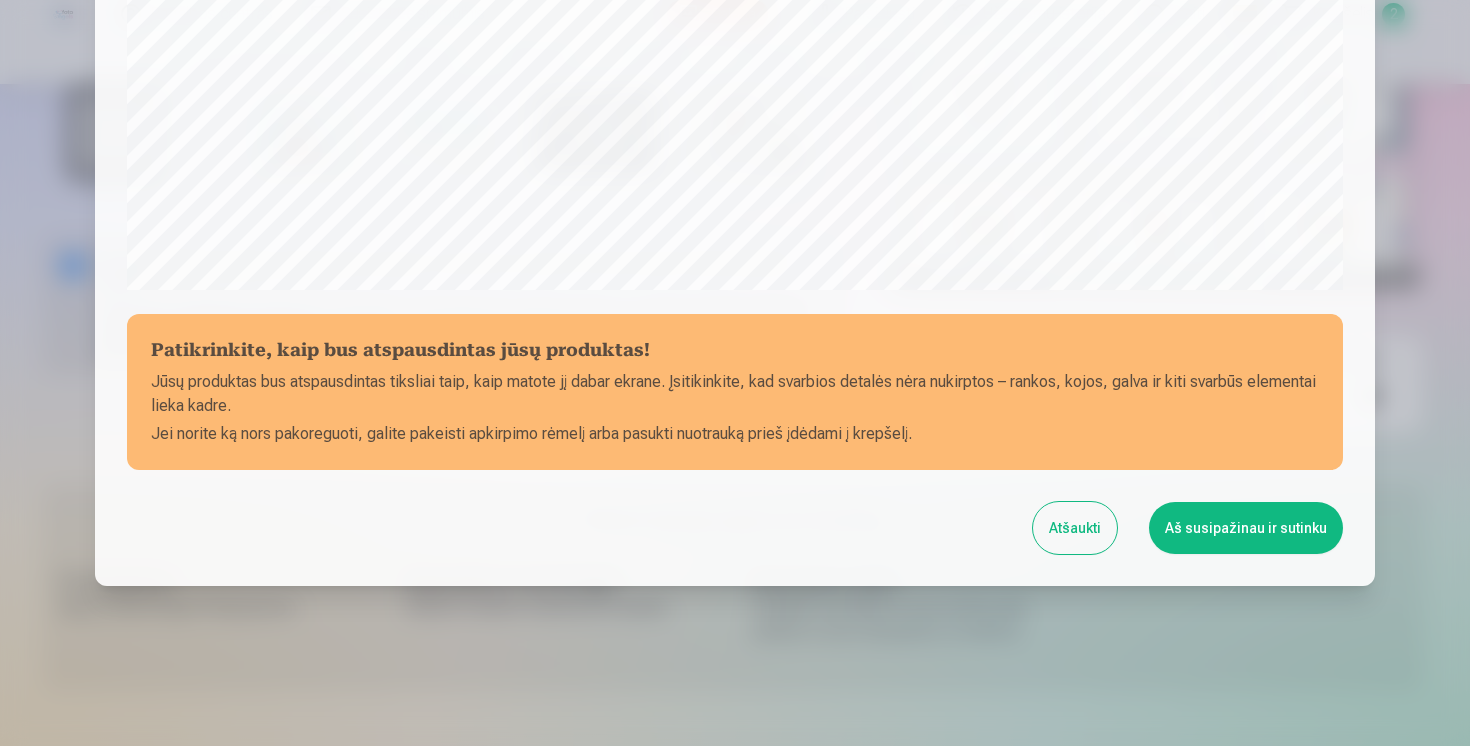 click on "Aš susipažinau ir sutinku" at bounding box center [1246, 528] 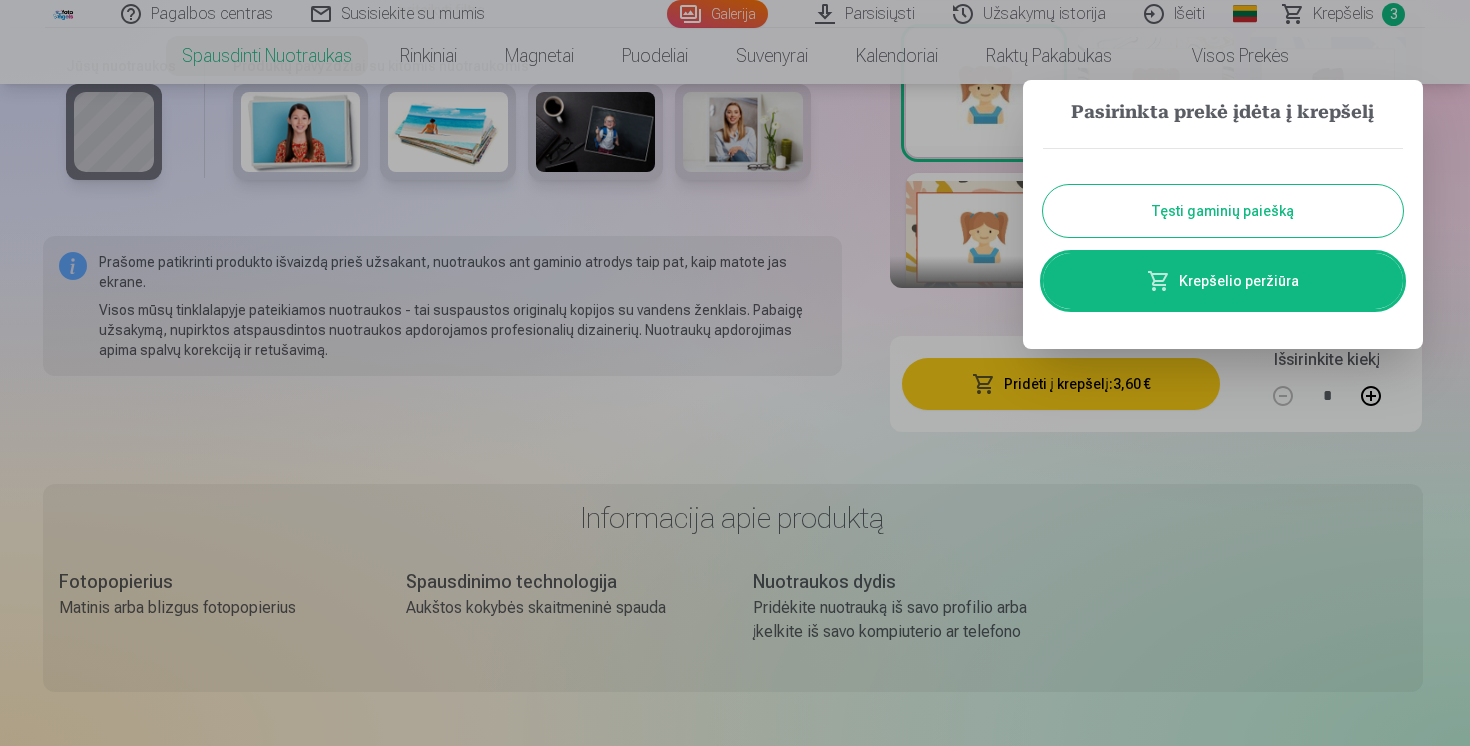 click on "Tęsti gaminių paiešką" at bounding box center (1223, 211) 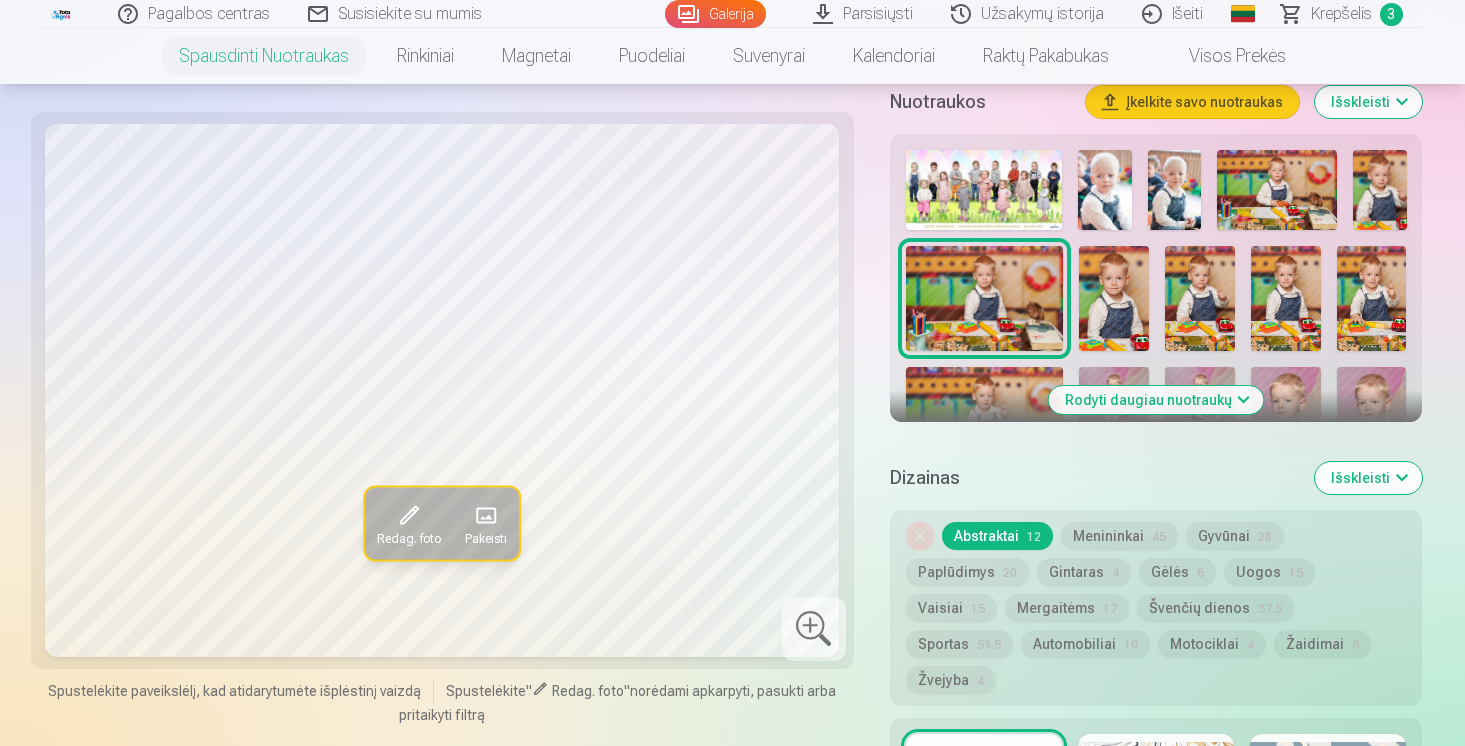 scroll, scrollTop: 689, scrollLeft: 0, axis: vertical 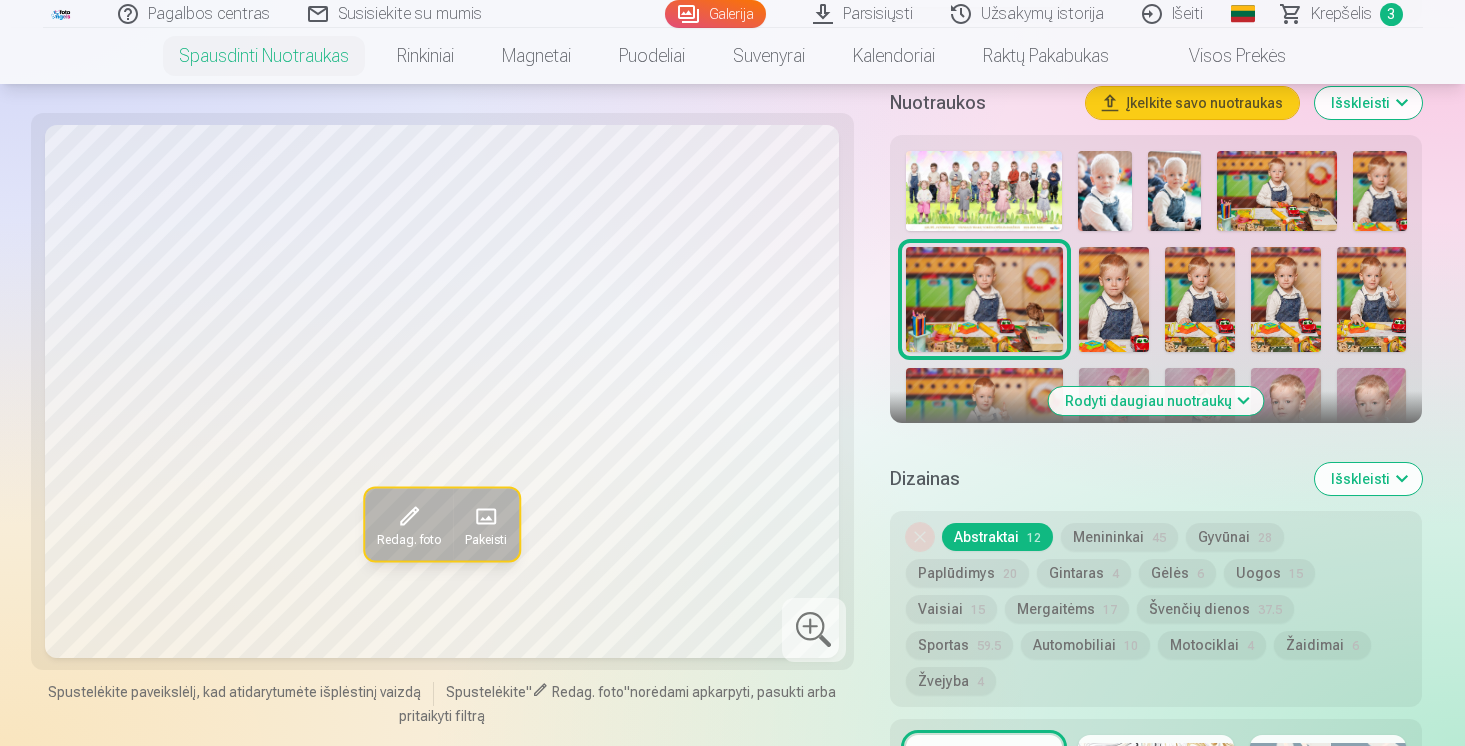 click at bounding box center (1114, 299) 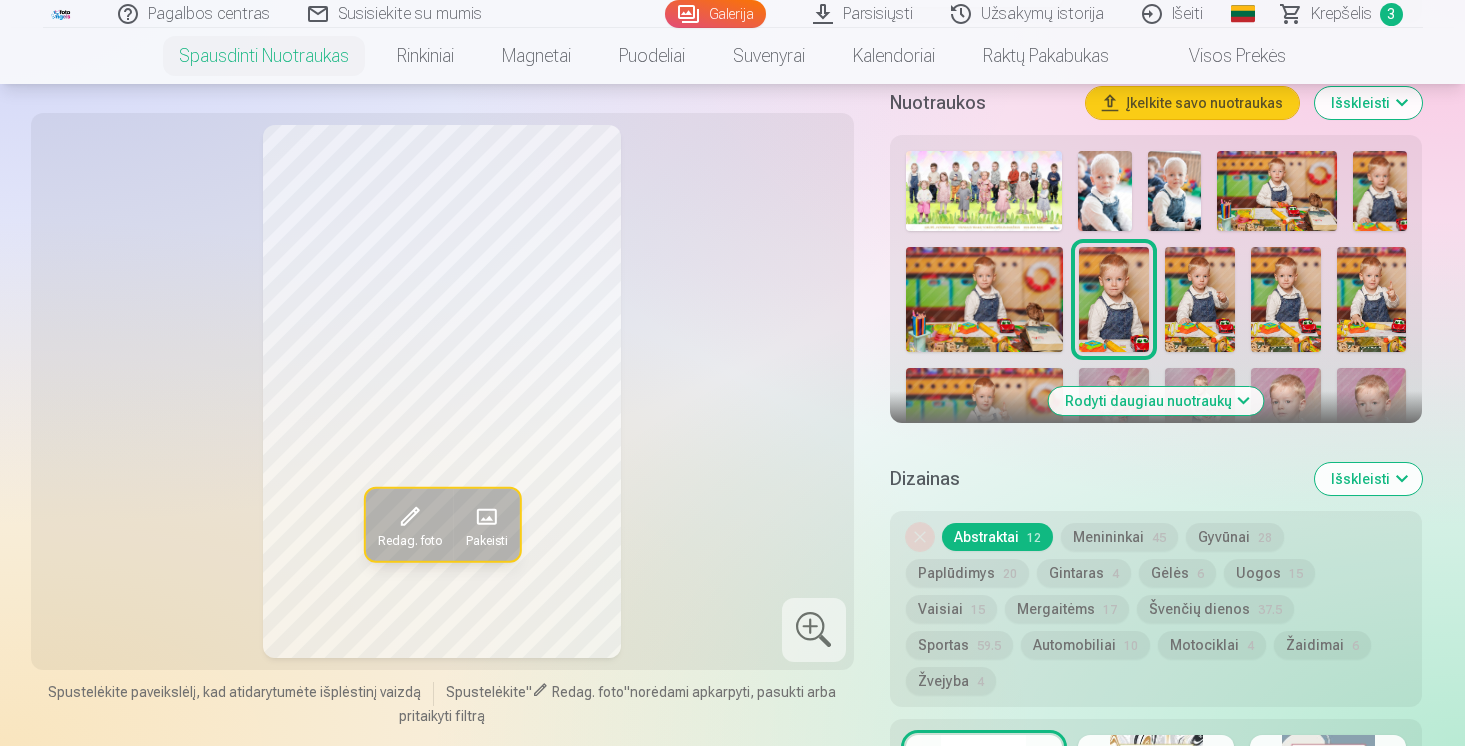 click at bounding box center (1200, 299) 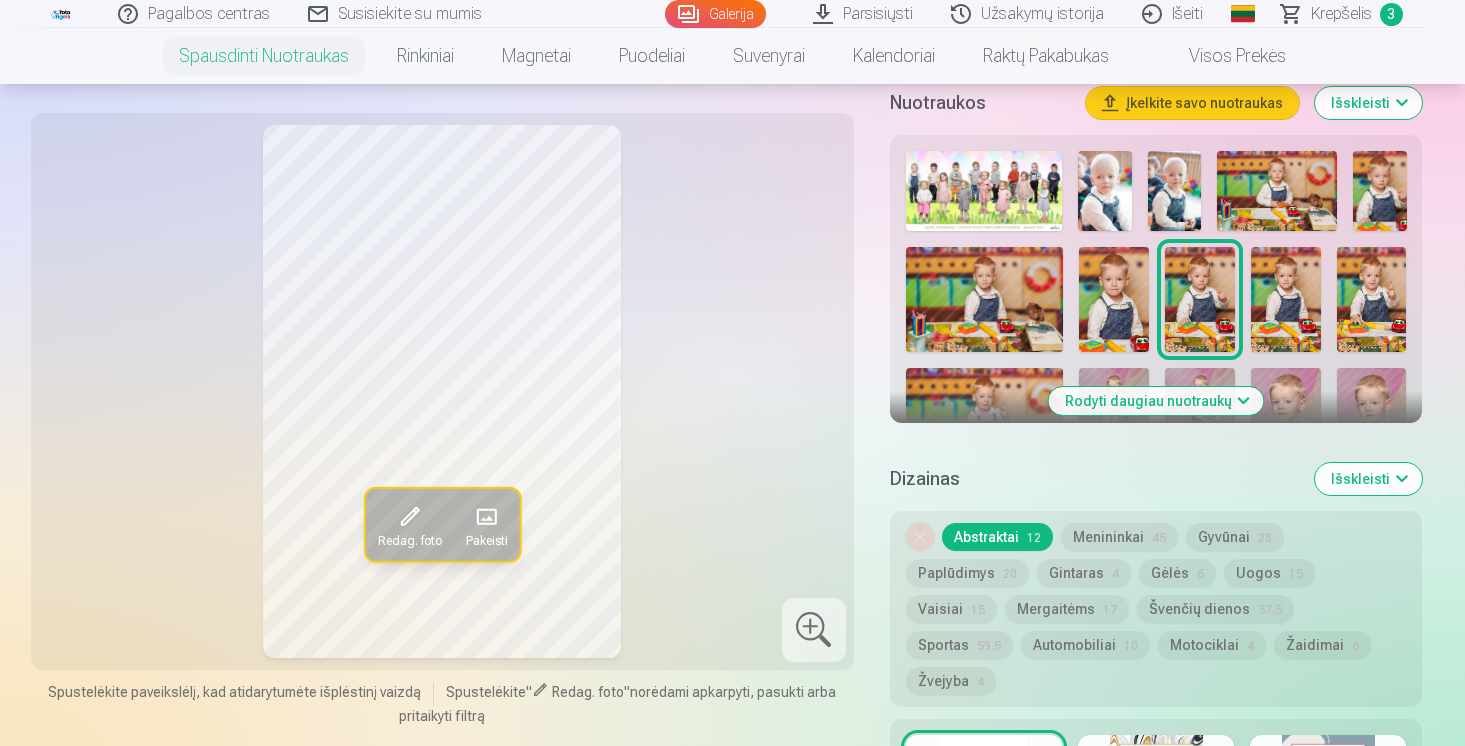 click at bounding box center [1286, 299] 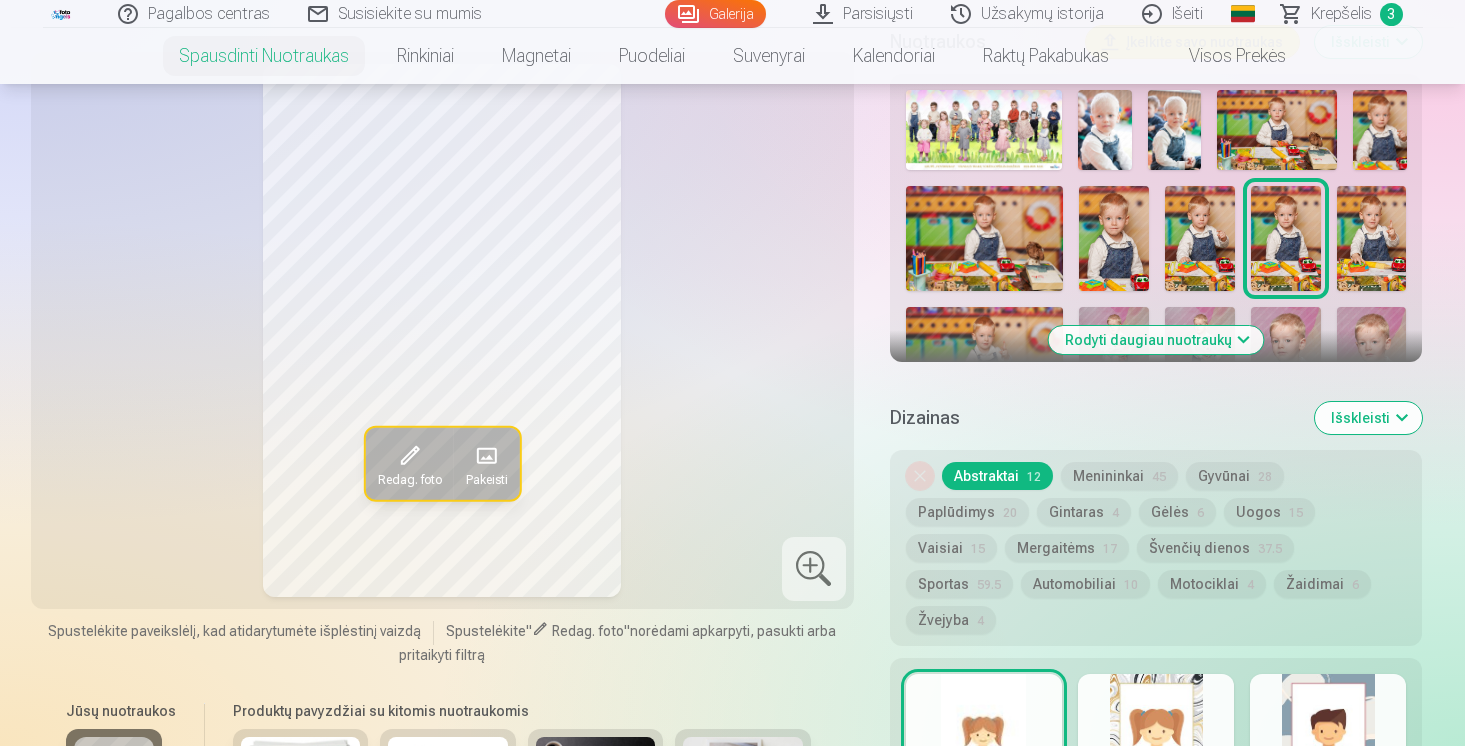 scroll, scrollTop: 751, scrollLeft: 0, axis: vertical 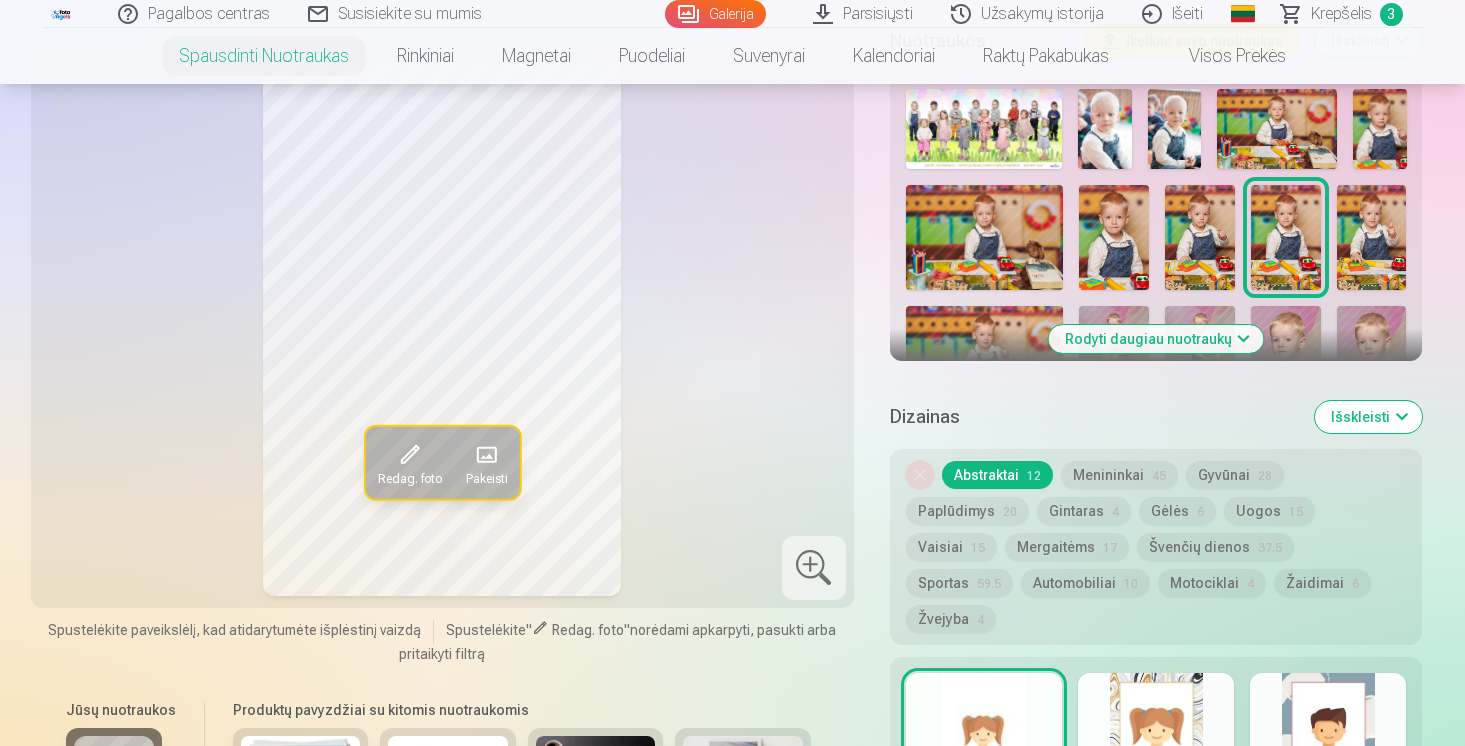 click at bounding box center (1372, 237) 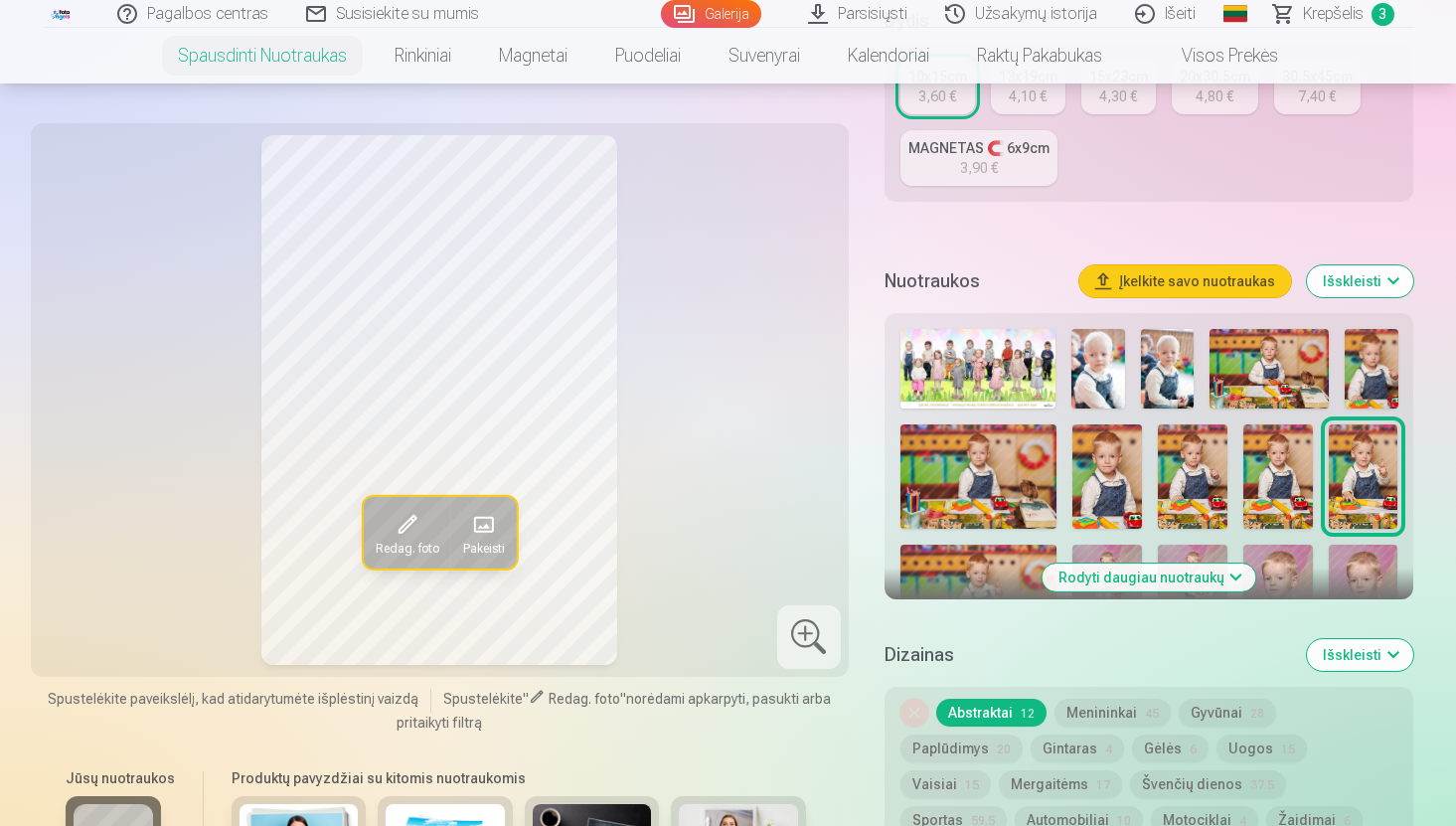 scroll, scrollTop: 526, scrollLeft: 0, axis: vertical 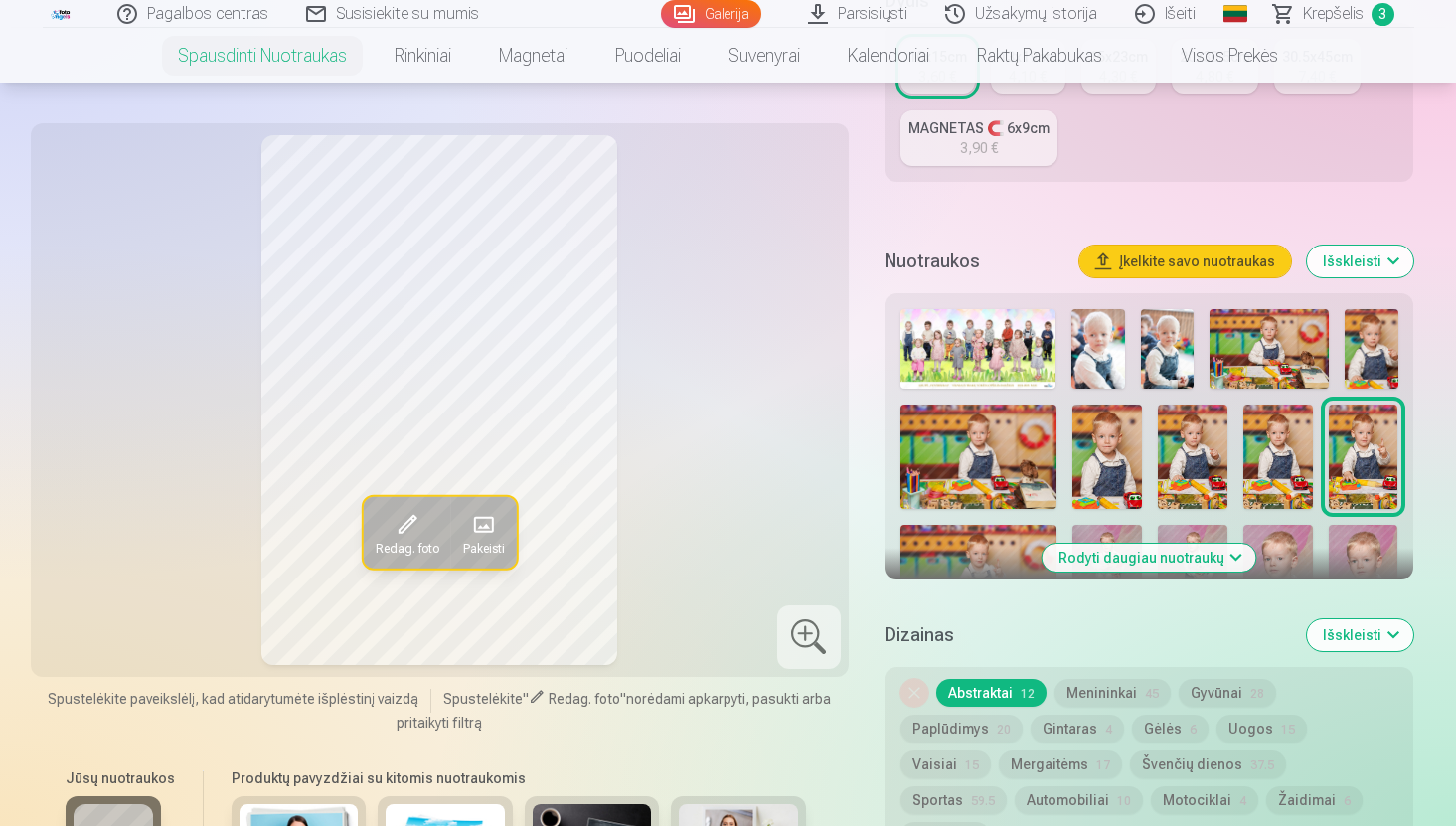 click on "Rodyti daugiau nuotraukų" at bounding box center (1149, 558) 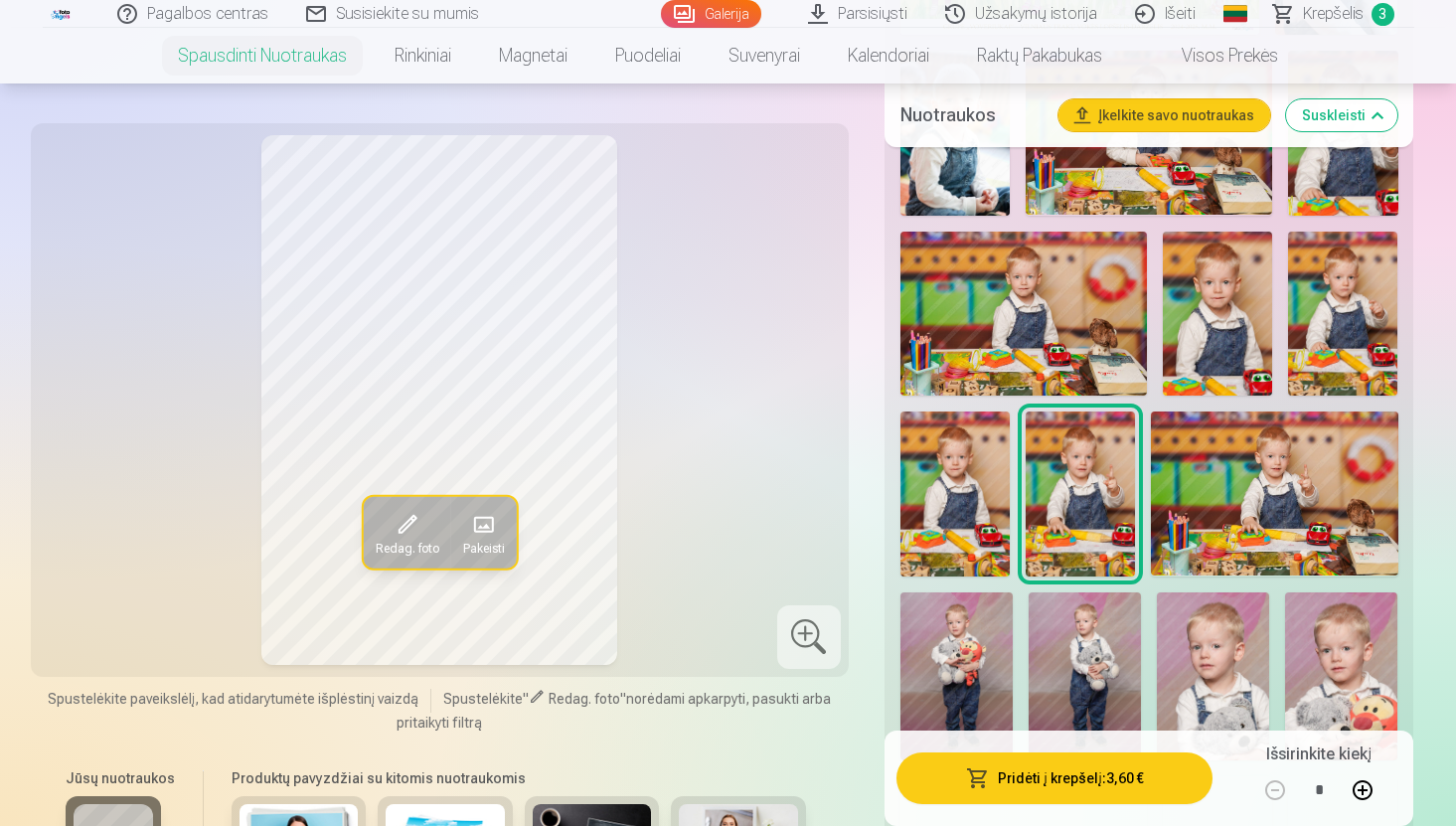 scroll, scrollTop: 1006, scrollLeft: 0, axis: vertical 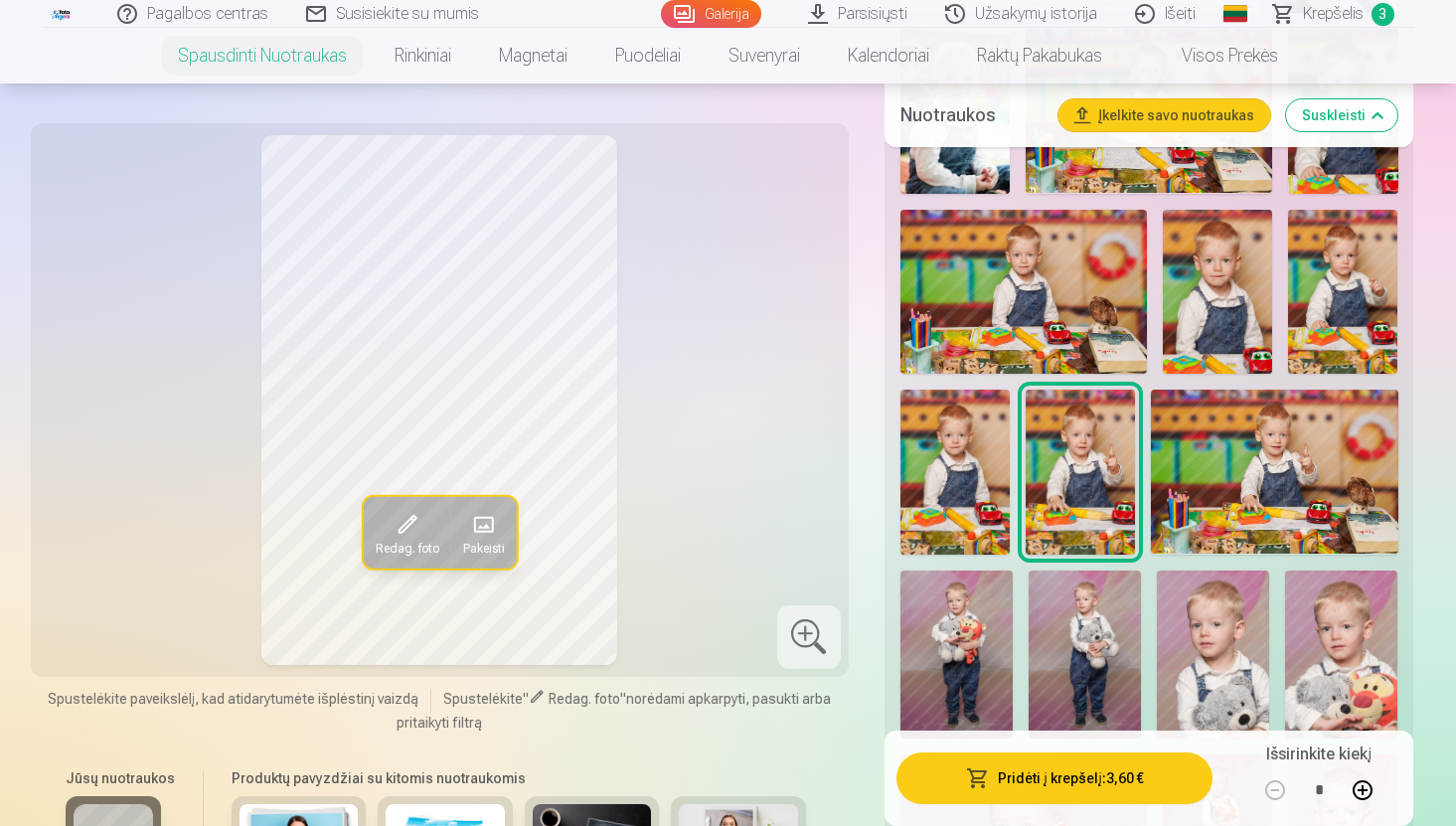 click at bounding box center [1274, 471] 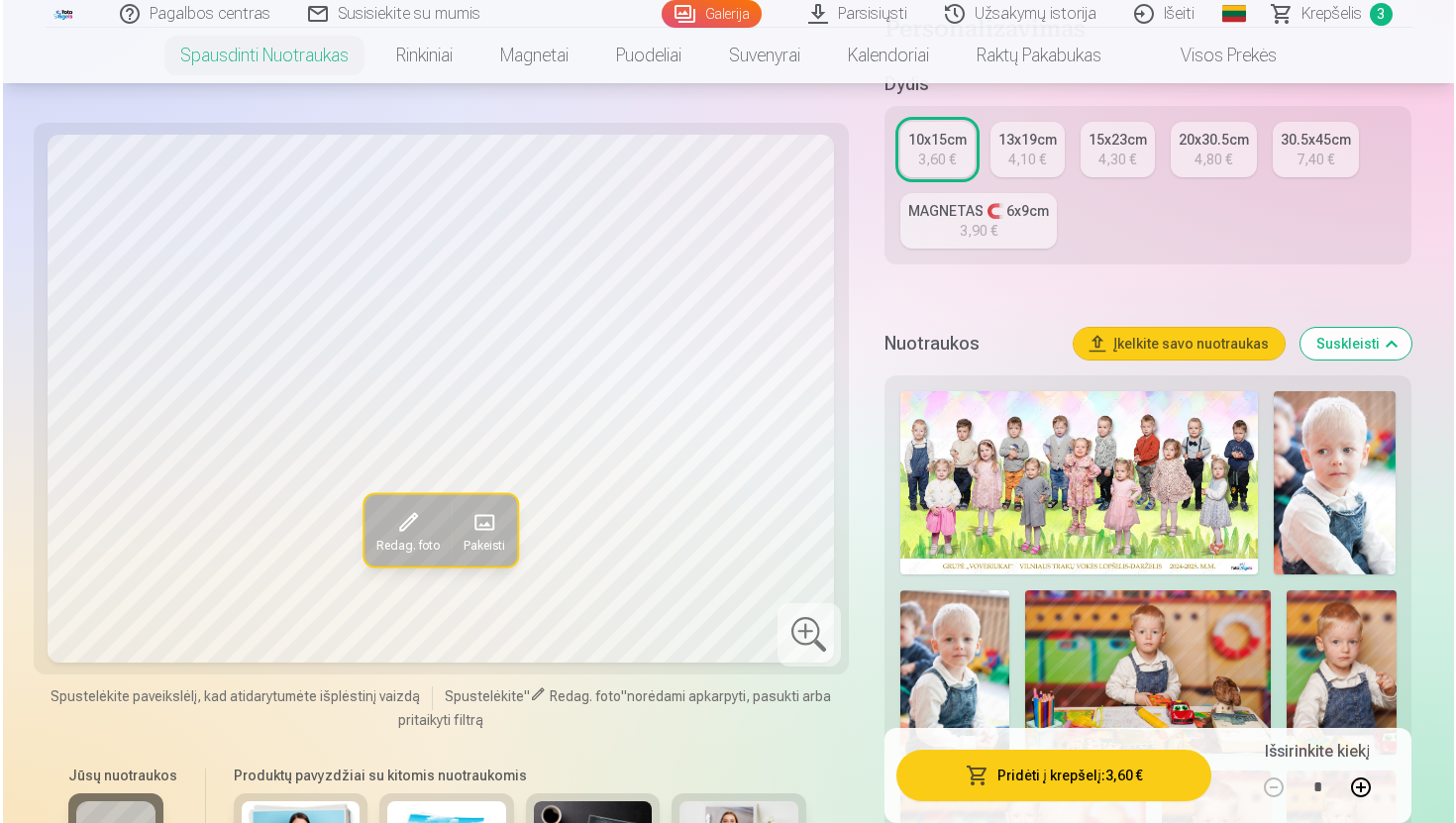 scroll, scrollTop: 392, scrollLeft: 0, axis: vertical 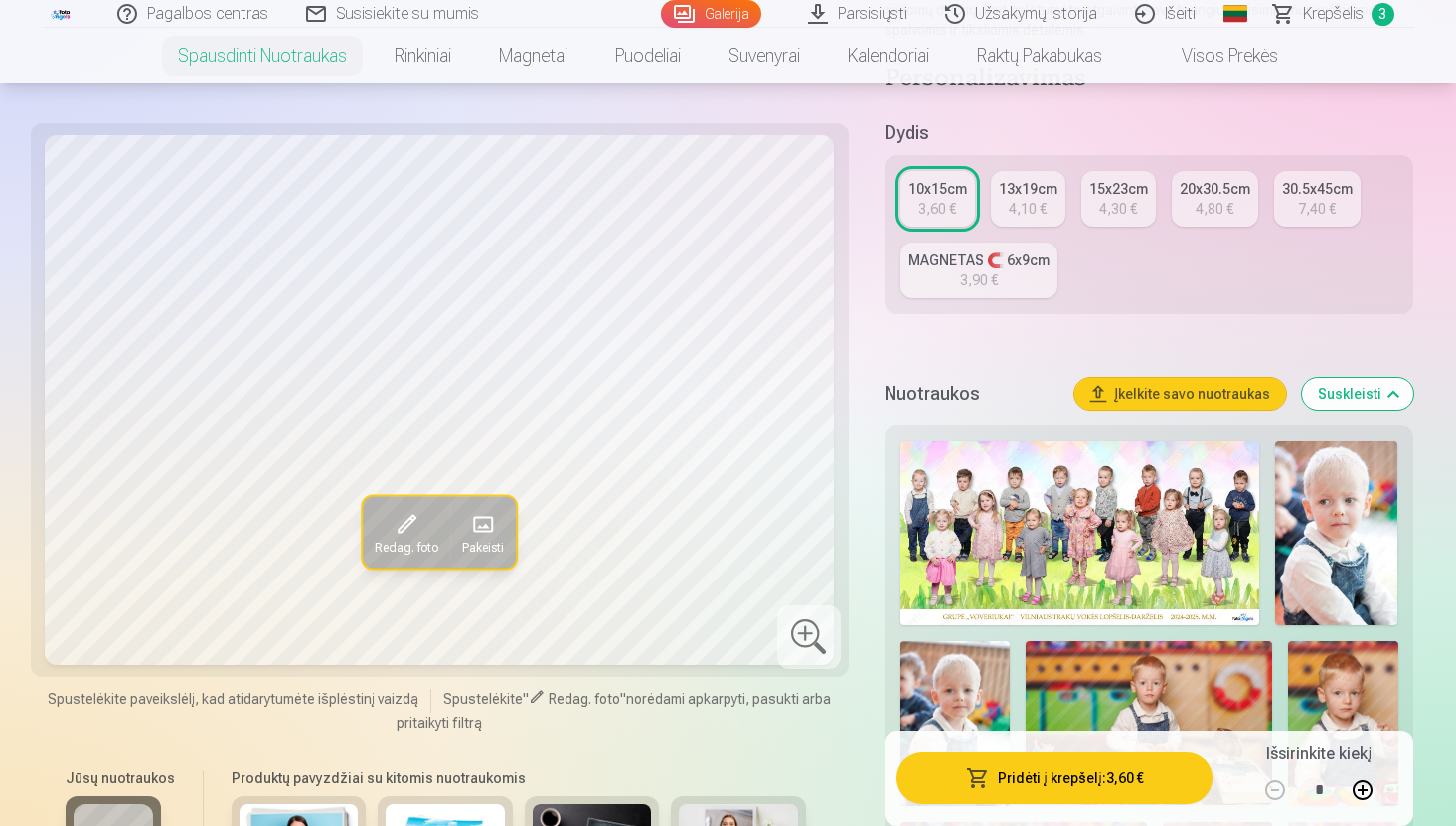 click on "Pridėti į krepšelį :  3,60 €" at bounding box center [1054, 778] 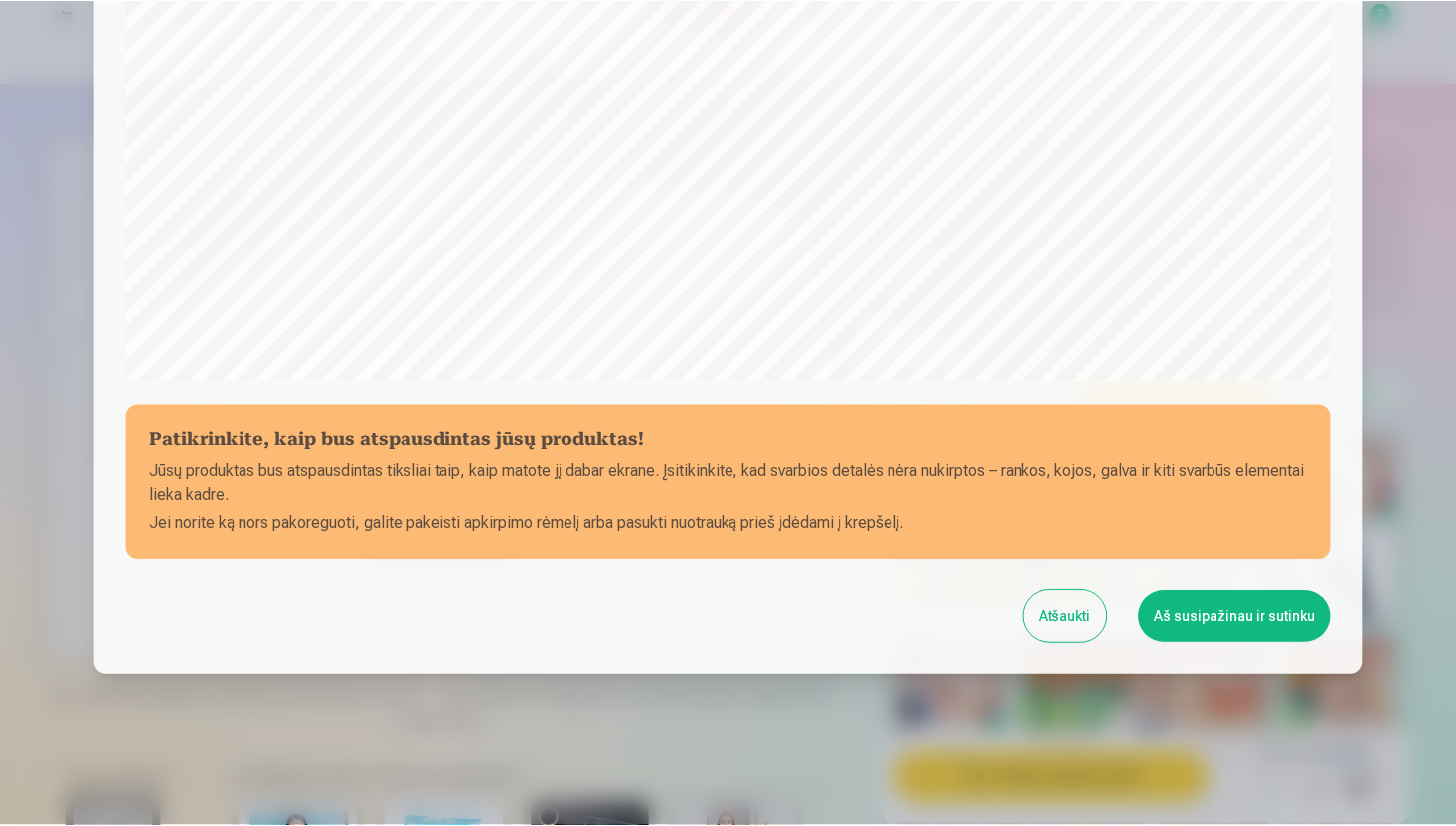 scroll, scrollTop: 605, scrollLeft: 0, axis: vertical 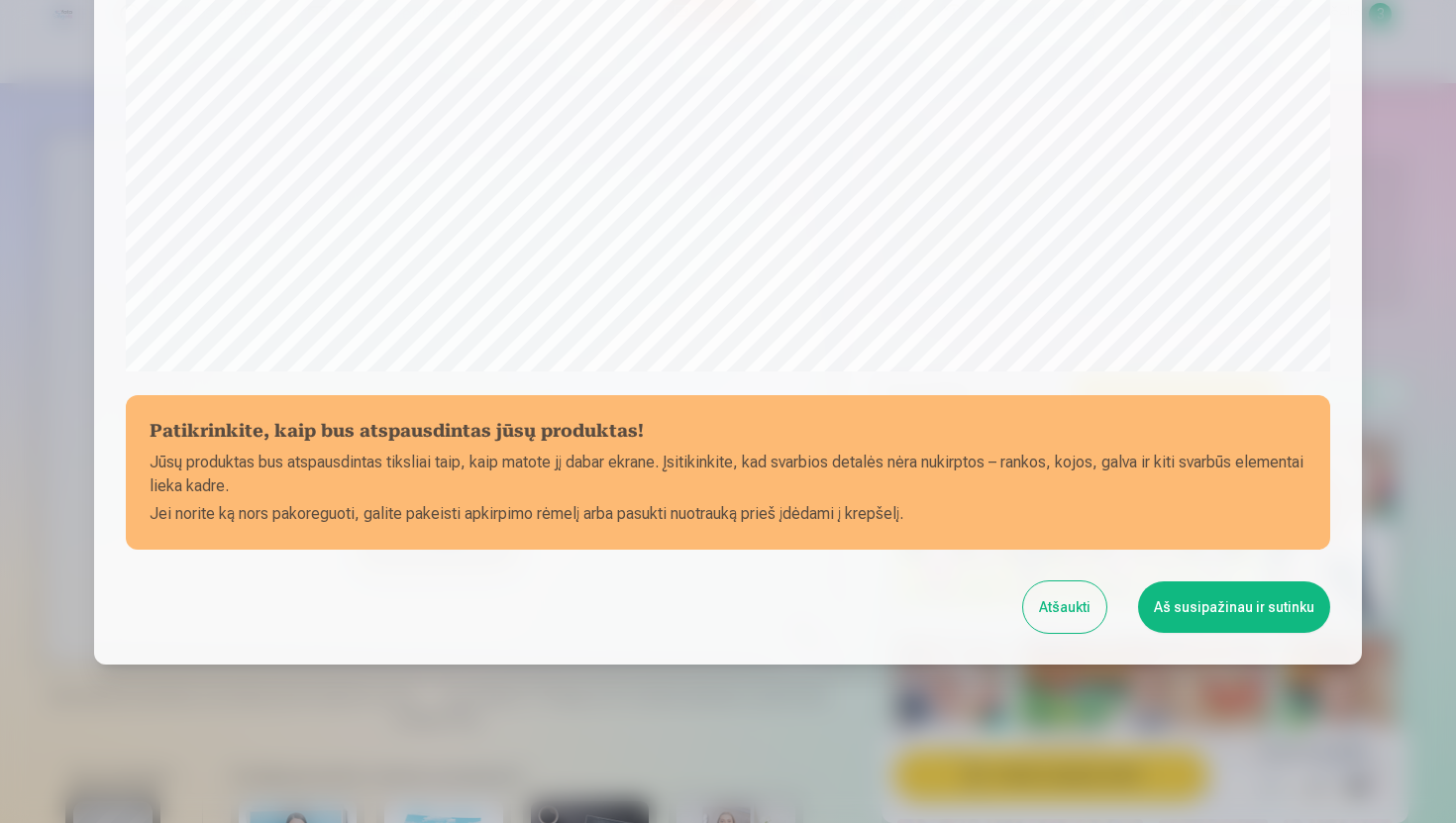 click on "Aš susipažinau ir sutinku" at bounding box center [1234, 607] 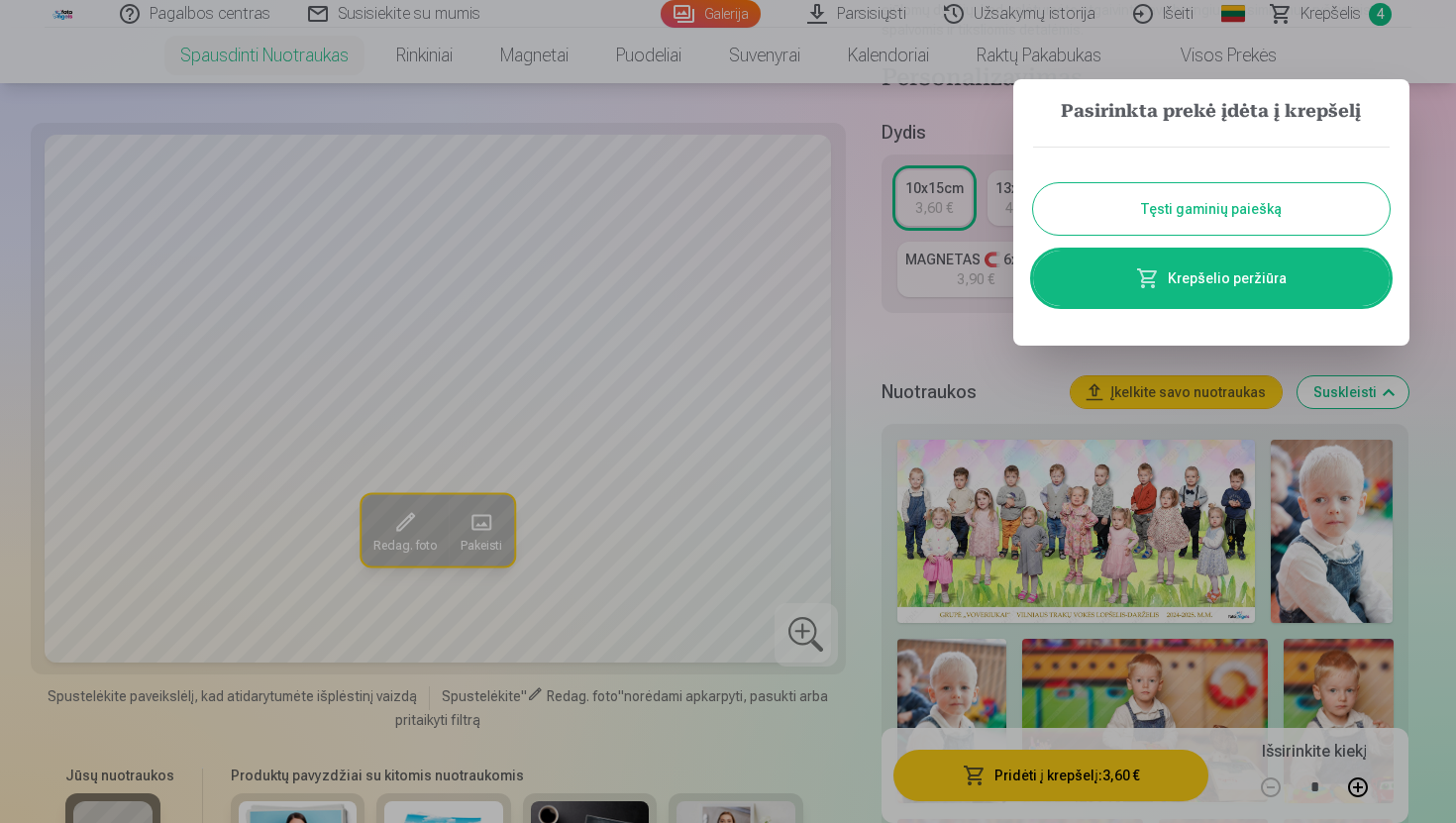 click on "Tęsti gaminių paiešką" at bounding box center [1211, 209] 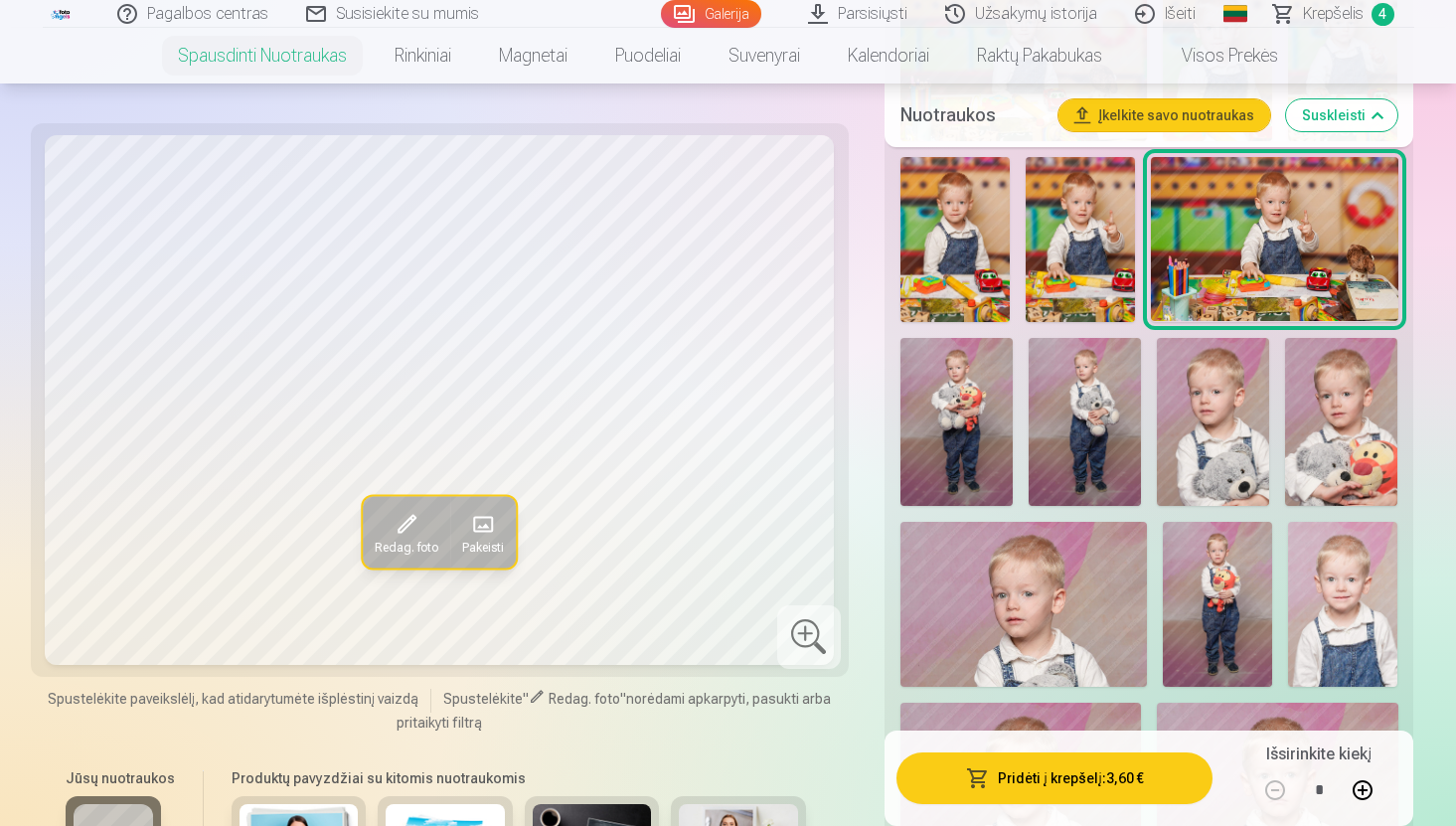 scroll, scrollTop: 1234, scrollLeft: 0, axis: vertical 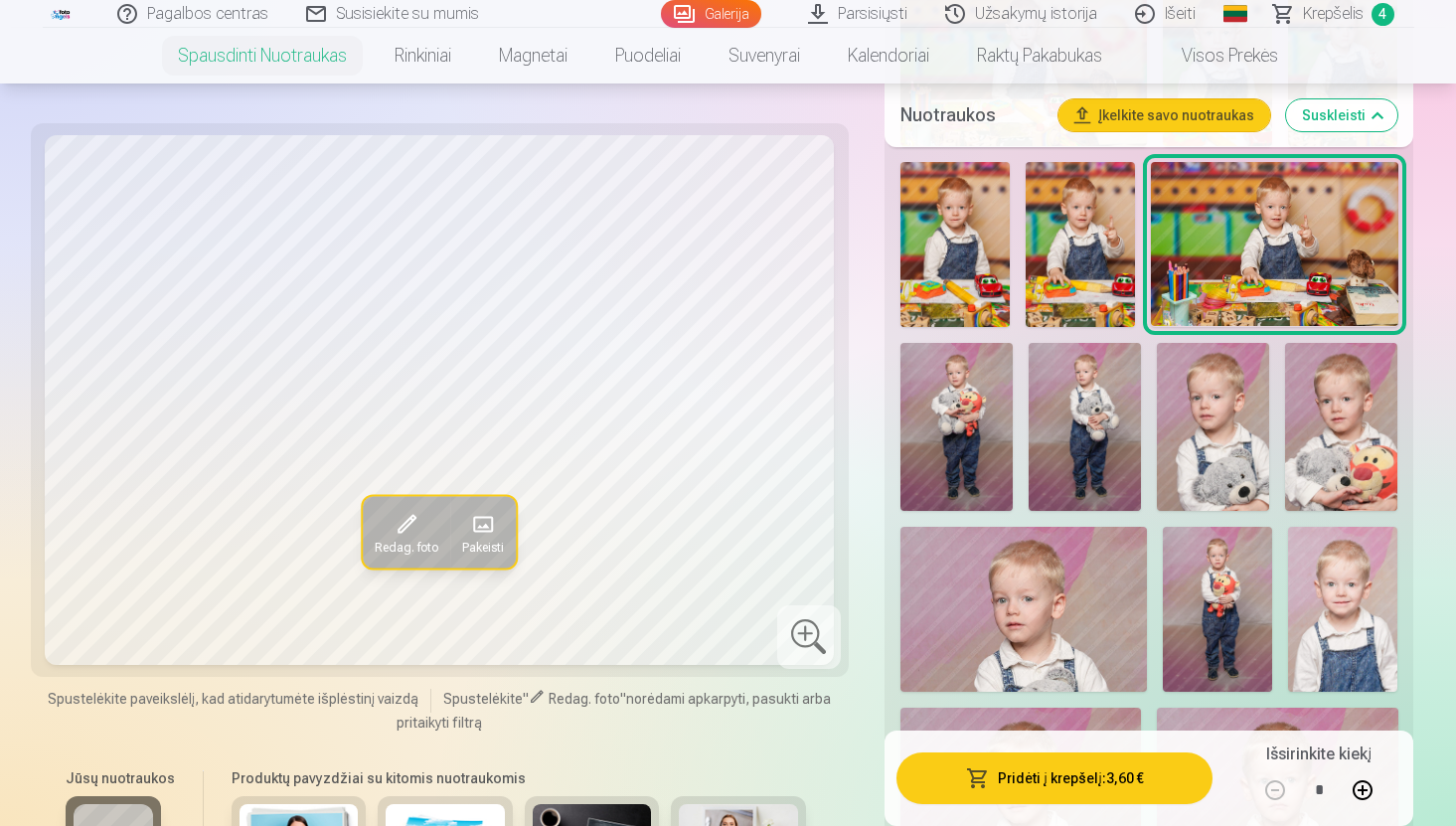 click at bounding box center (956, 427) 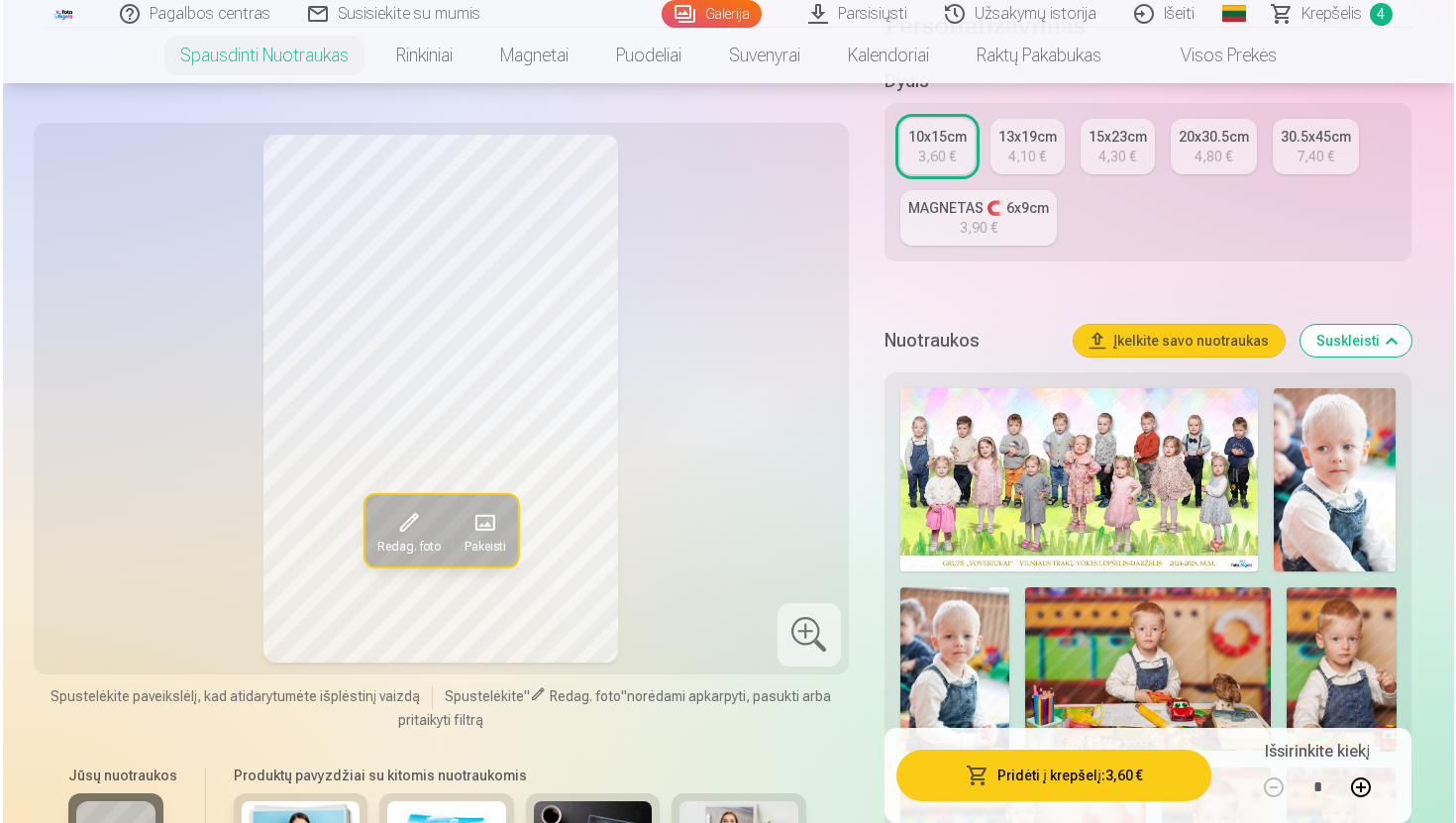scroll, scrollTop: 438, scrollLeft: 0, axis: vertical 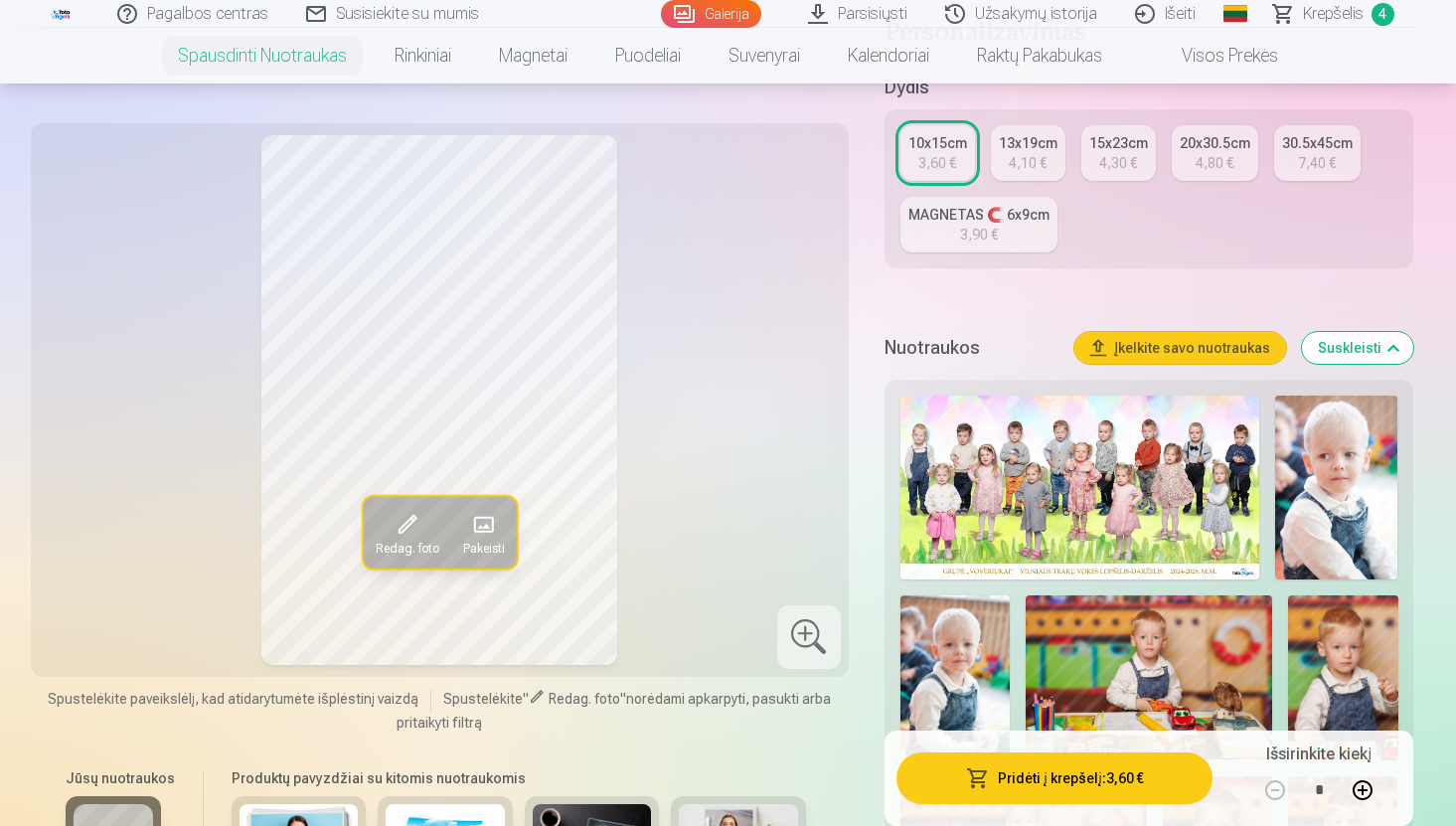 click on "Pridėti į krepšelį :  3,60 €" at bounding box center (1054, 778) 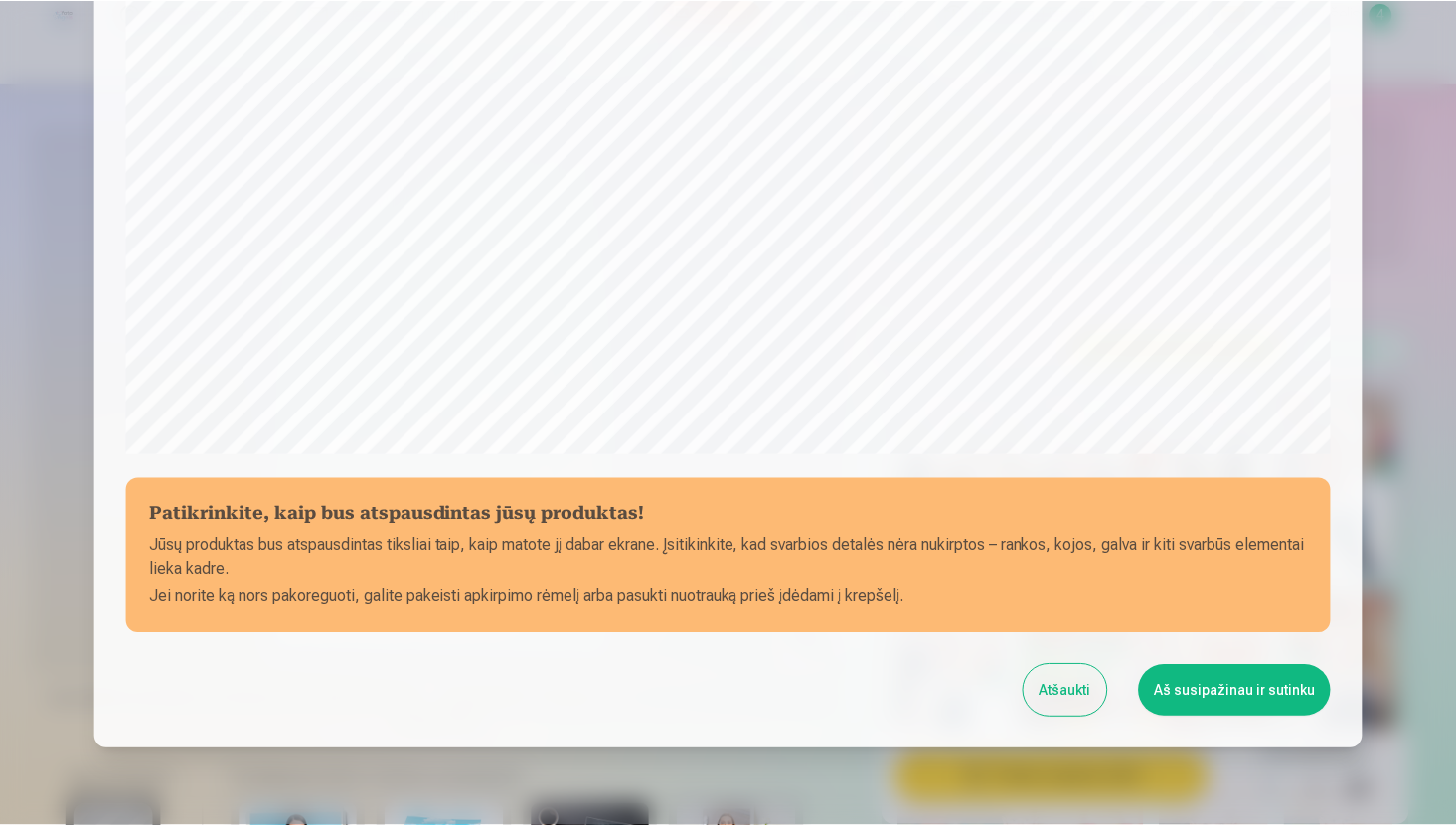 scroll, scrollTop: 605, scrollLeft: 0, axis: vertical 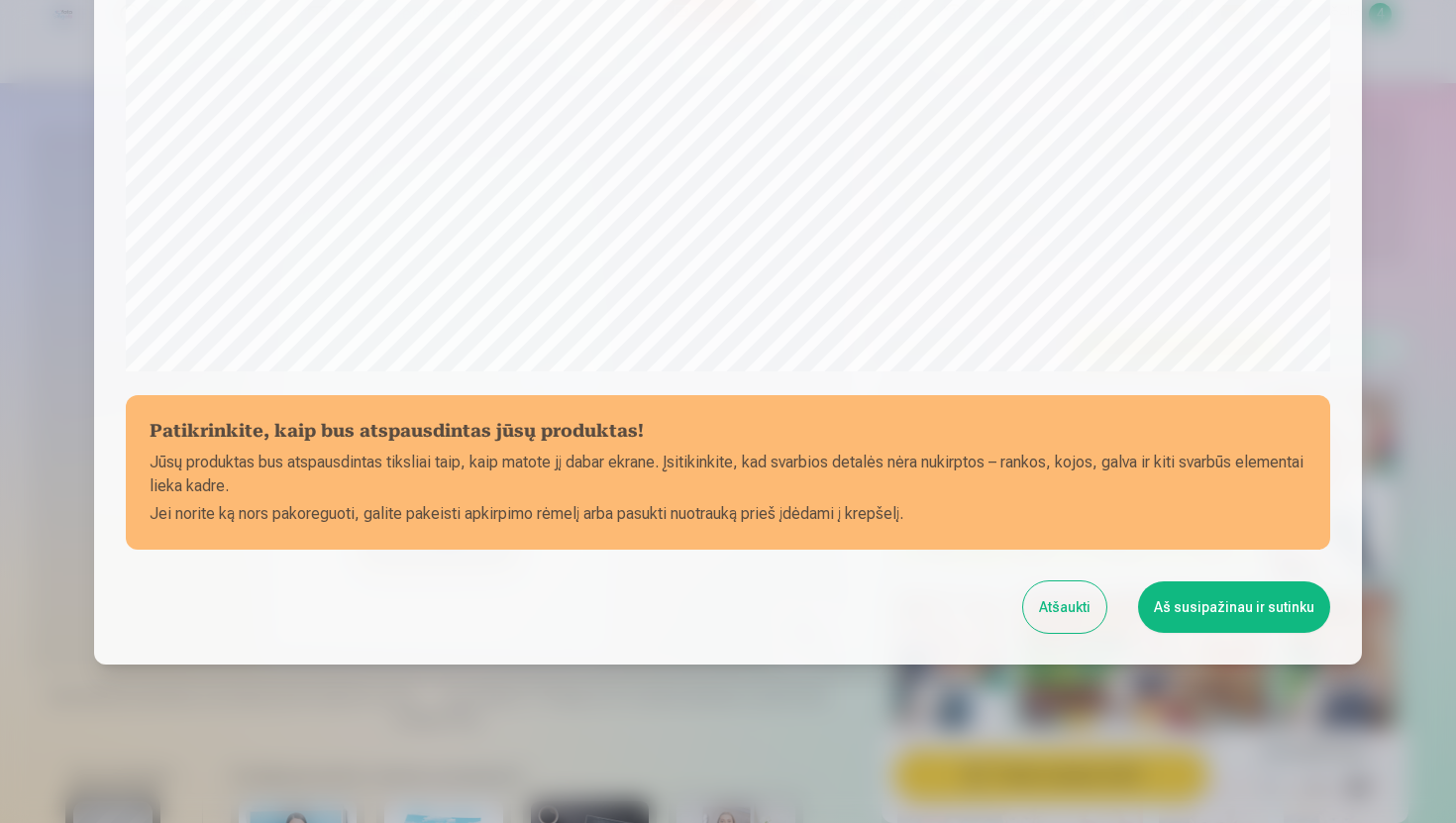 click on "Aš susipažinau ir sutinku" at bounding box center (1234, 607) 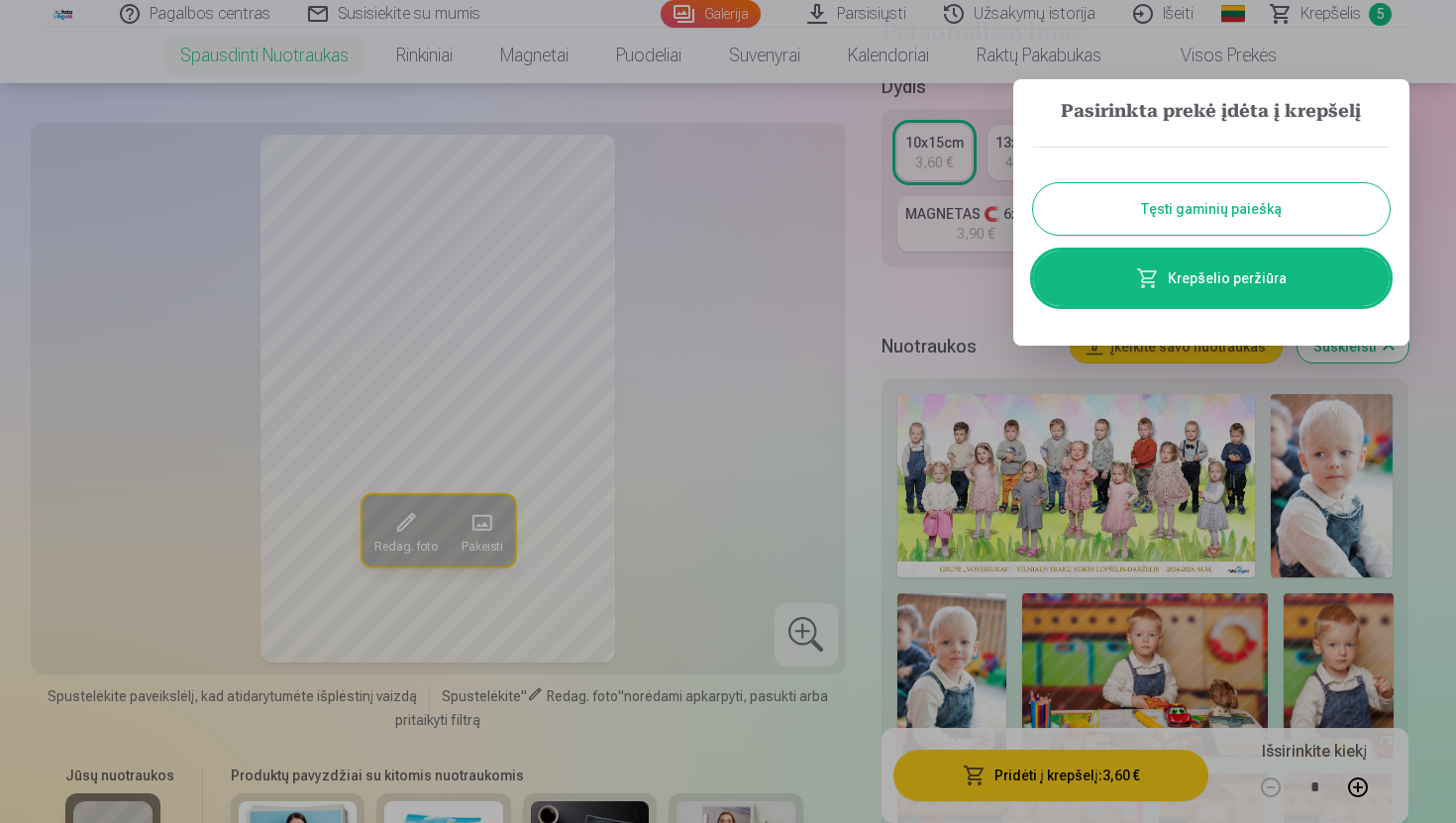 click on "Tęsti gaminių paiešką" at bounding box center [1211, 209] 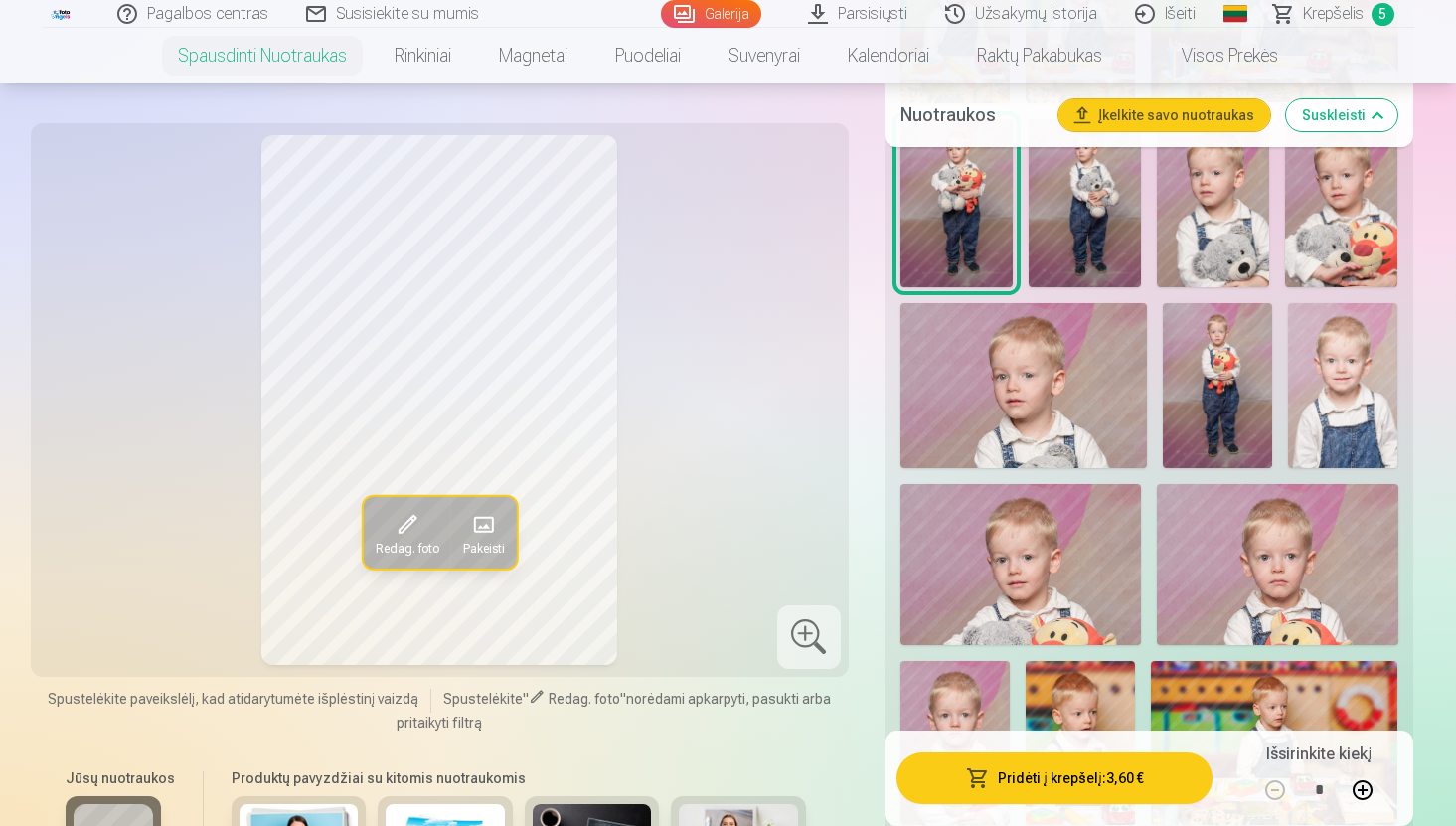 scroll, scrollTop: 1419, scrollLeft: 0, axis: vertical 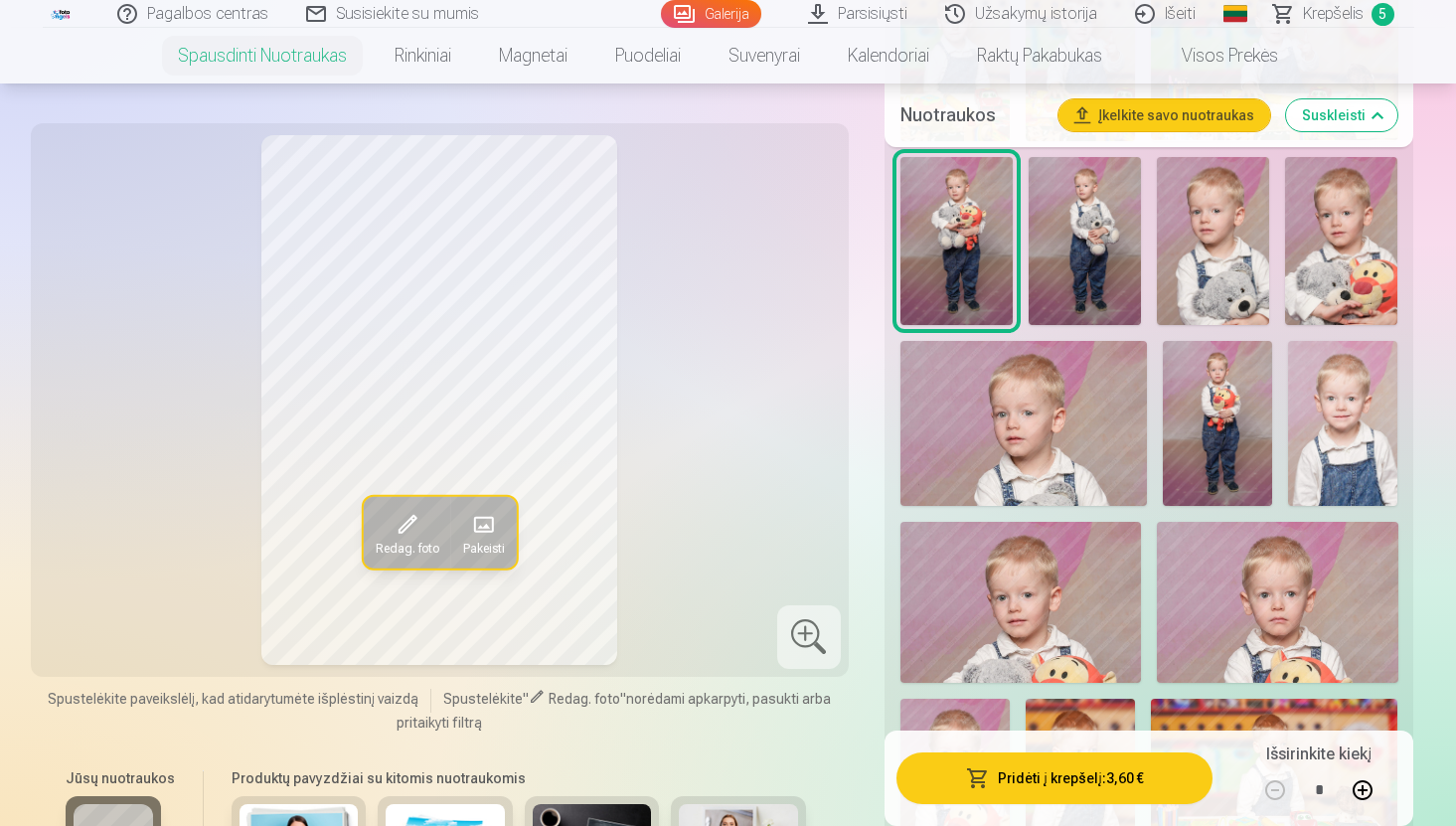click at bounding box center (1084, 242) 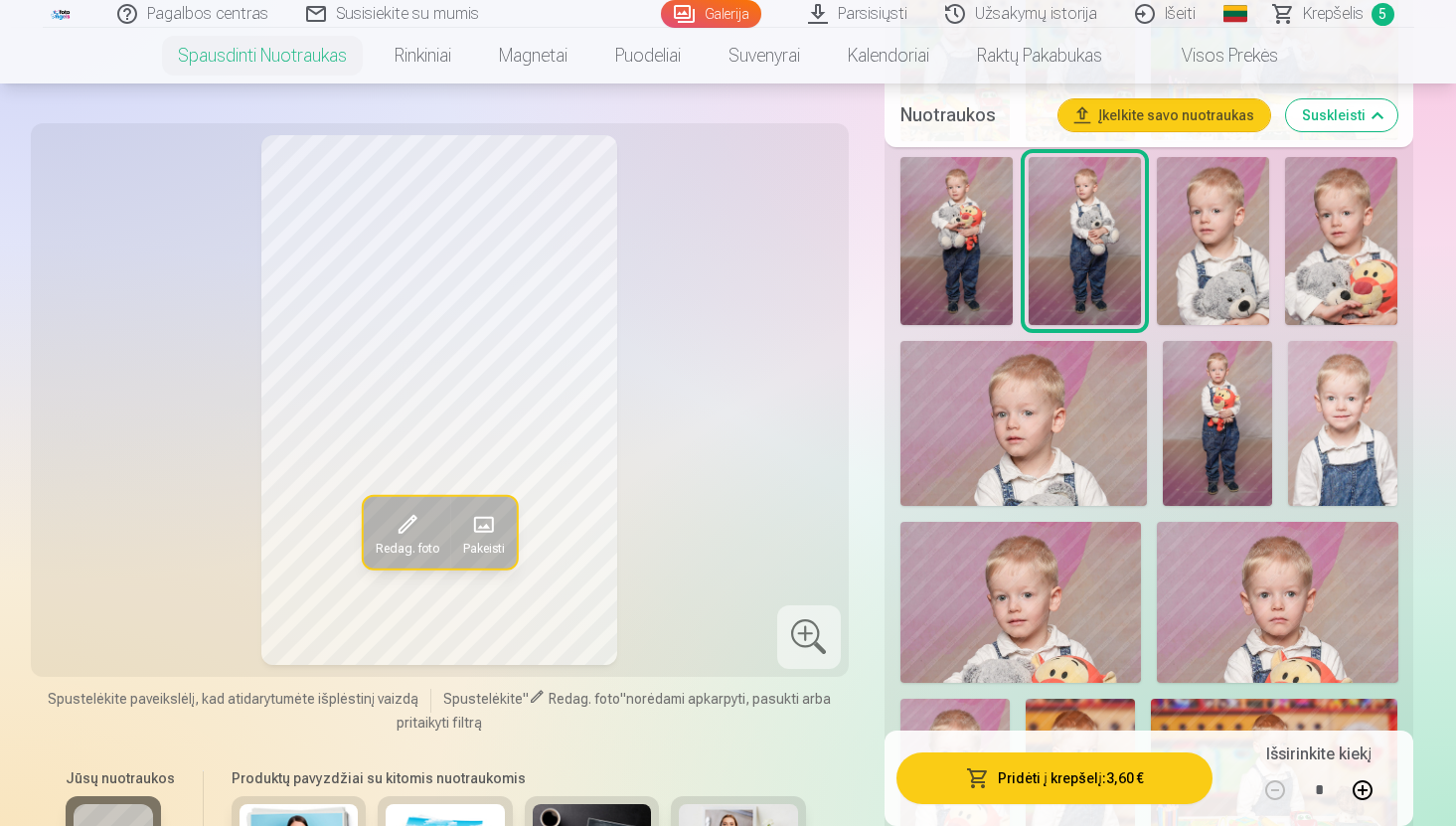 click at bounding box center [956, 242] 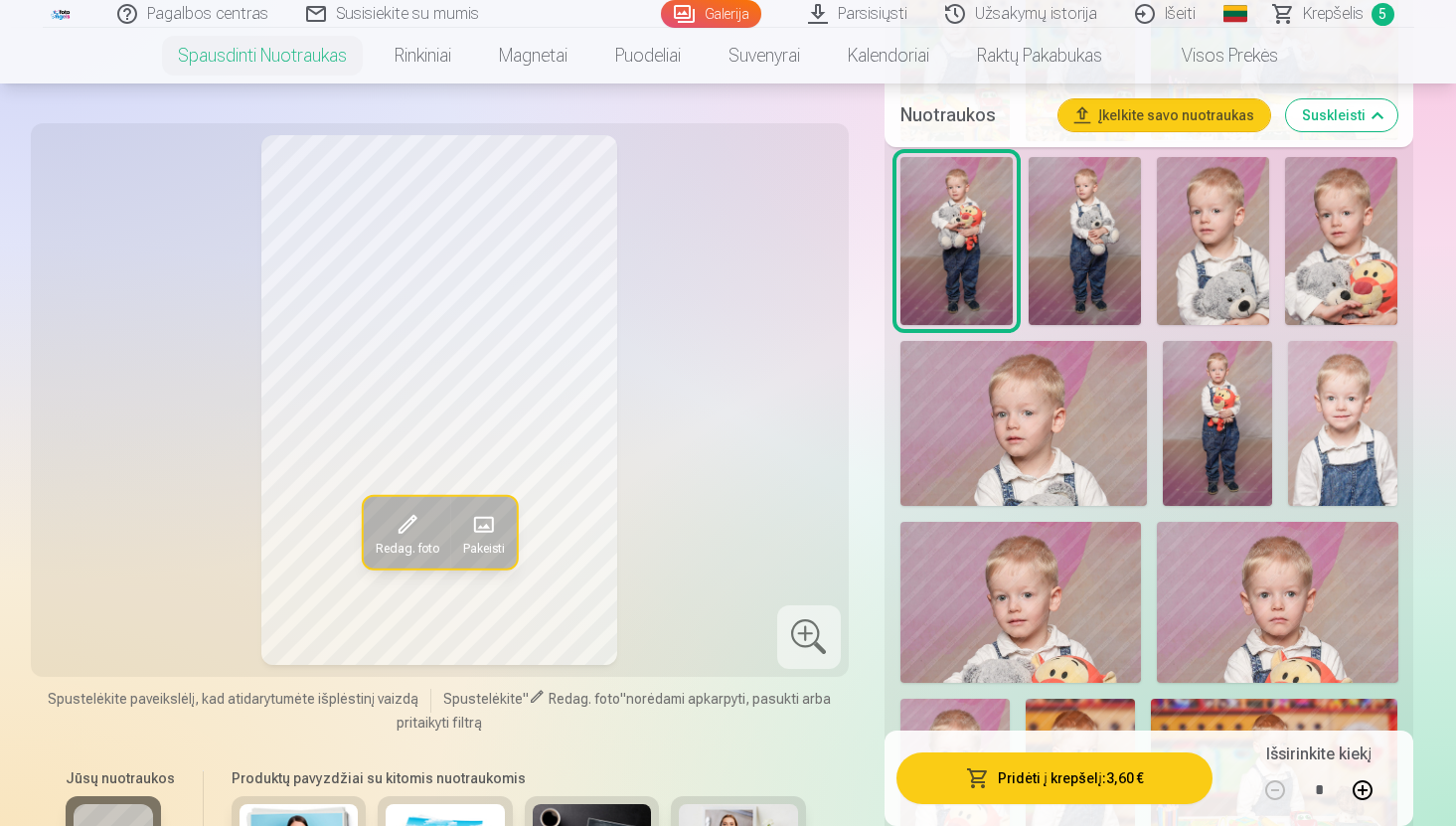 click at bounding box center (1084, 242) 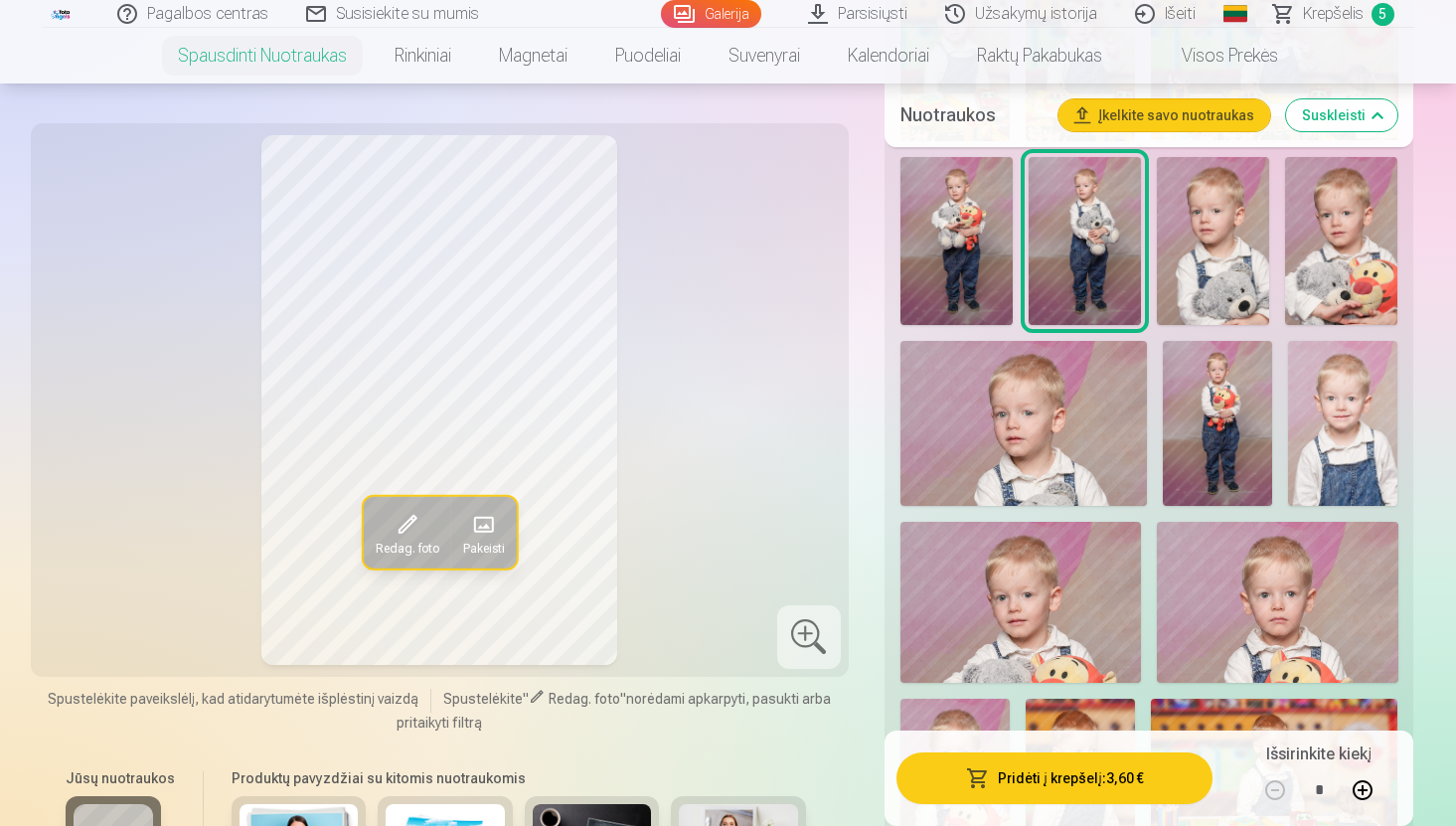 click at bounding box center (1213, 242) 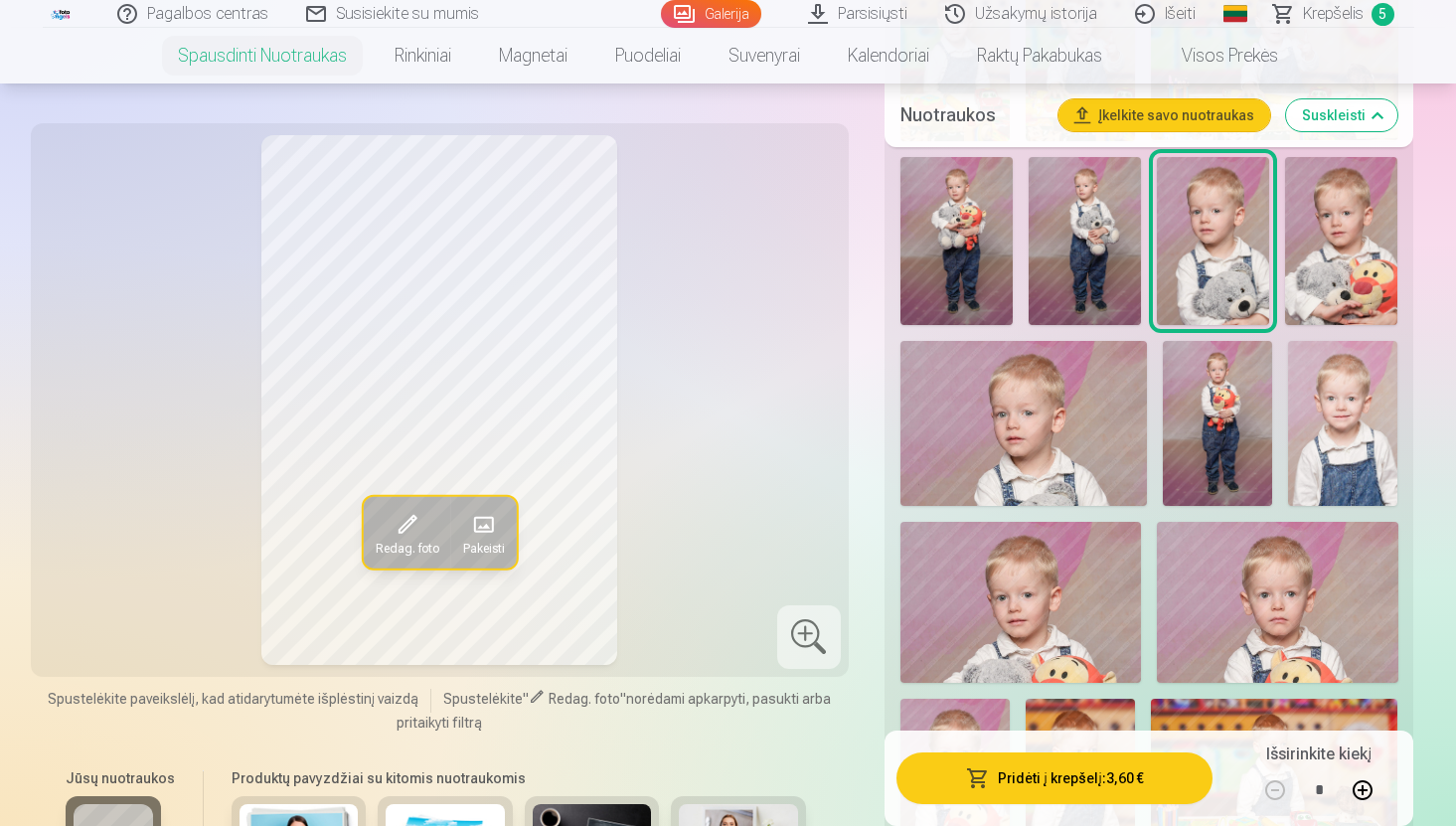 click at bounding box center (1341, 242) 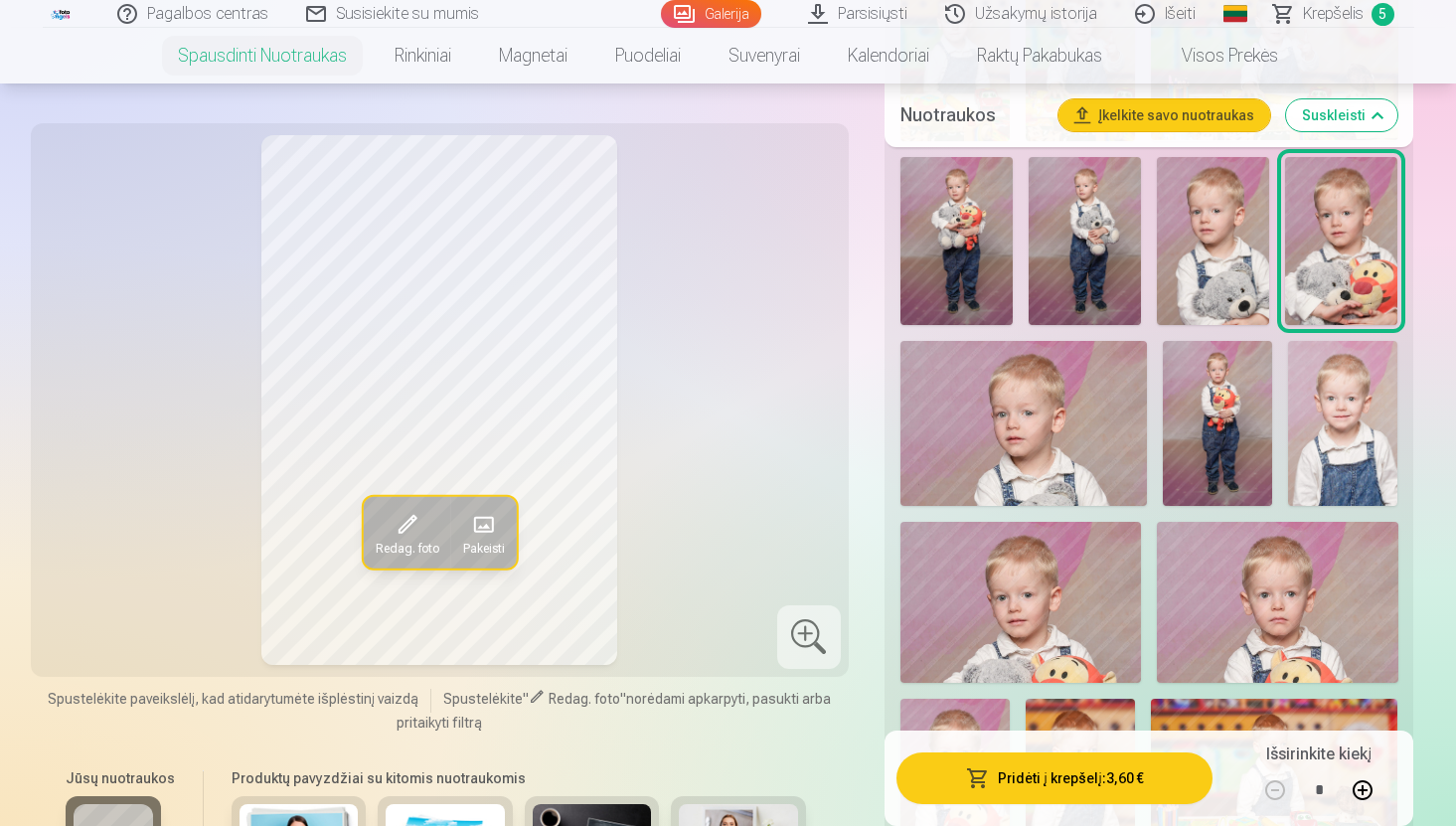 click at bounding box center (1024, 422) 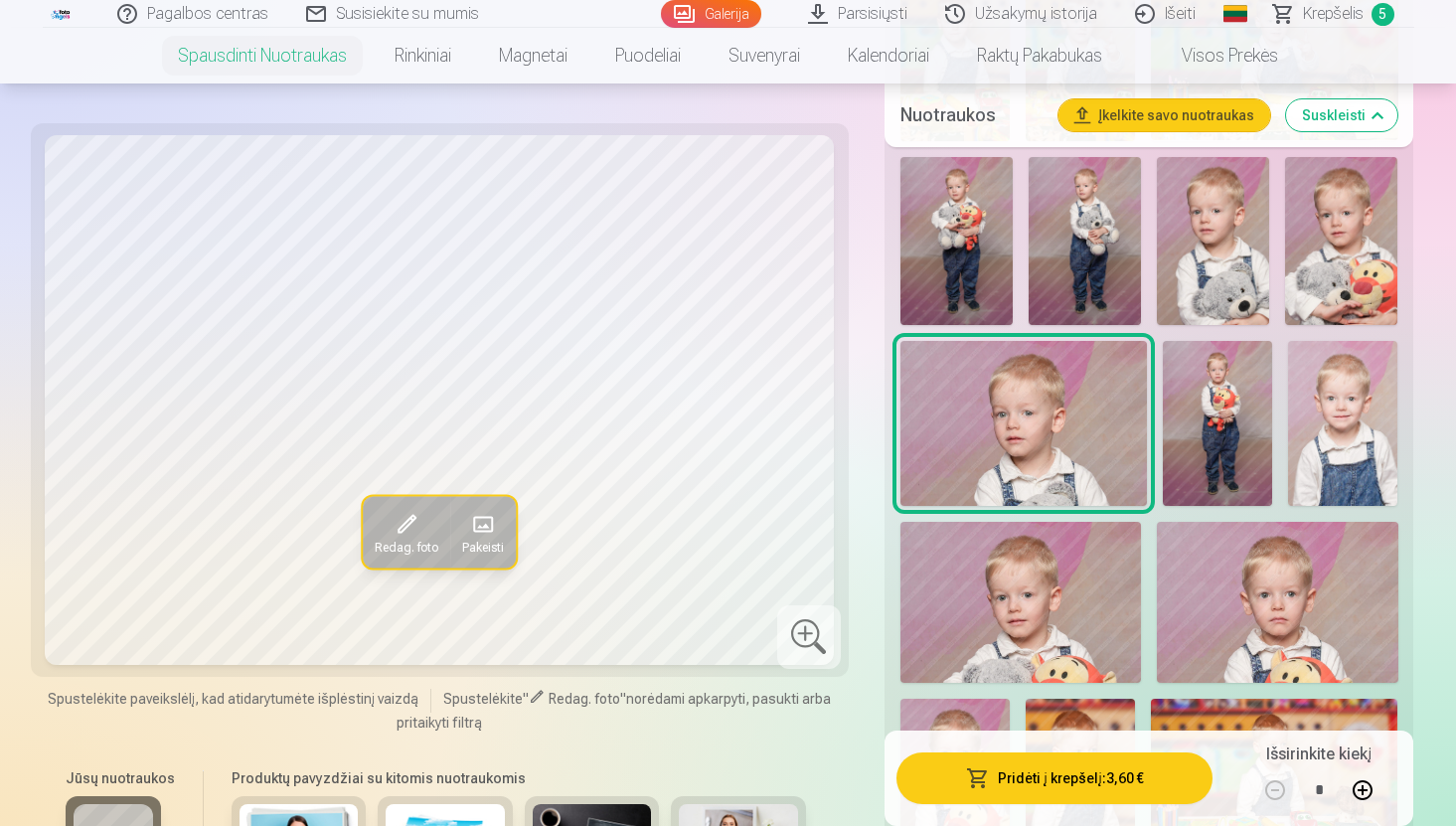 click at bounding box center (1217, 422) 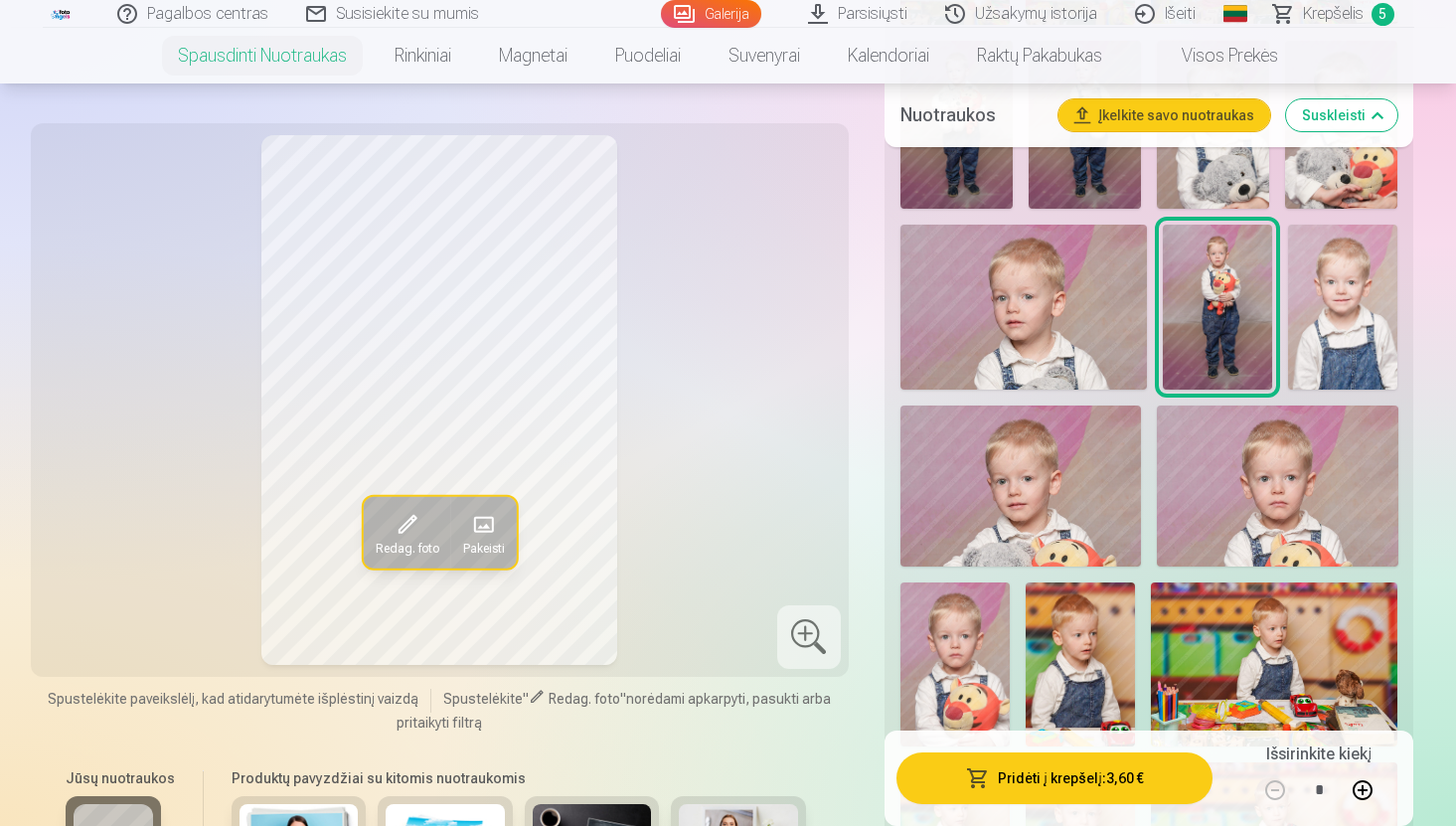scroll, scrollTop: 1546, scrollLeft: 0, axis: vertical 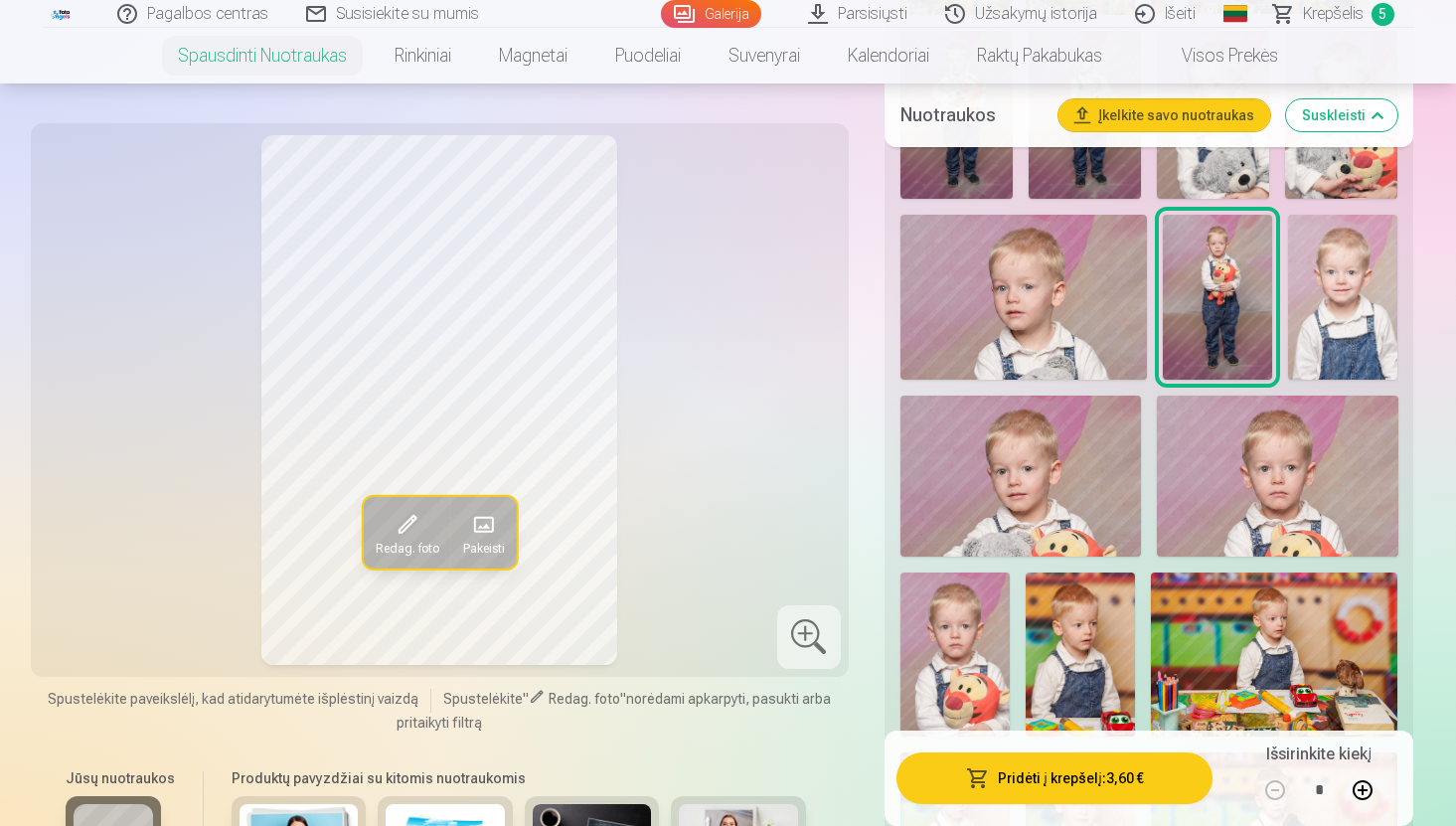 click at bounding box center (1343, 297) 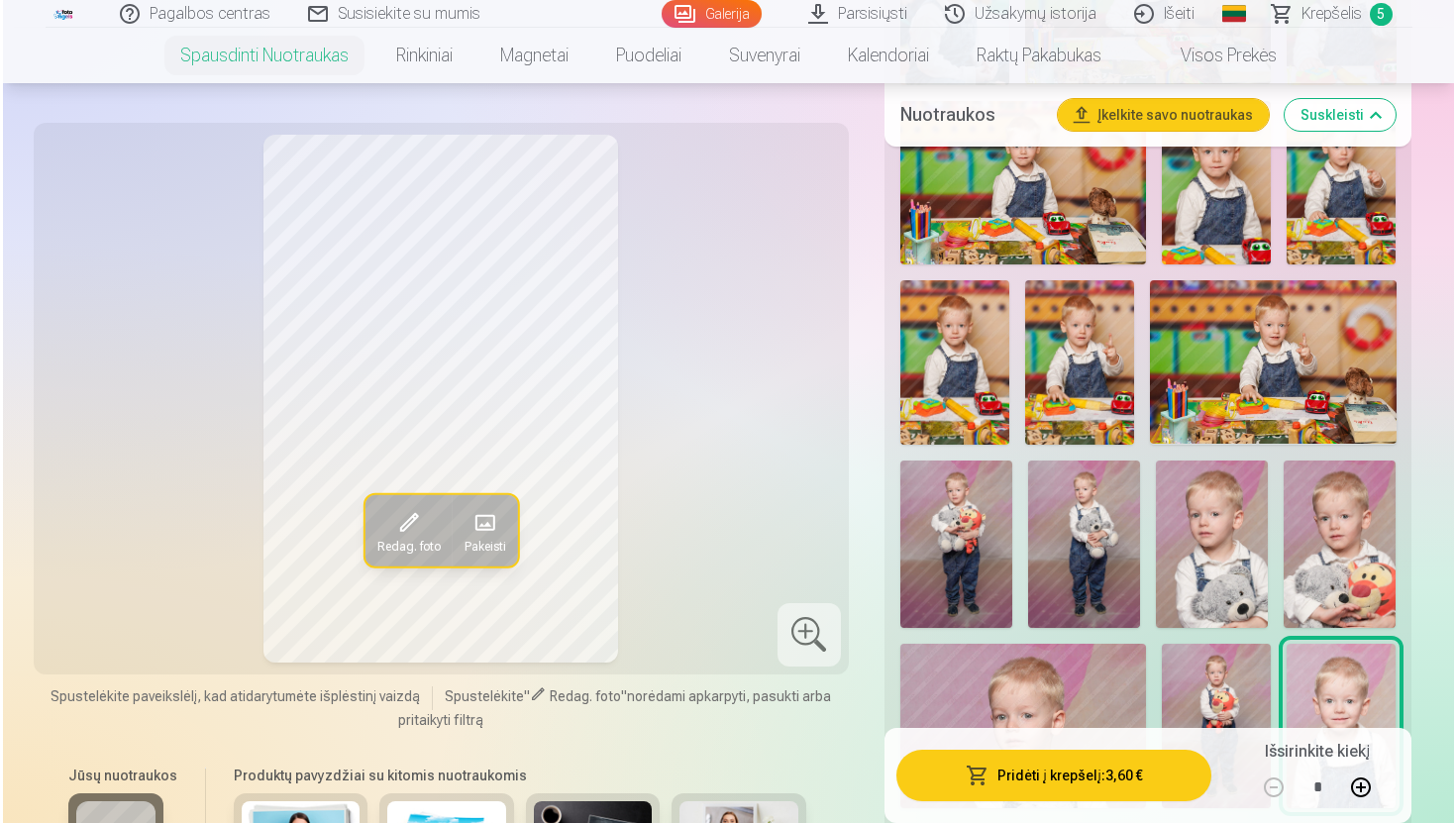 scroll, scrollTop: 1108, scrollLeft: 0, axis: vertical 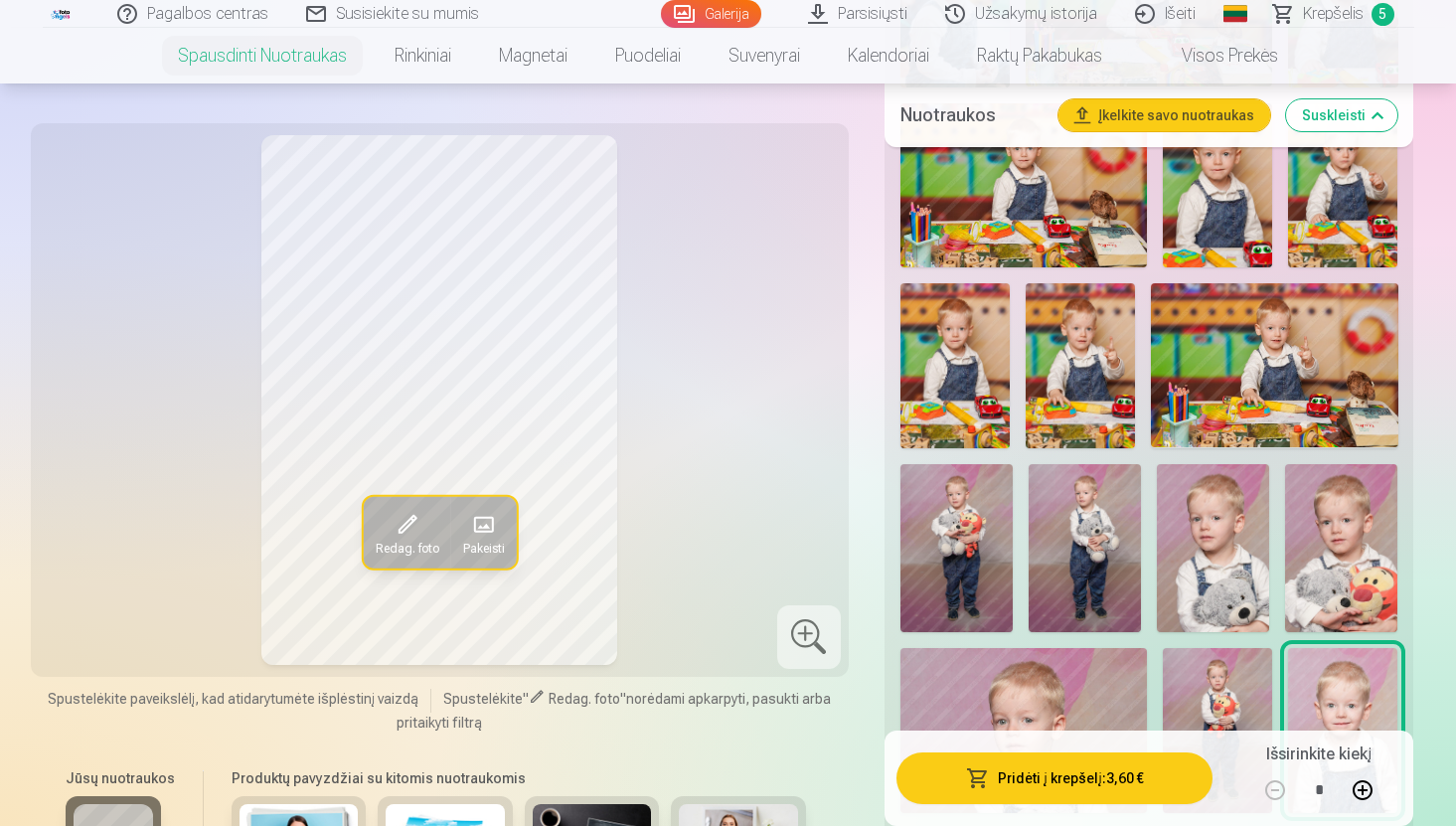 click on "Pridėti į krepšelį :  3,60 €" at bounding box center (1054, 778) 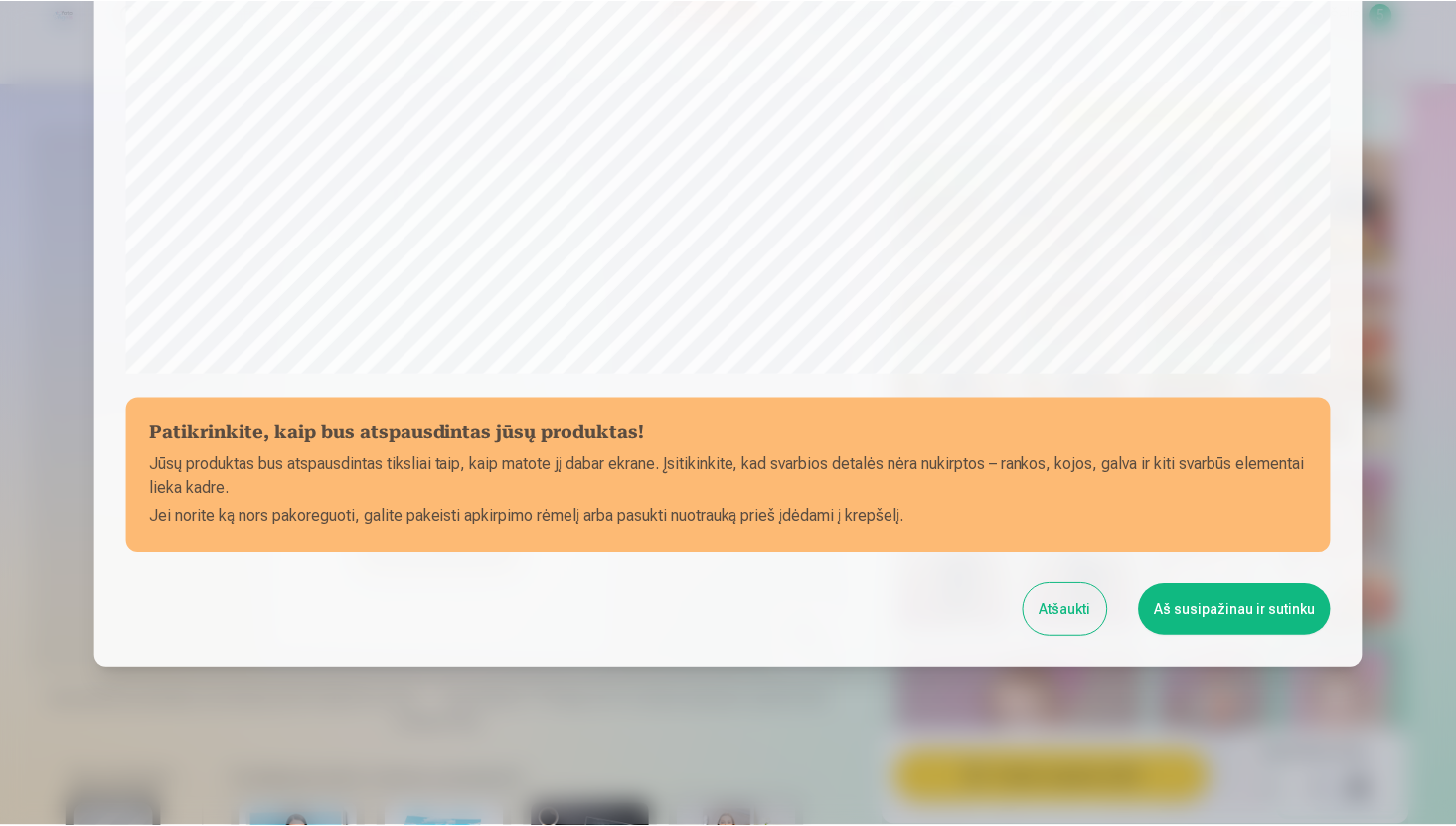 scroll, scrollTop: 605, scrollLeft: 0, axis: vertical 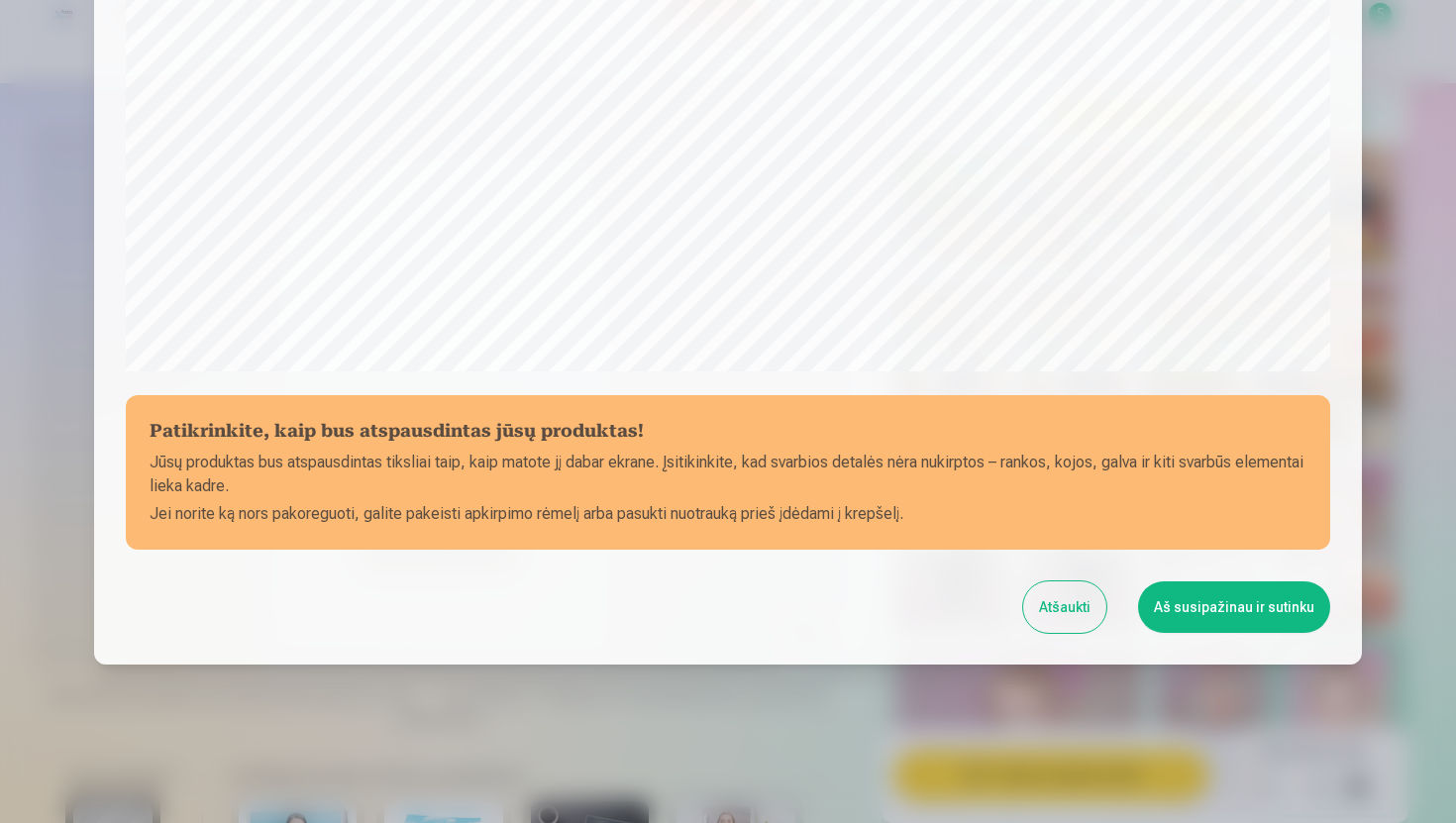 click on "Aš susipažinau ir sutinku" at bounding box center [1234, 607] 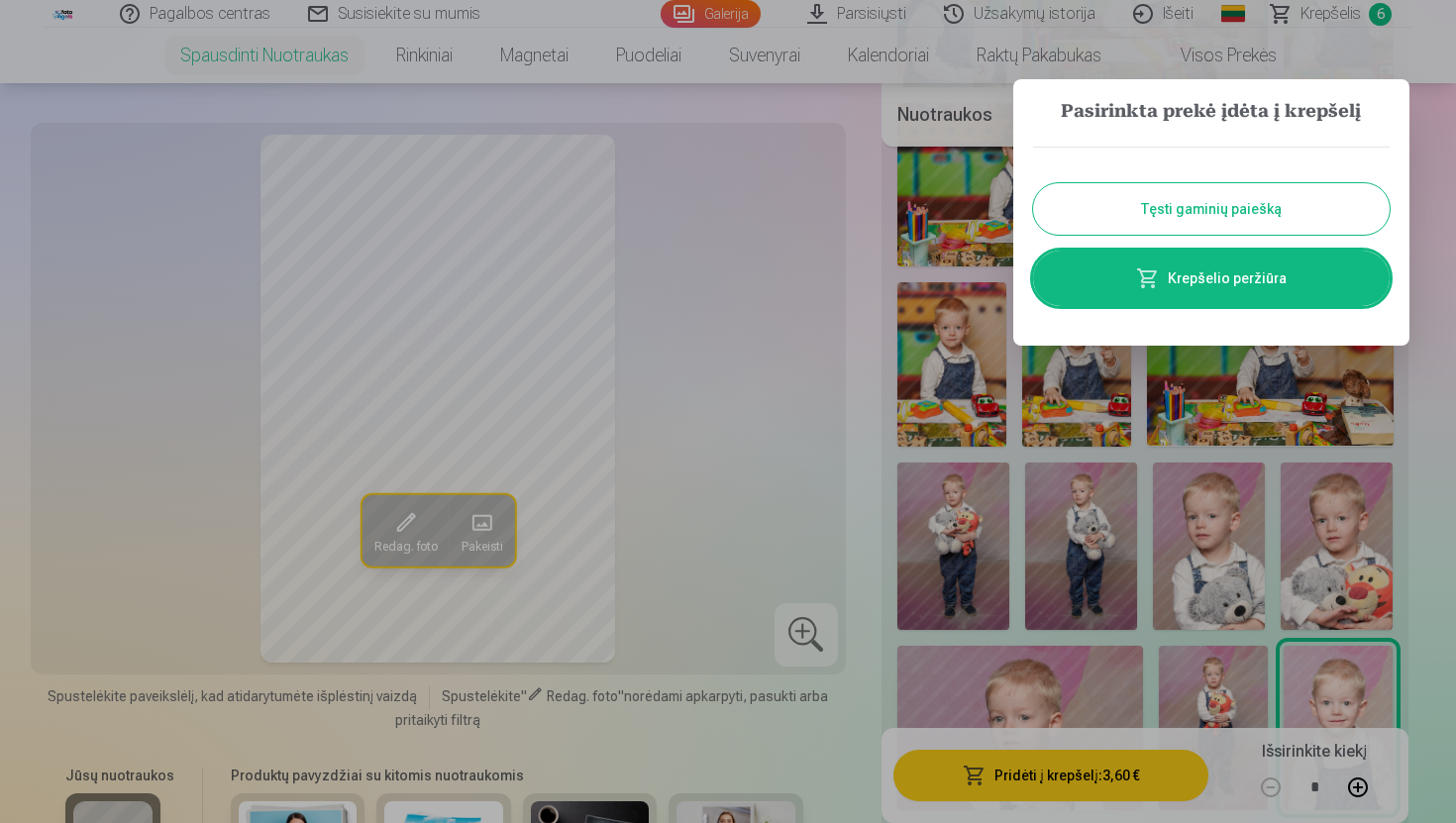 click on "Tęsti gaminių paiešką" at bounding box center (1211, 209) 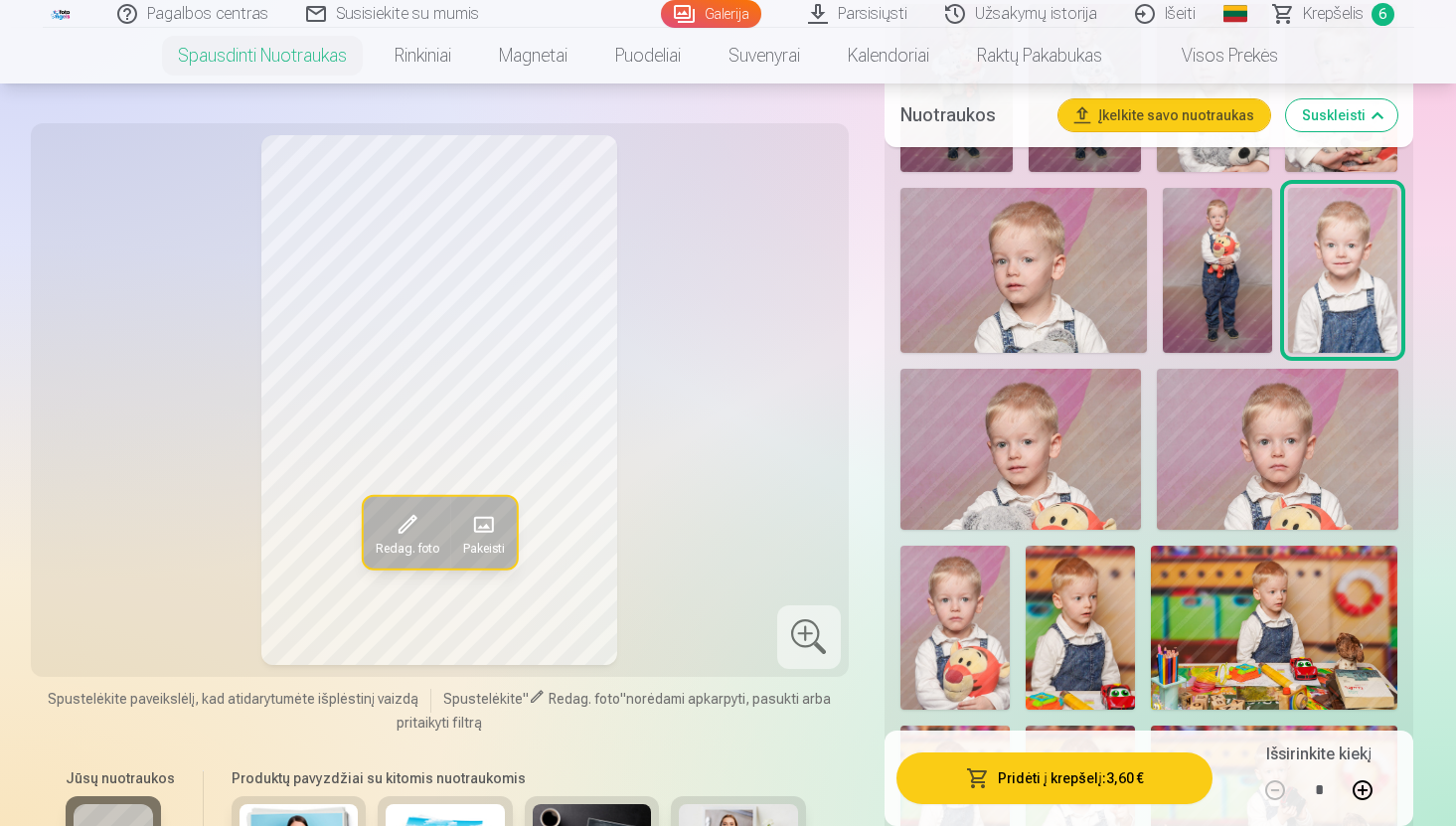 scroll, scrollTop: 1584, scrollLeft: 0, axis: vertical 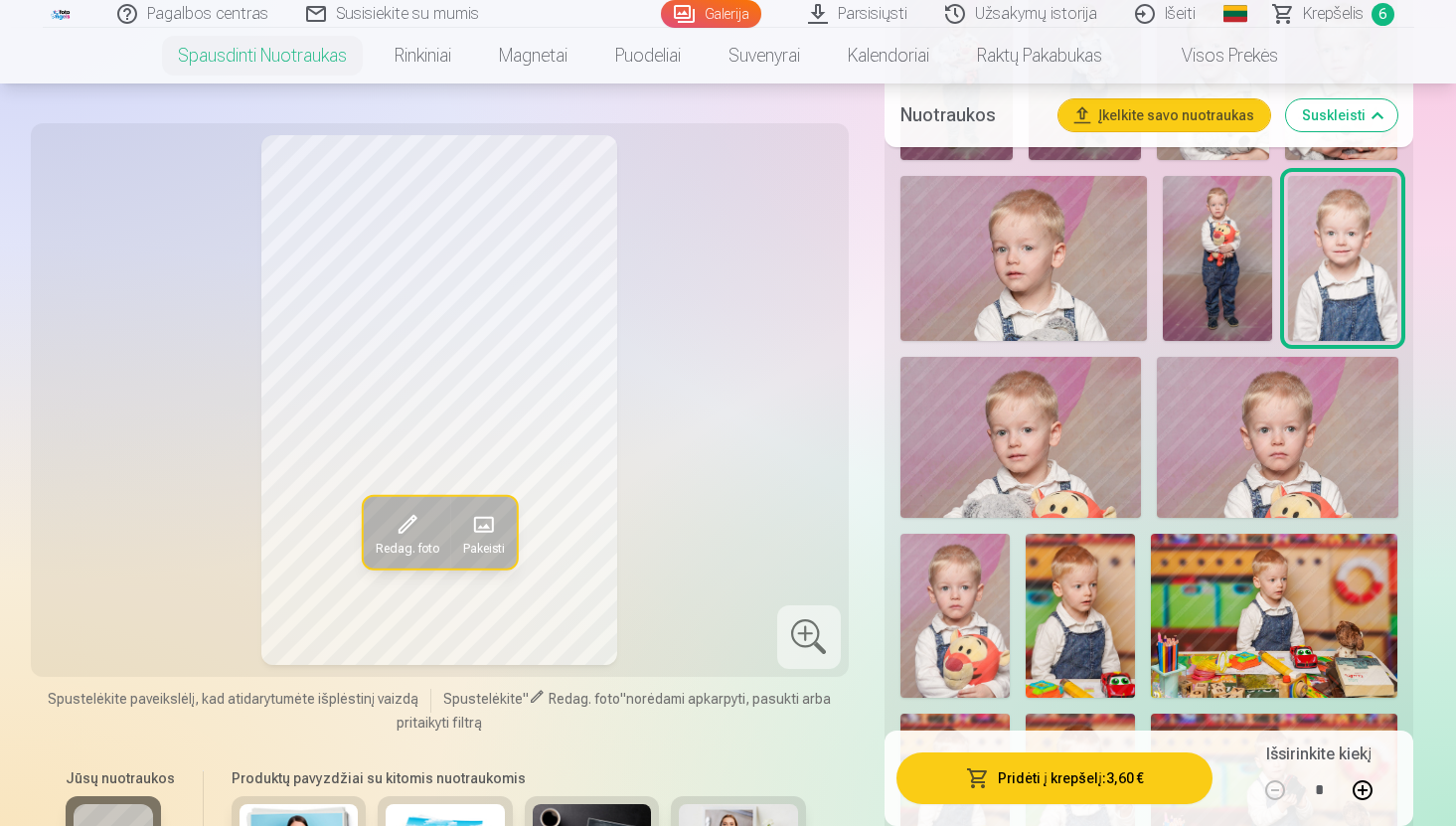 click at bounding box center (1021, 437) 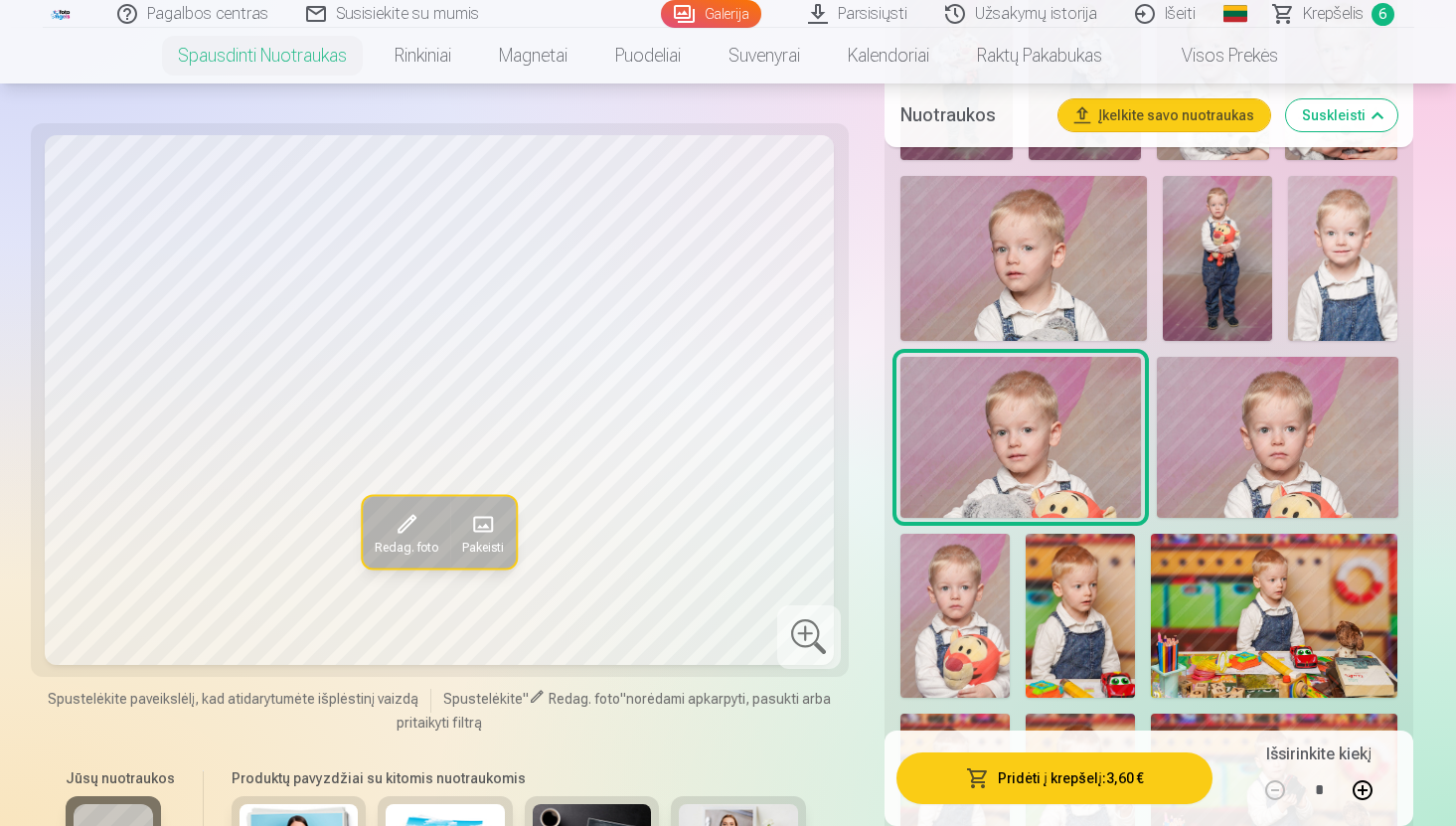 click at bounding box center (1277, 437) 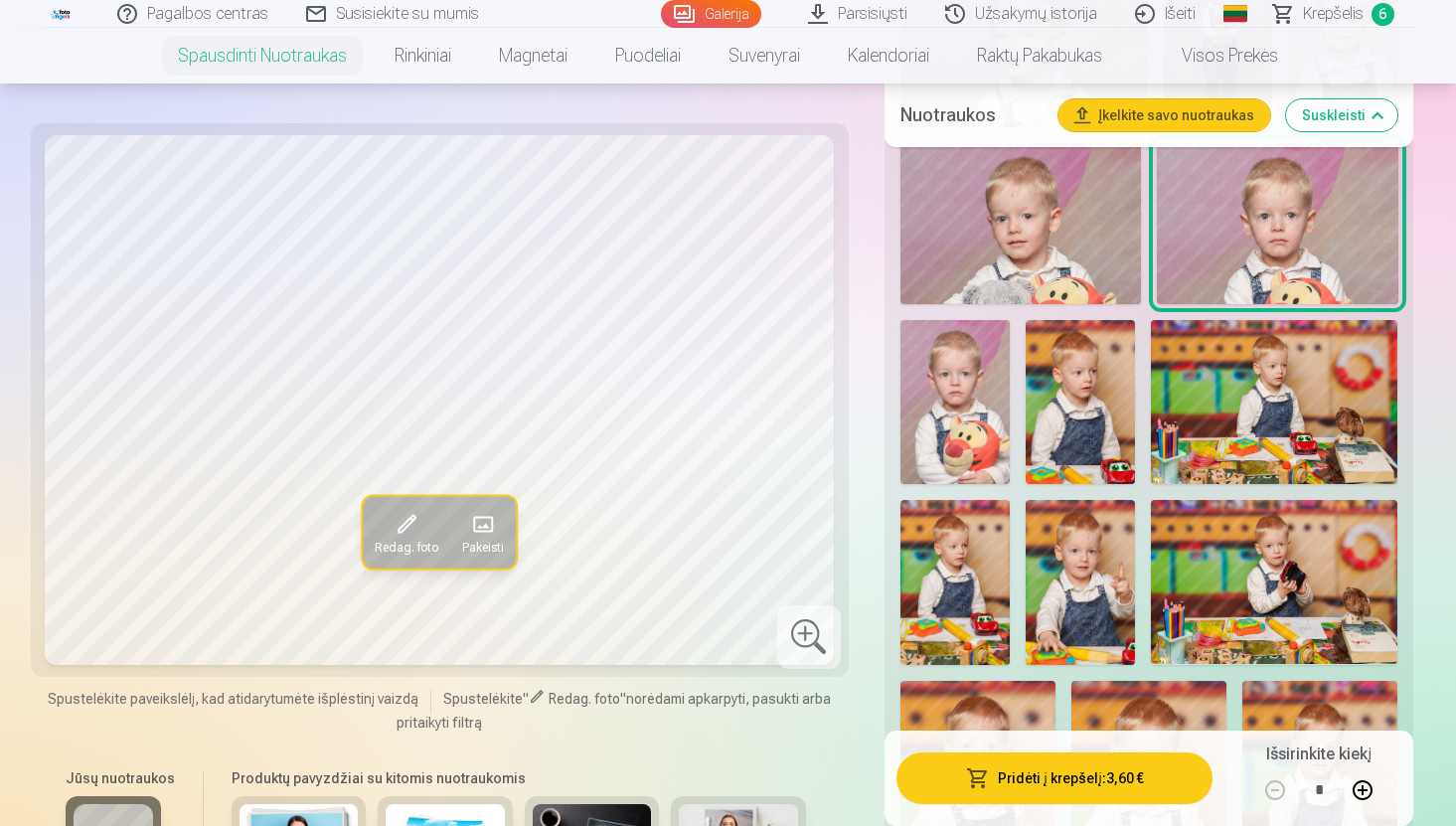 scroll, scrollTop: 1806, scrollLeft: 0, axis: vertical 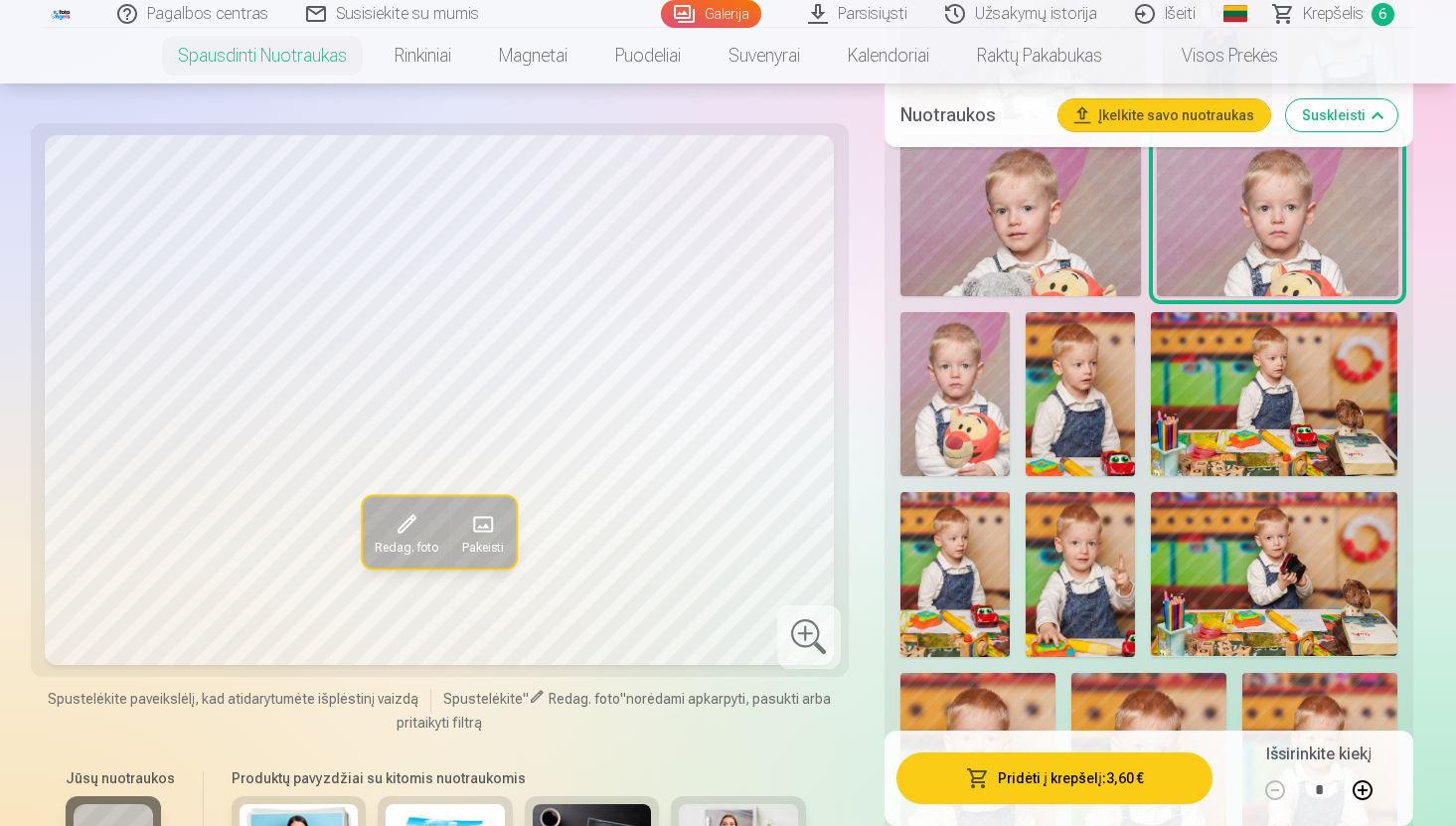 click at bounding box center (955, 395) 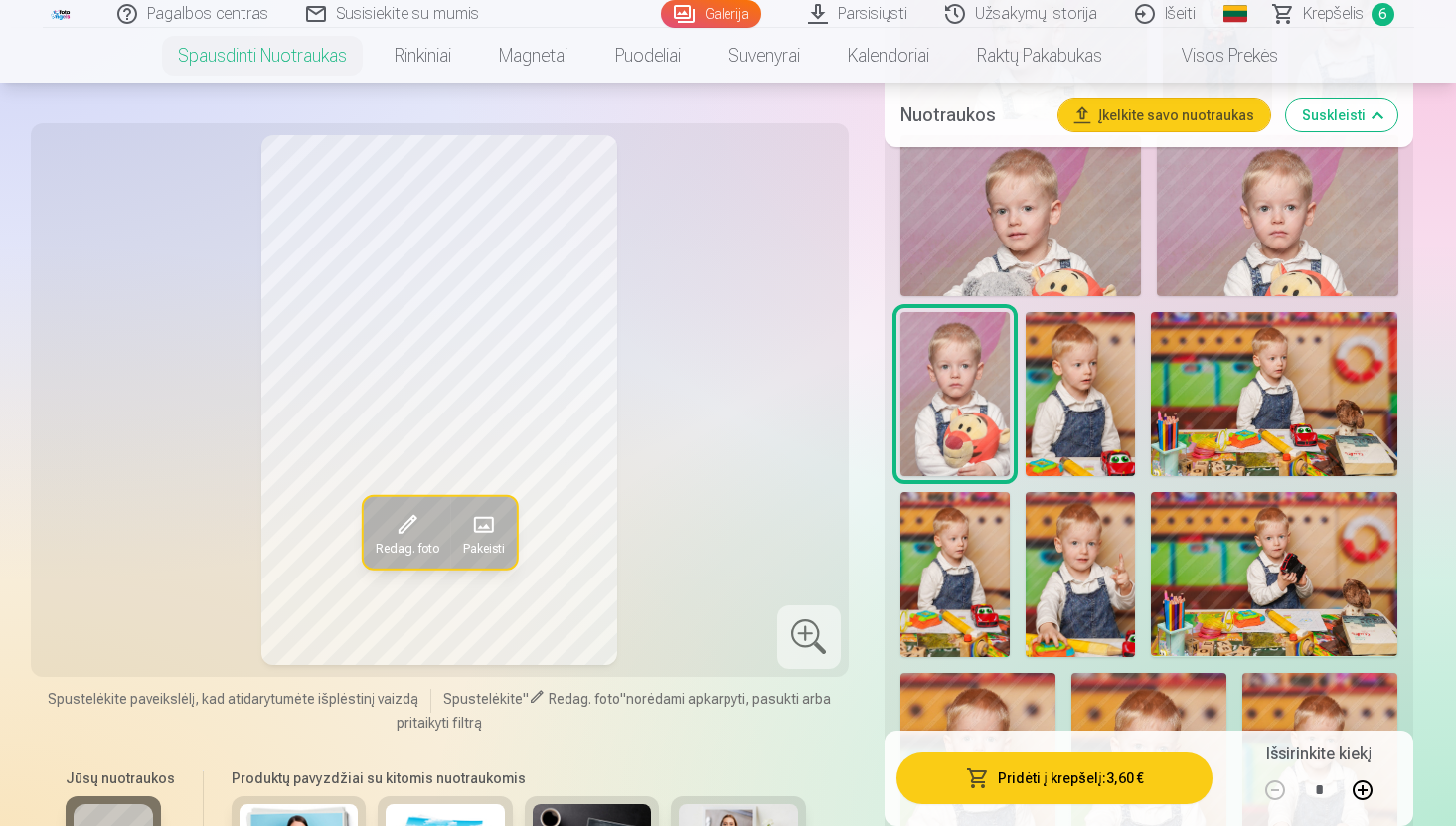 click at bounding box center [1080, 395] 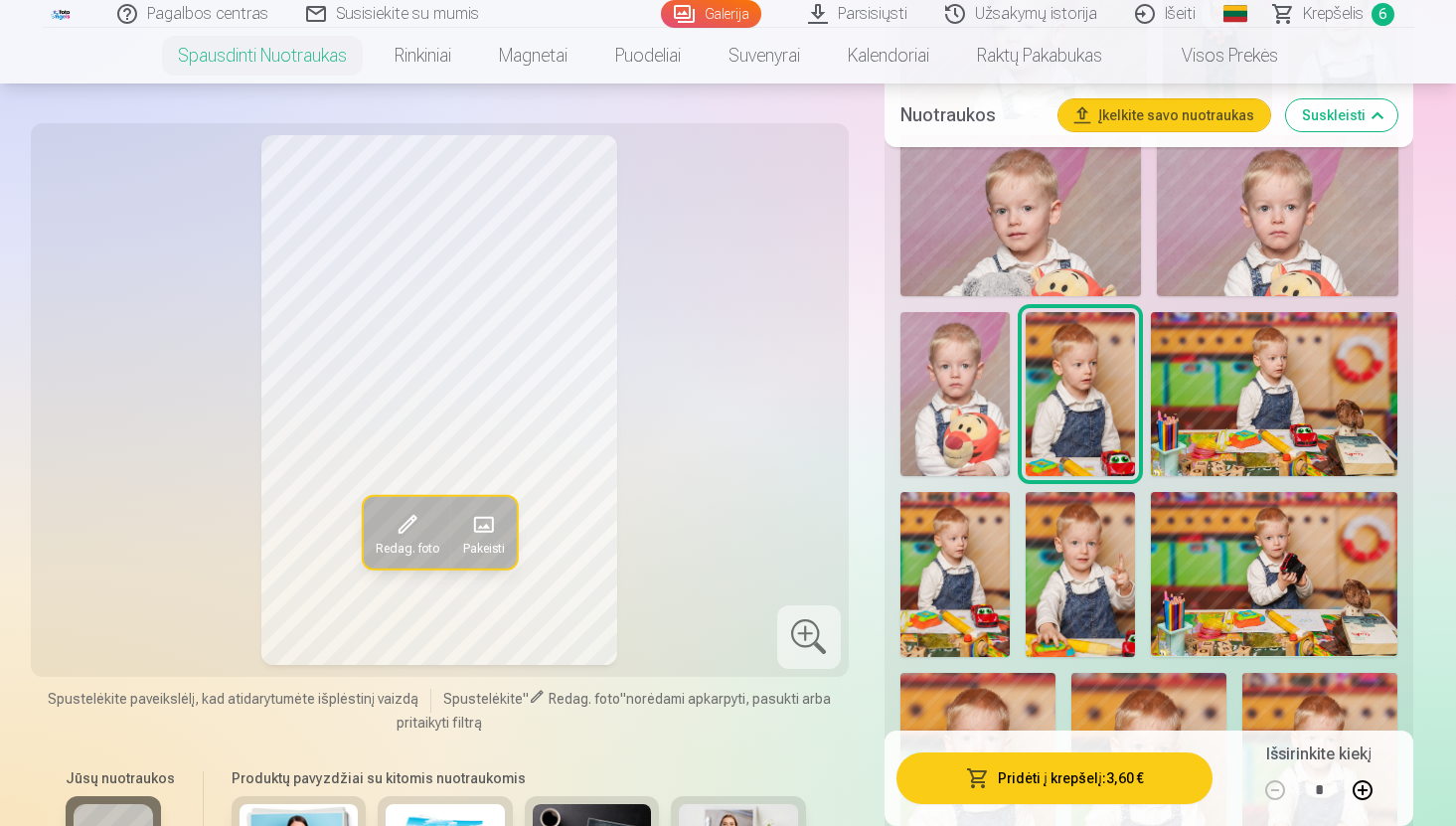click at bounding box center [1274, 394] 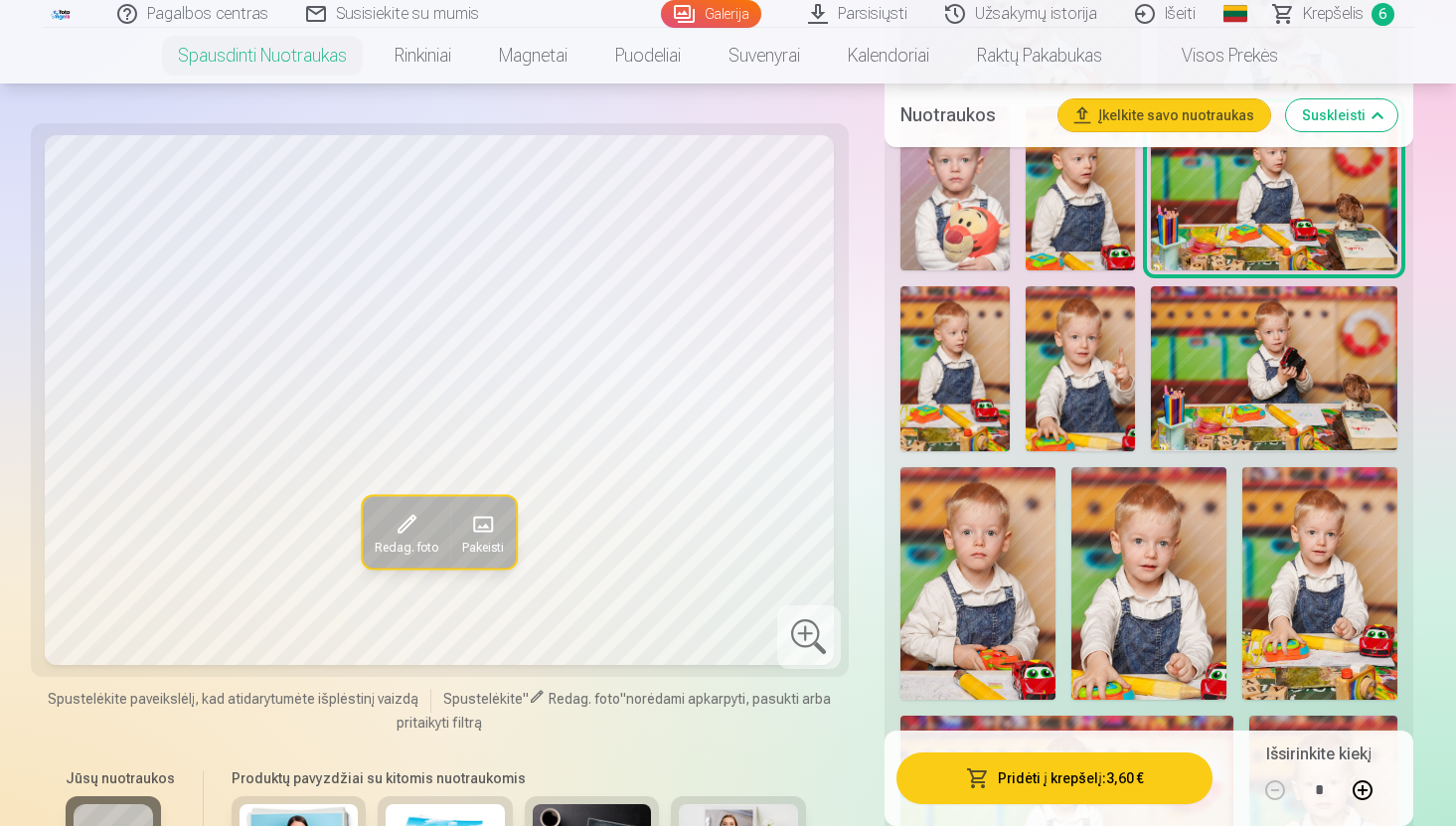 scroll, scrollTop: 2033, scrollLeft: 0, axis: vertical 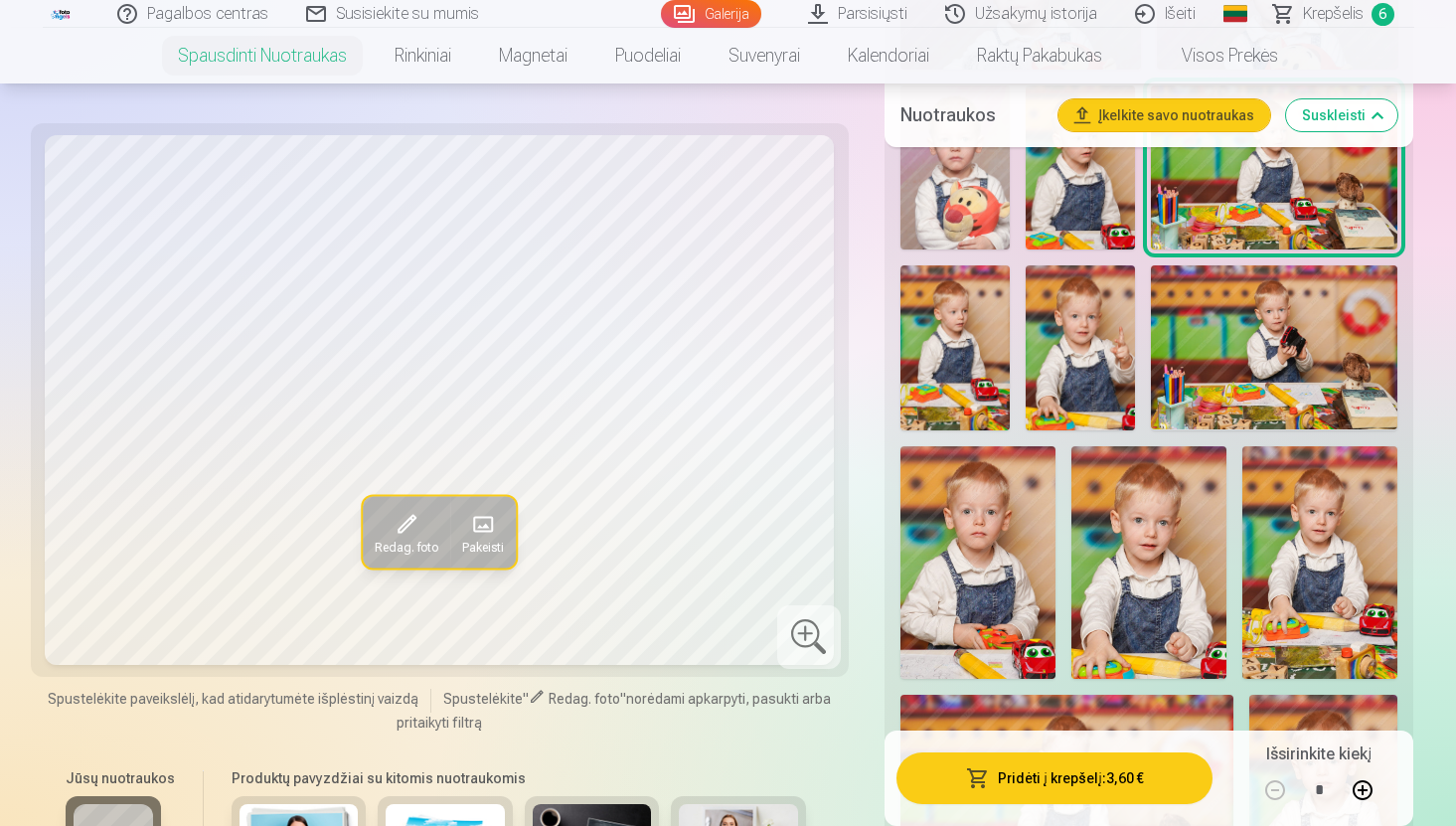 click at bounding box center [955, 347] 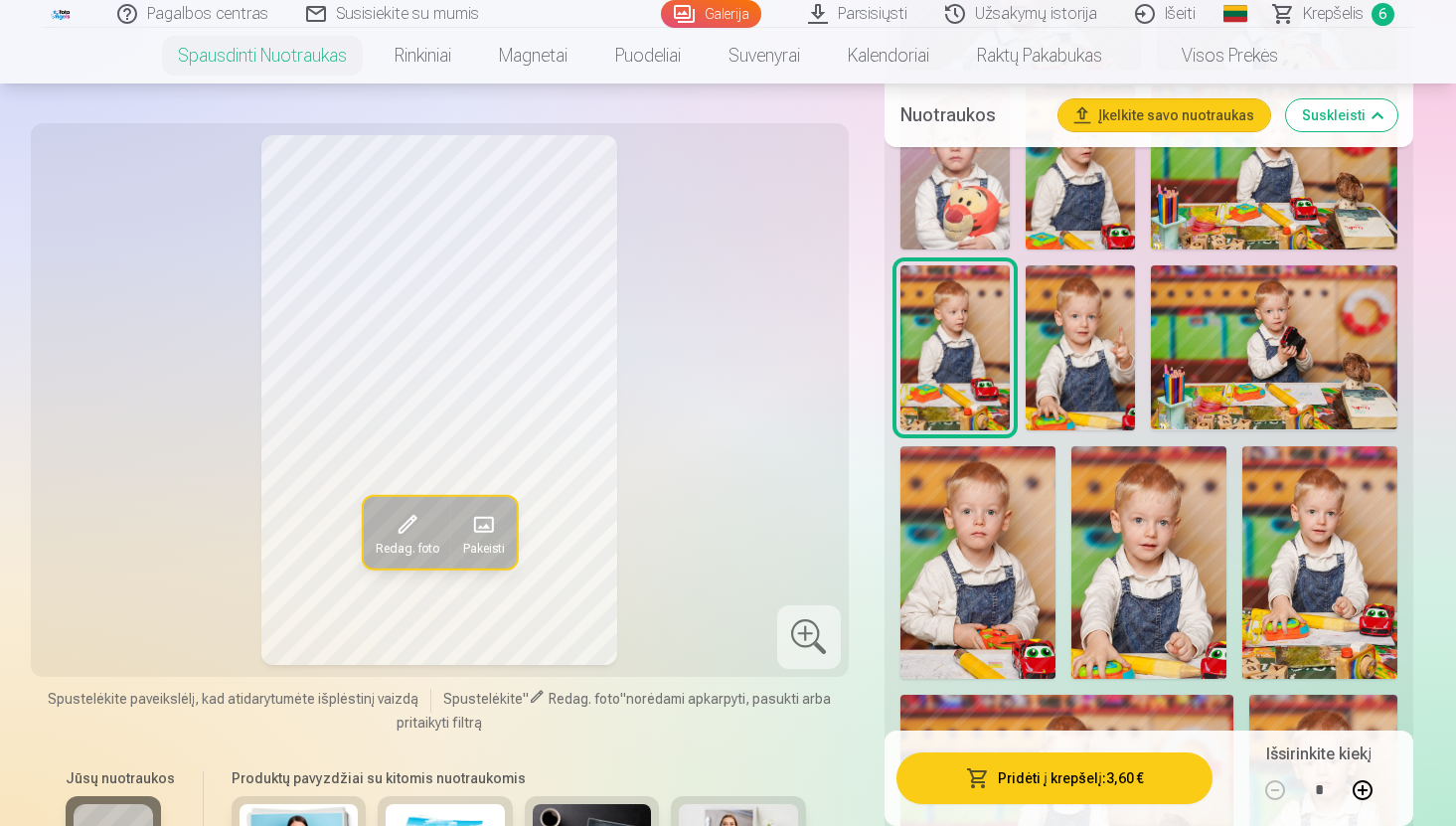 click at bounding box center [1080, 348] 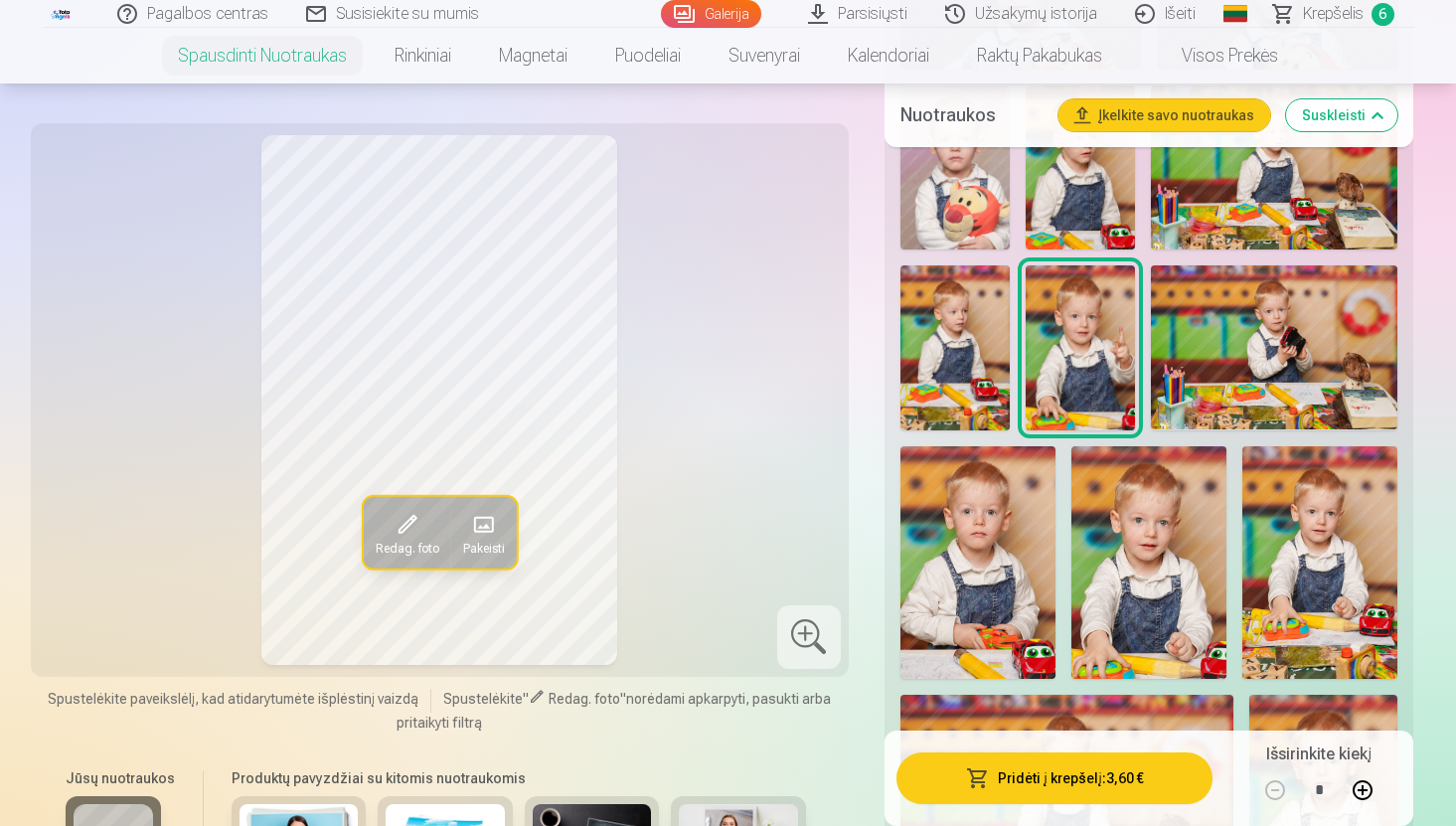 click at bounding box center [1274, 347] 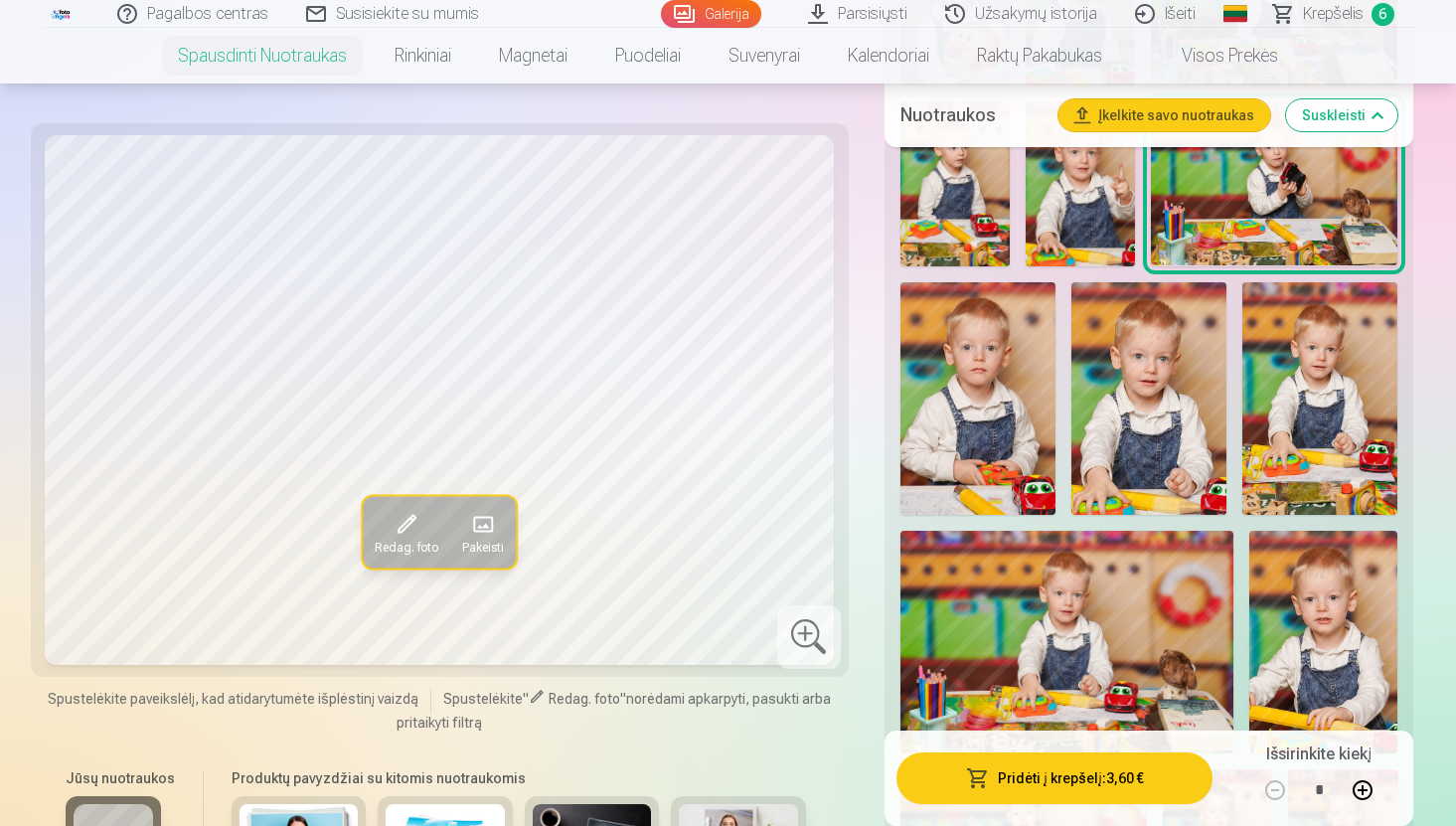 scroll, scrollTop: 2204, scrollLeft: 0, axis: vertical 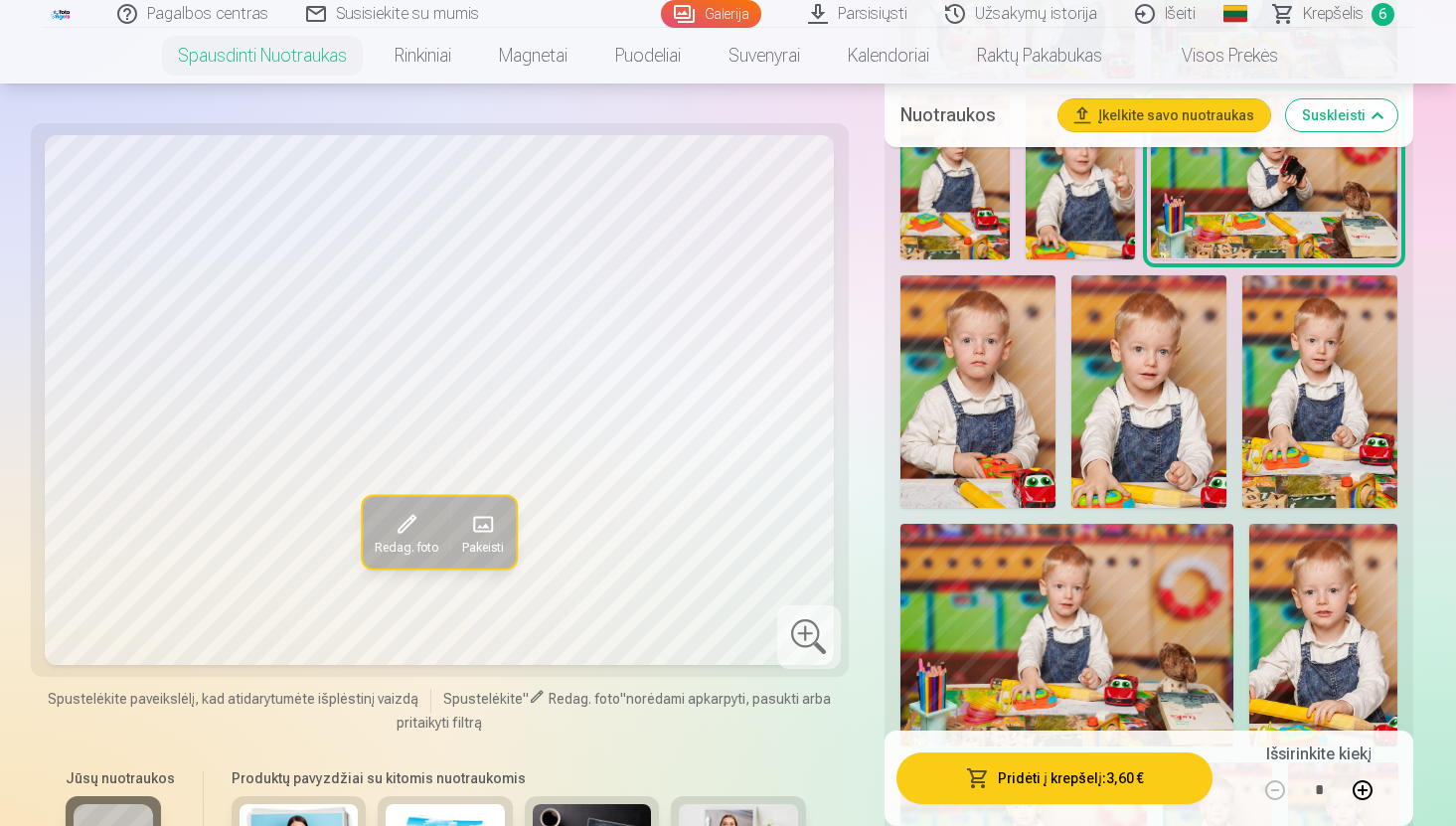 click at bounding box center (978, 392) 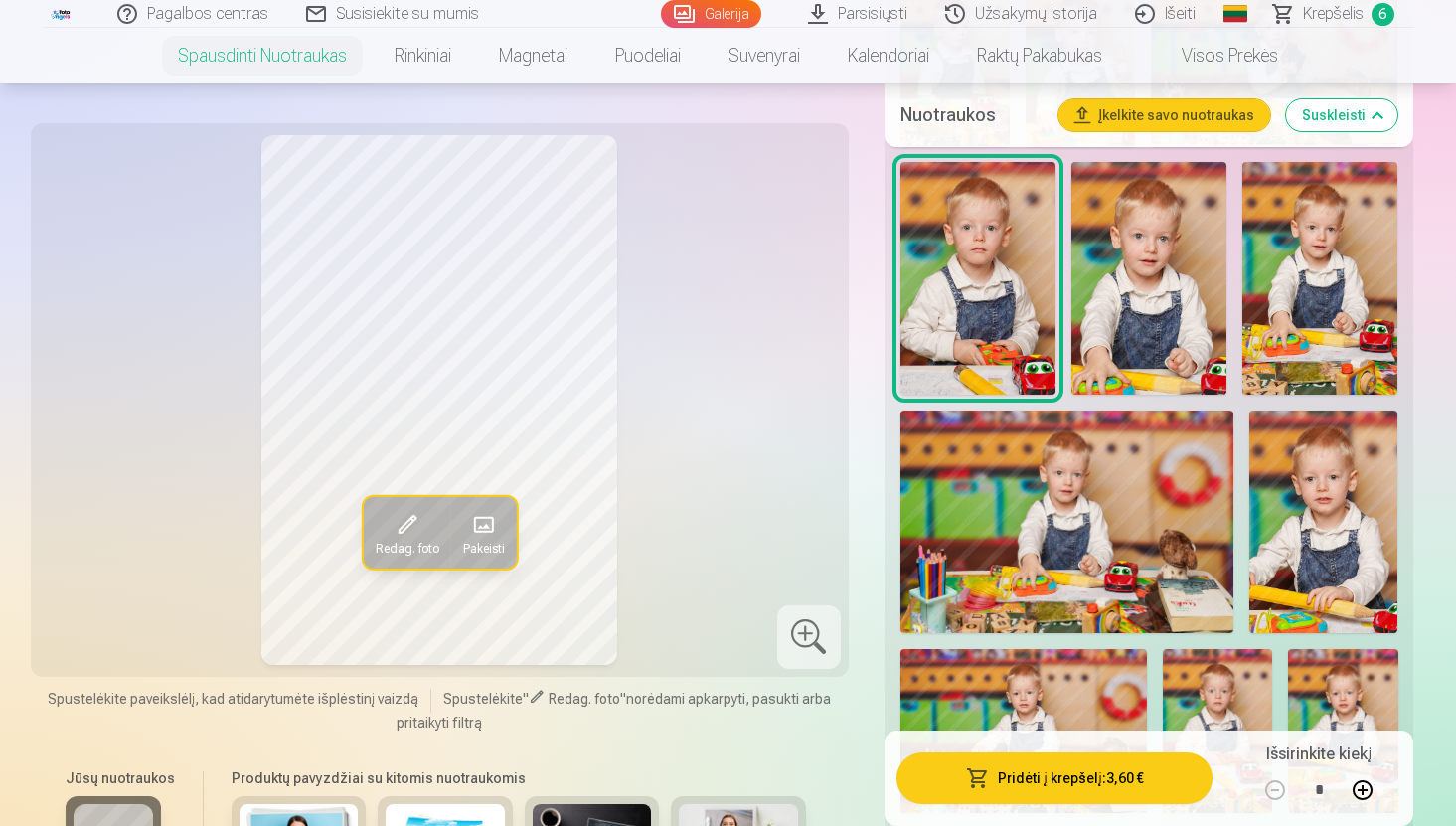 scroll, scrollTop: 2329, scrollLeft: 0, axis: vertical 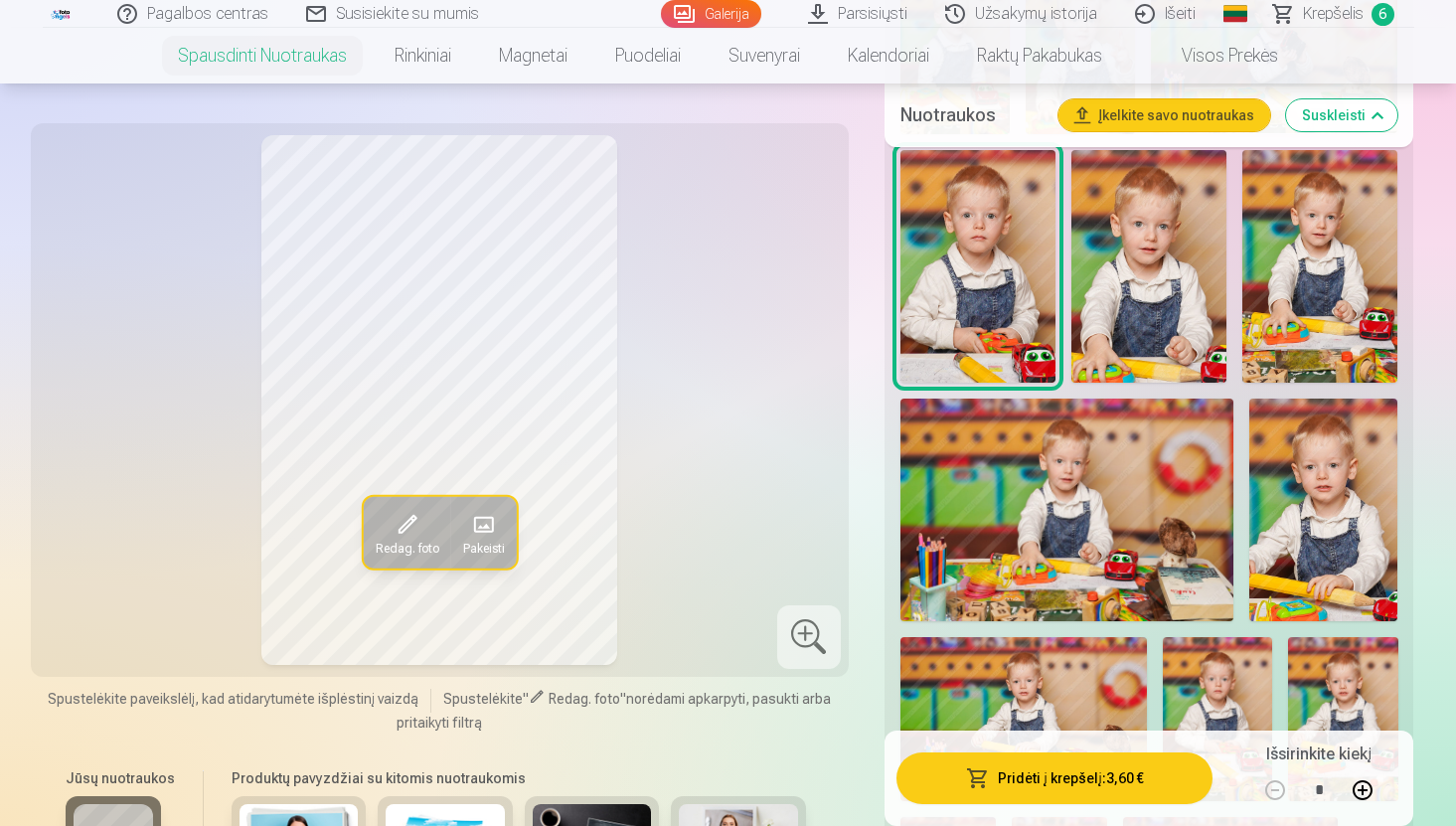 click at bounding box center (1067, 510) 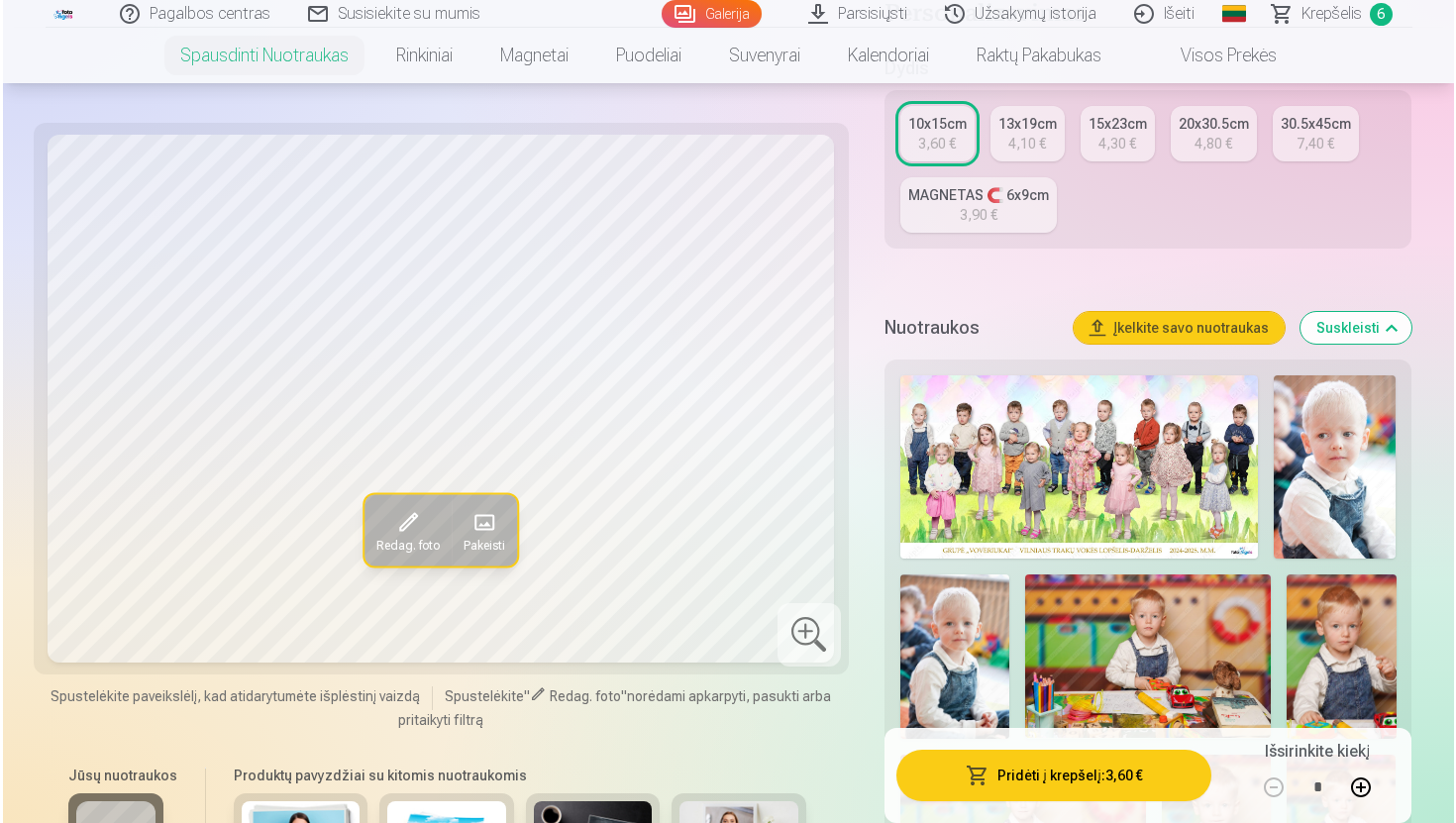 scroll, scrollTop: 440, scrollLeft: 0, axis: vertical 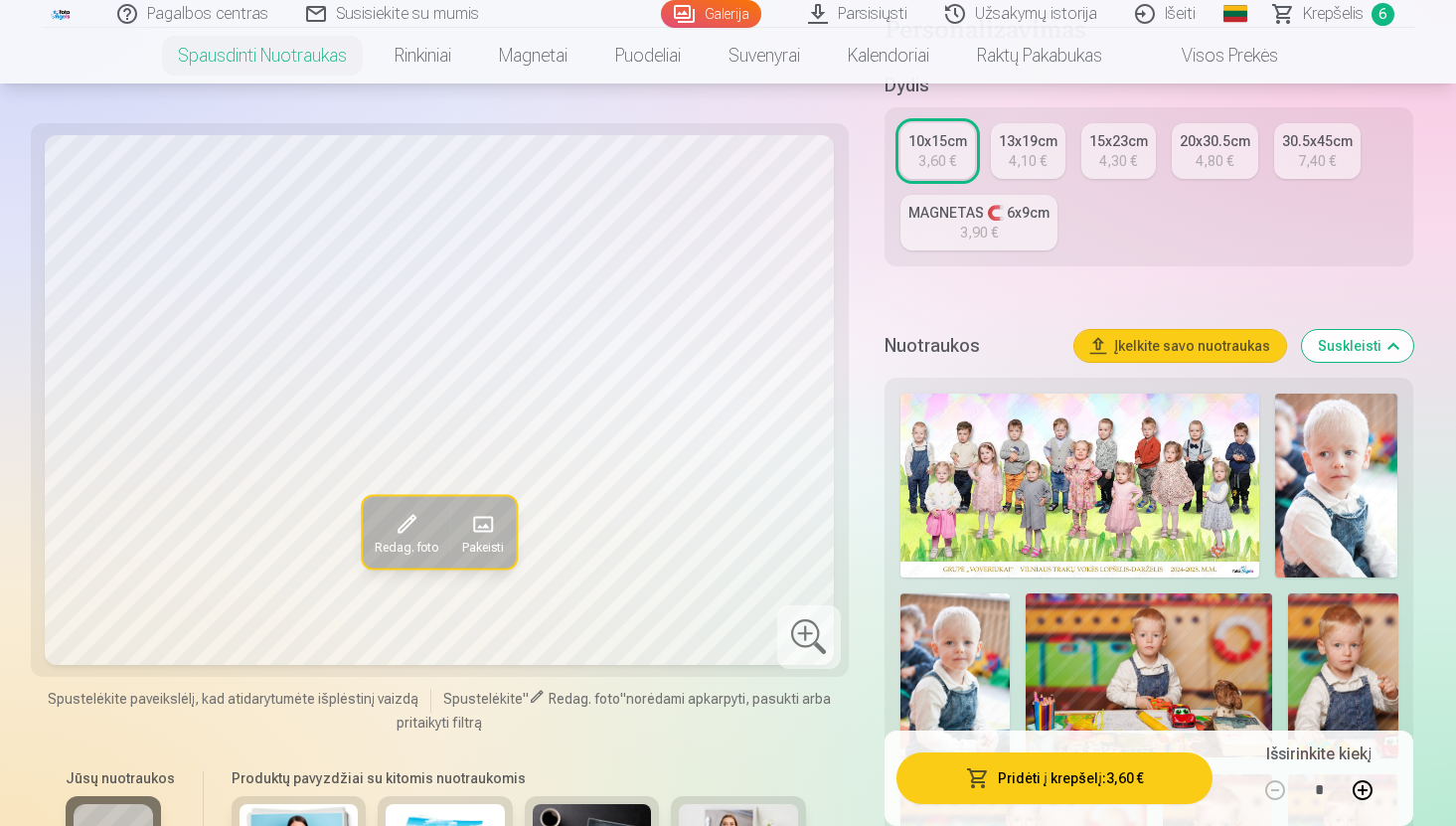 click on "Pridėti į krepšelį :  3,60 €" at bounding box center (1054, 778) 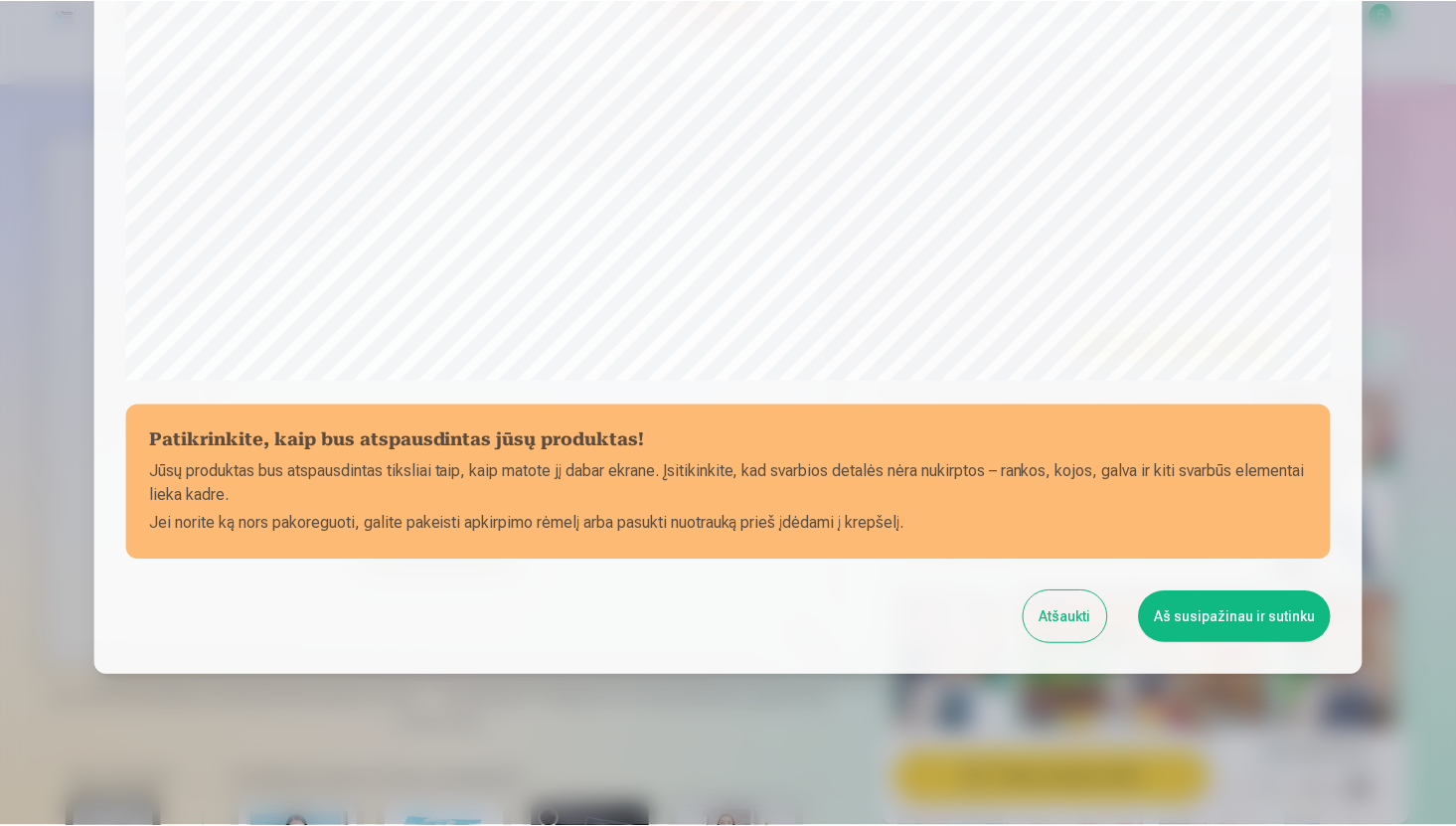 scroll, scrollTop: 605, scrollLeft: 0, axis: vertical 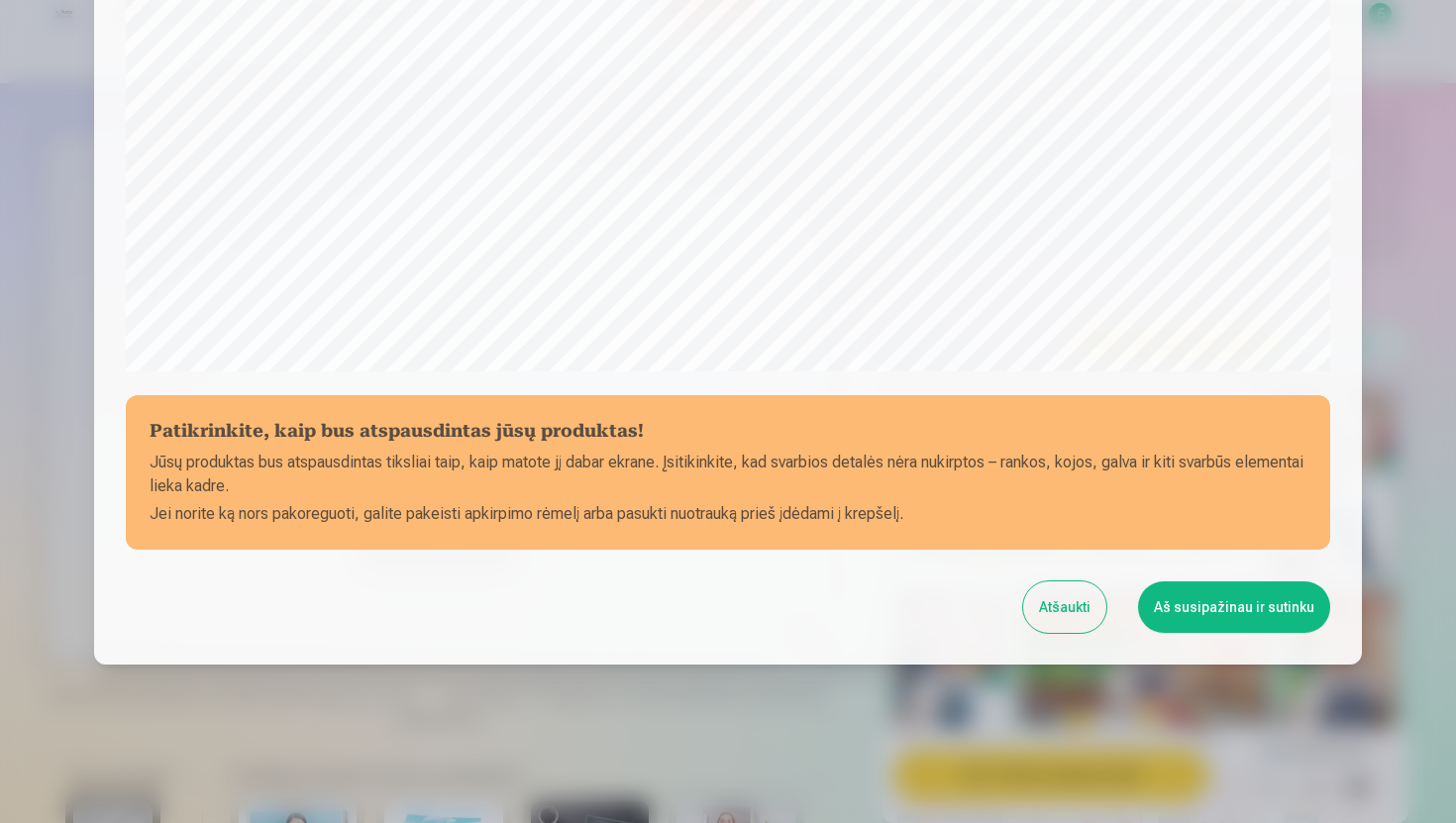 click on "Aš susipažinau ir sutinku" at bounding box center (1234, 607) 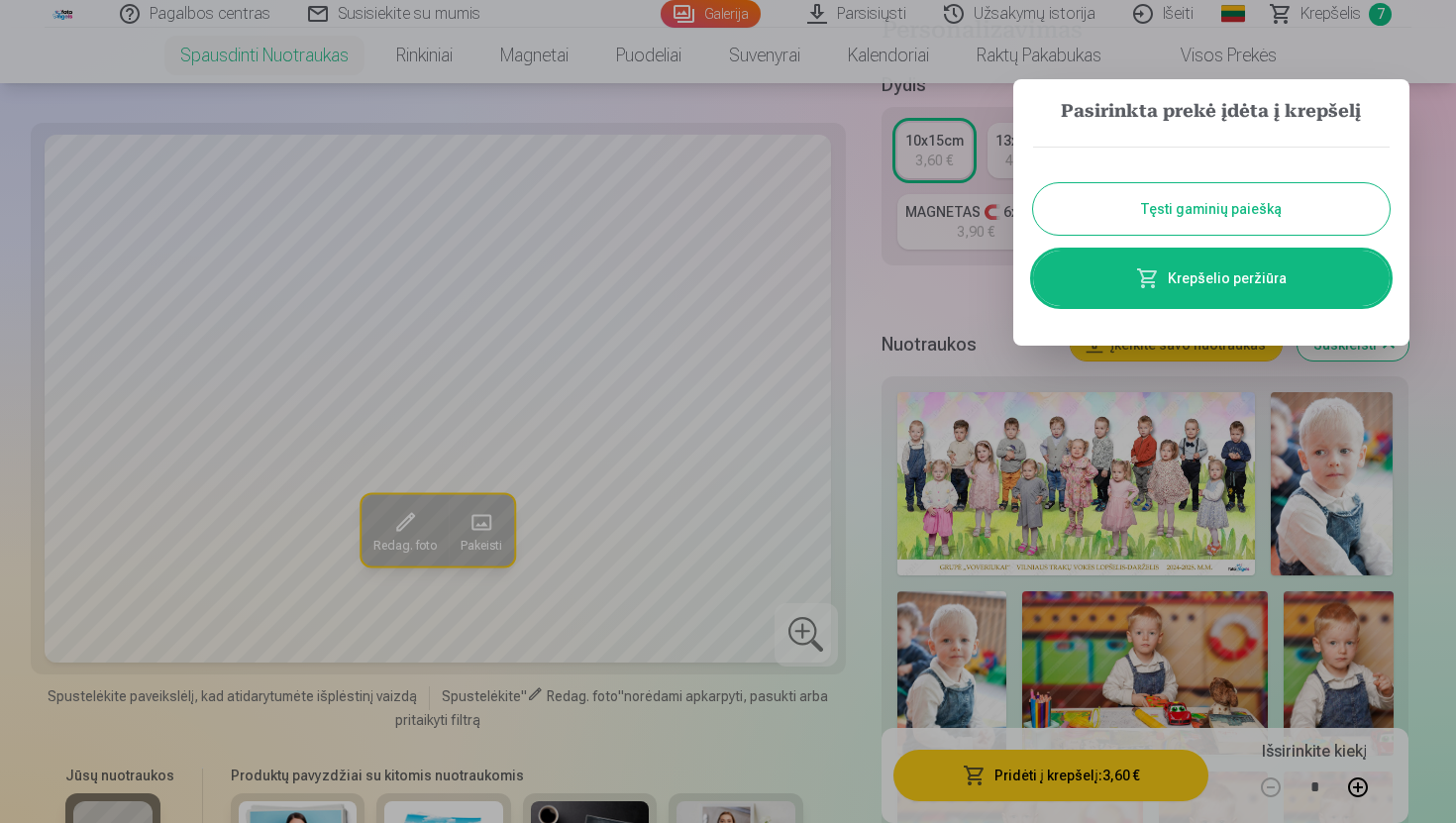 click on "Tęsti gaminių paiešką" at bounding box center (1211, 209) 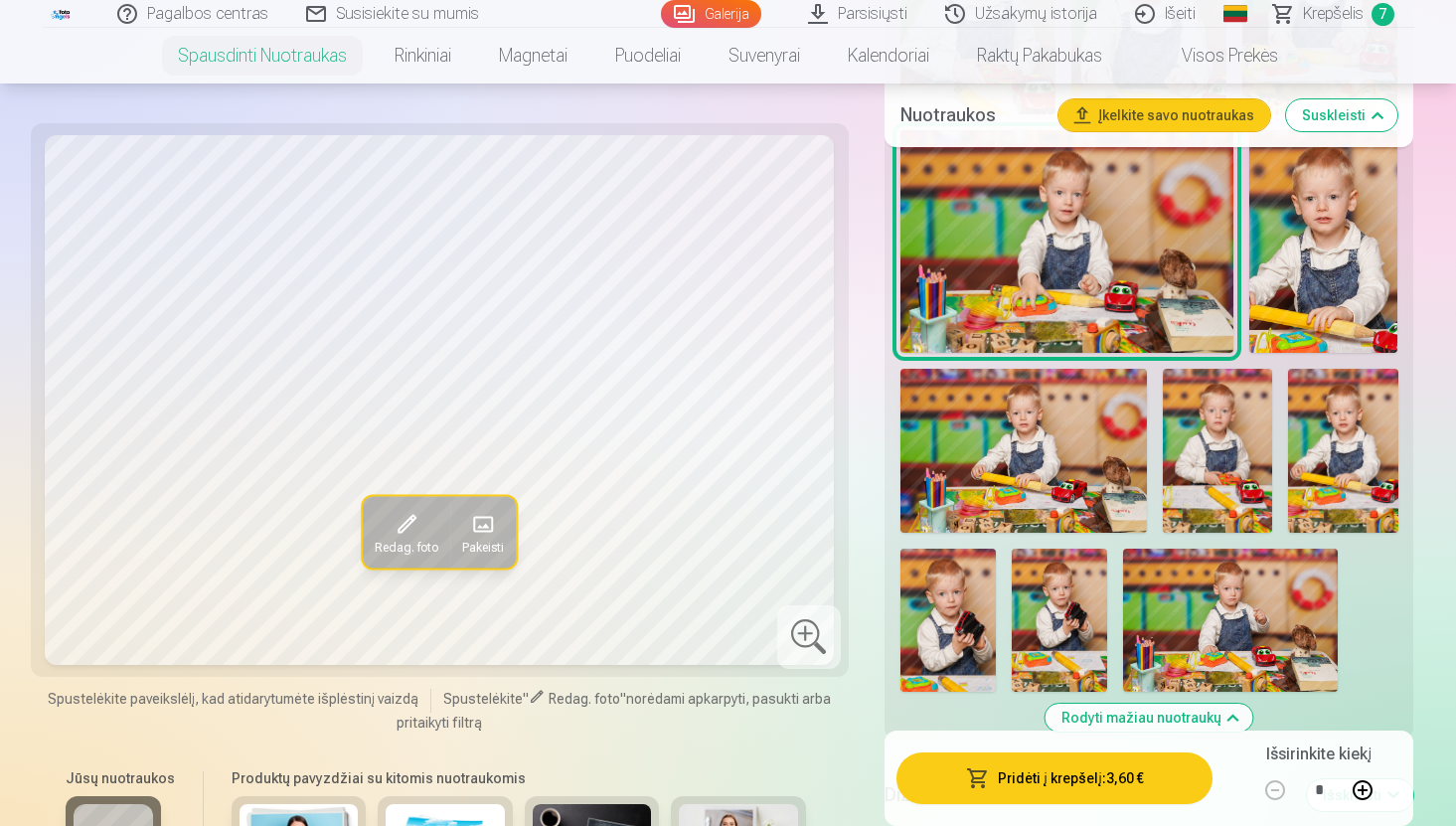 scroll, scrollTop: 2598, scrollLeft: 0, axis: vertical 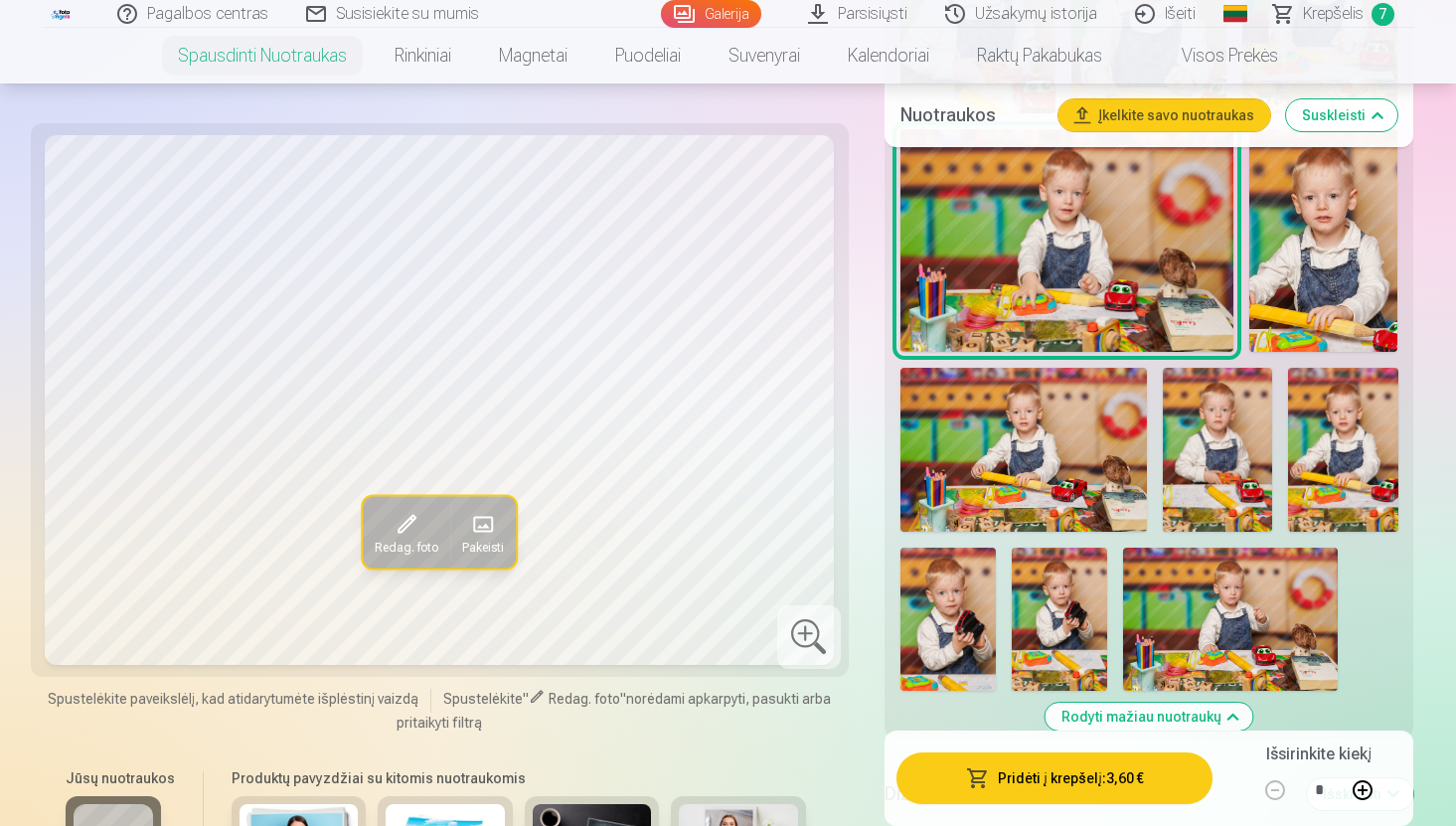 click at bounding box center [1230, 619] 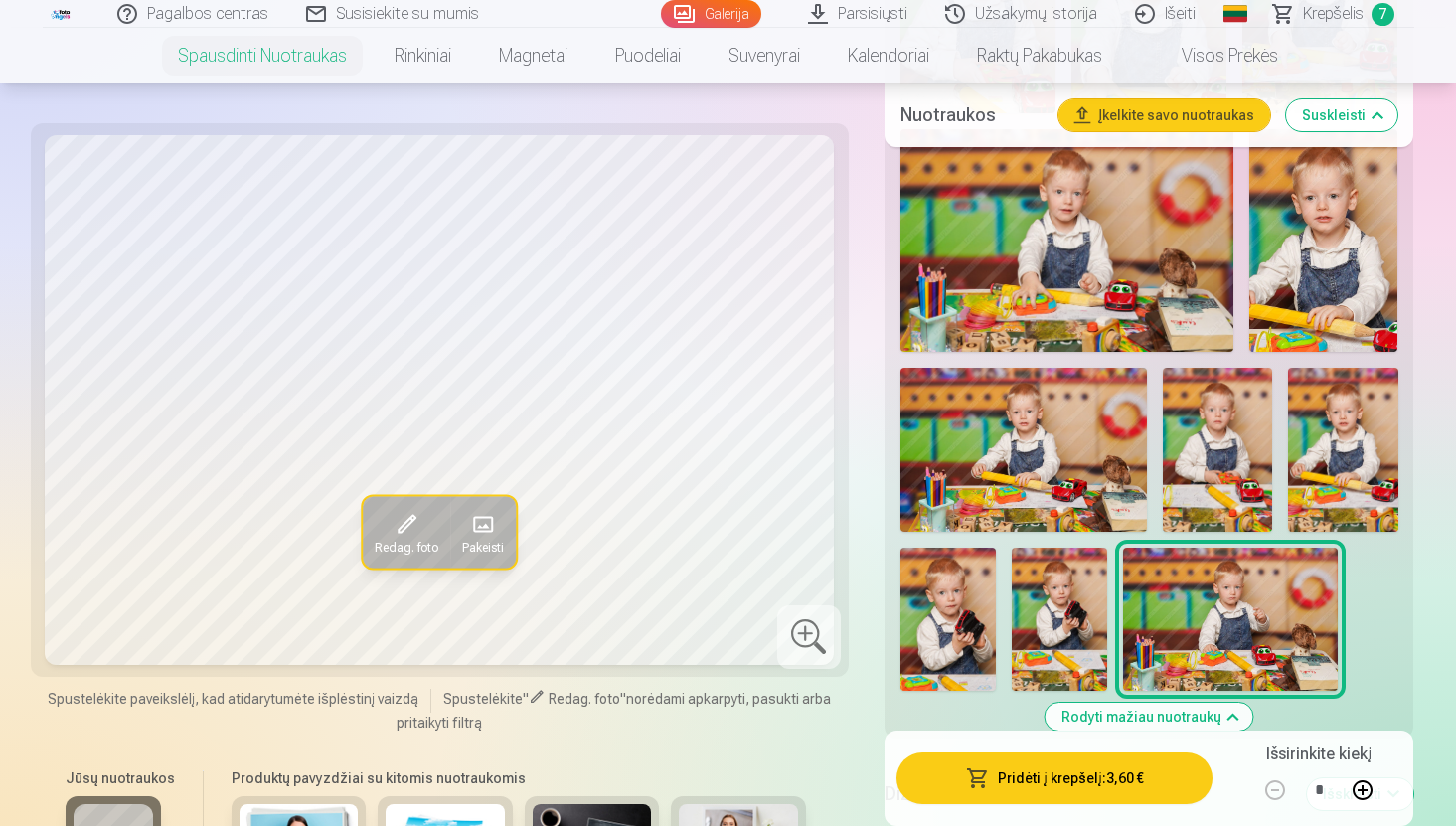 click at bounding box center [1059, 619] 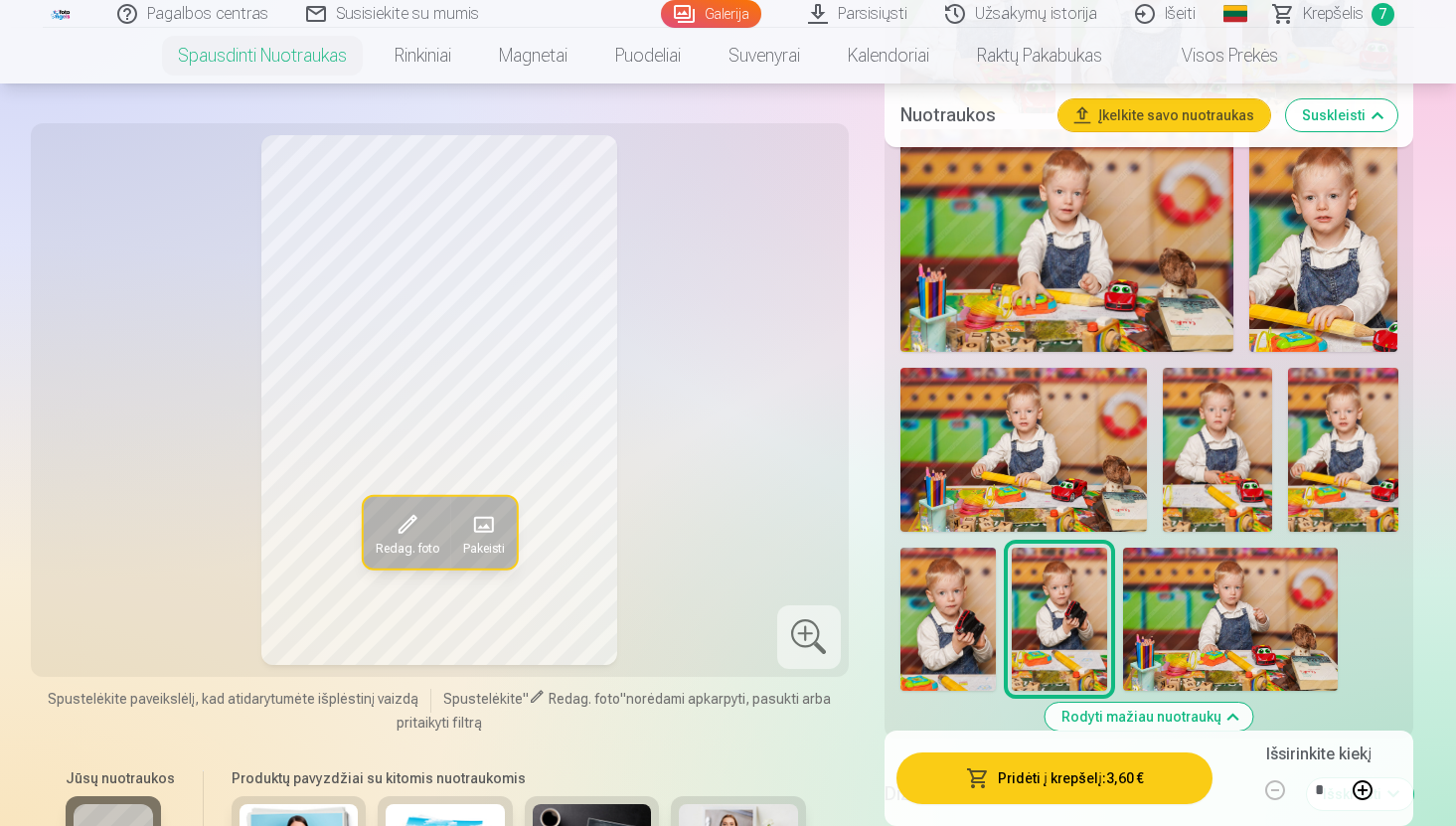 click at bounding box center [948, 619] 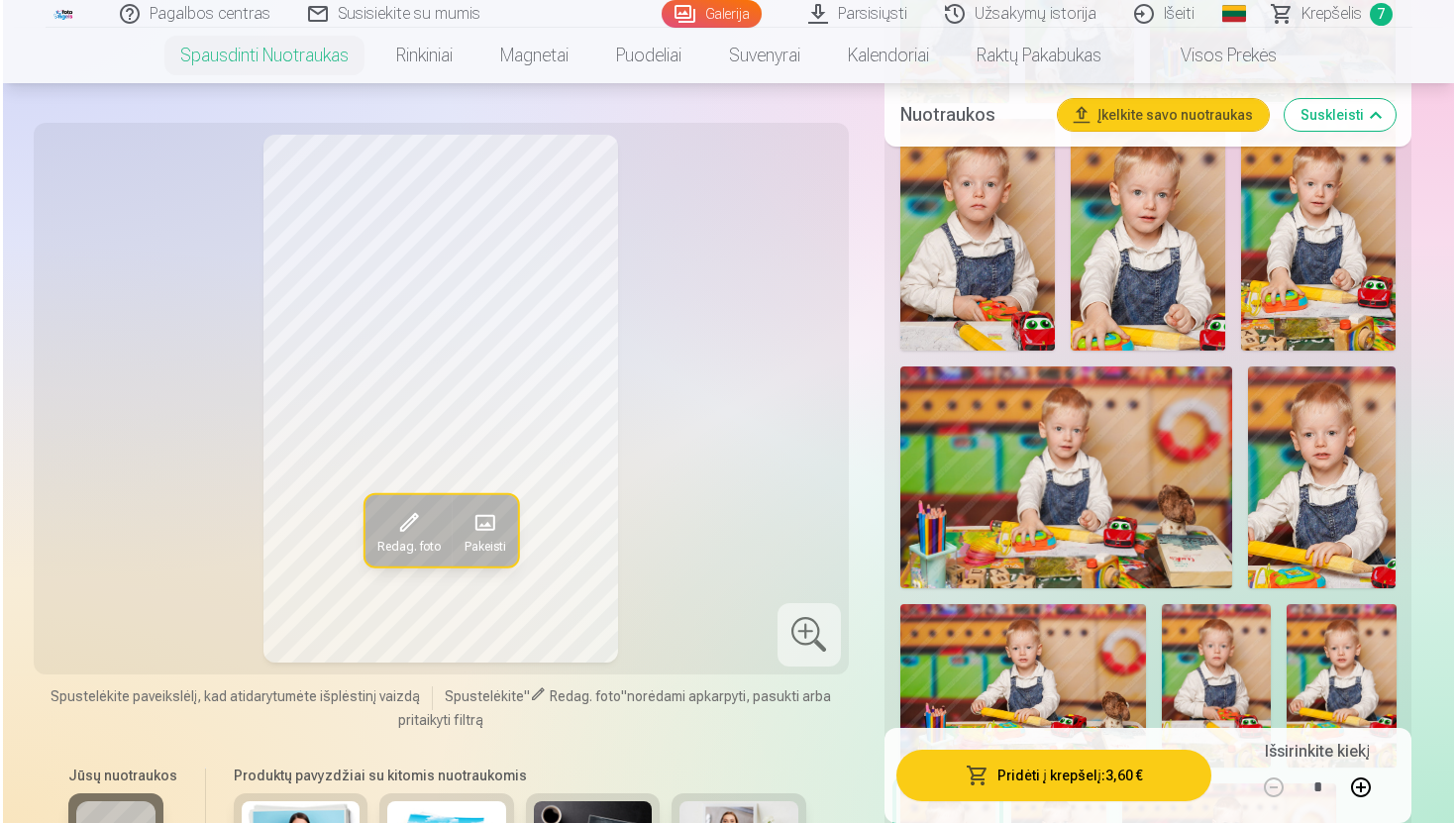 scroll, scrollTop: 2339, scrollLeft: 0, axis: vertical 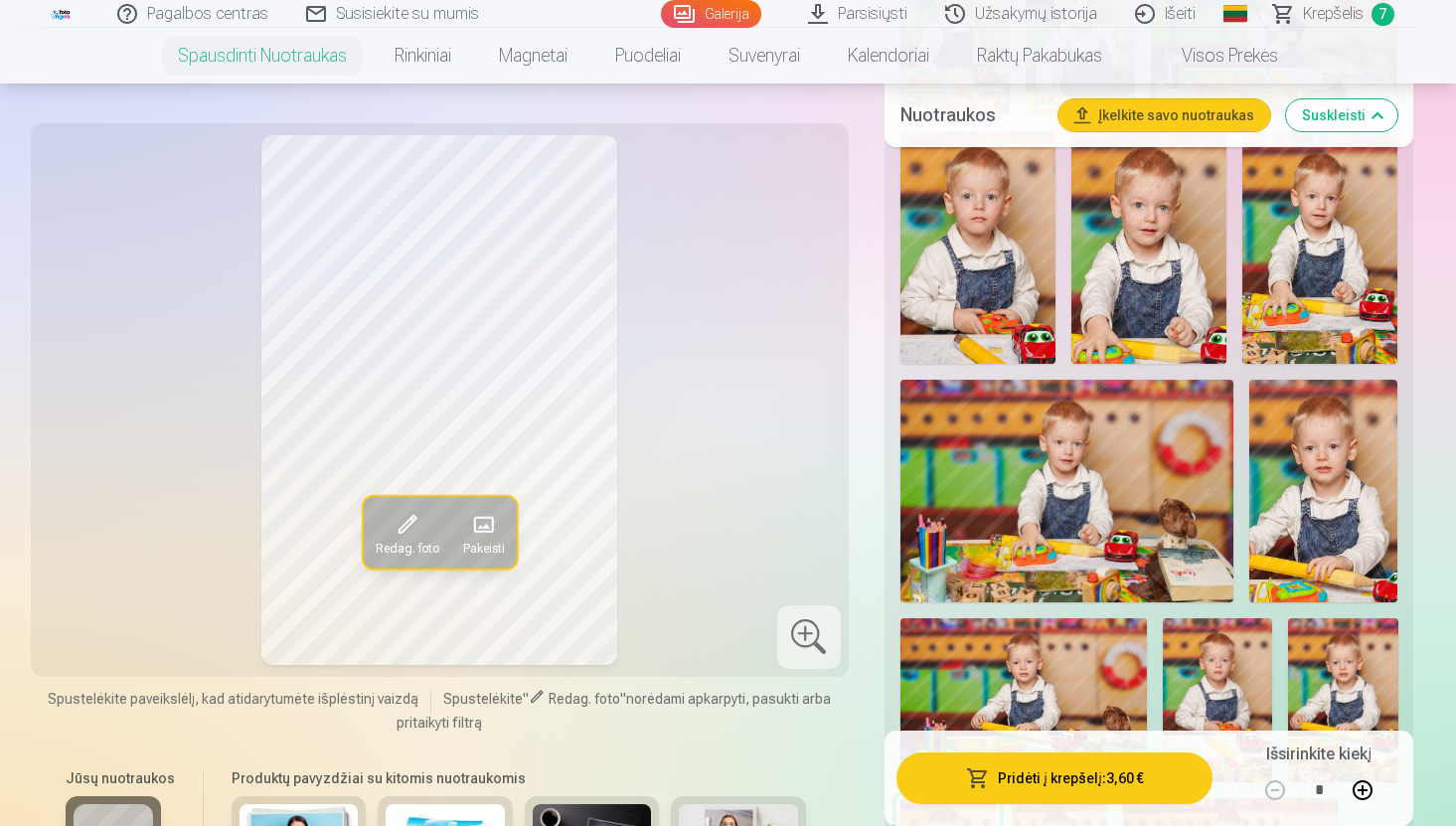click at bounding box center [1320, 248] 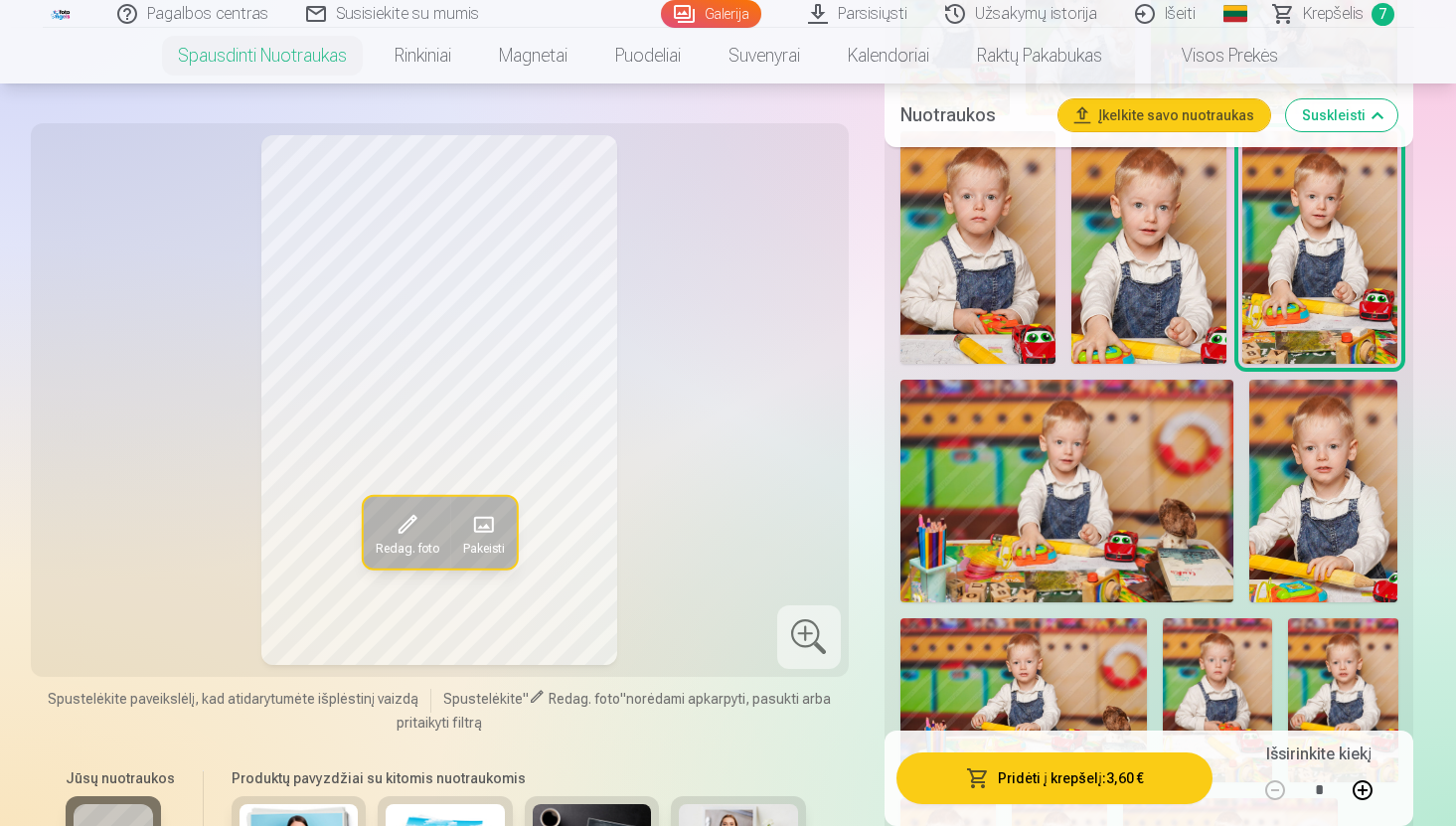 click on "Pridėti į krepšelį :  3,60 €" at bounding box center (1054, 778) 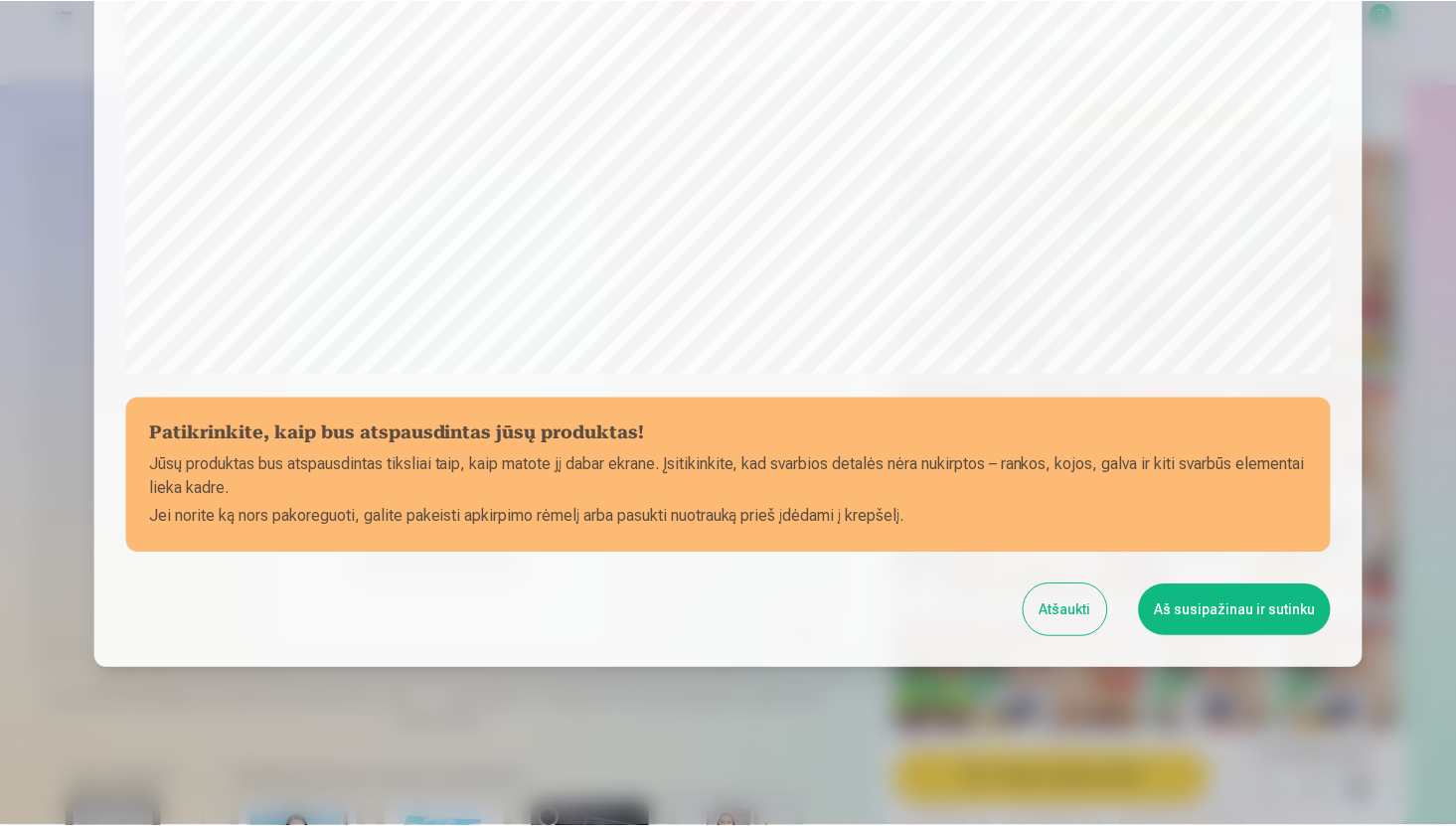 scroll, scrollTop: 605, scrollLeft: 0, axis: vertical 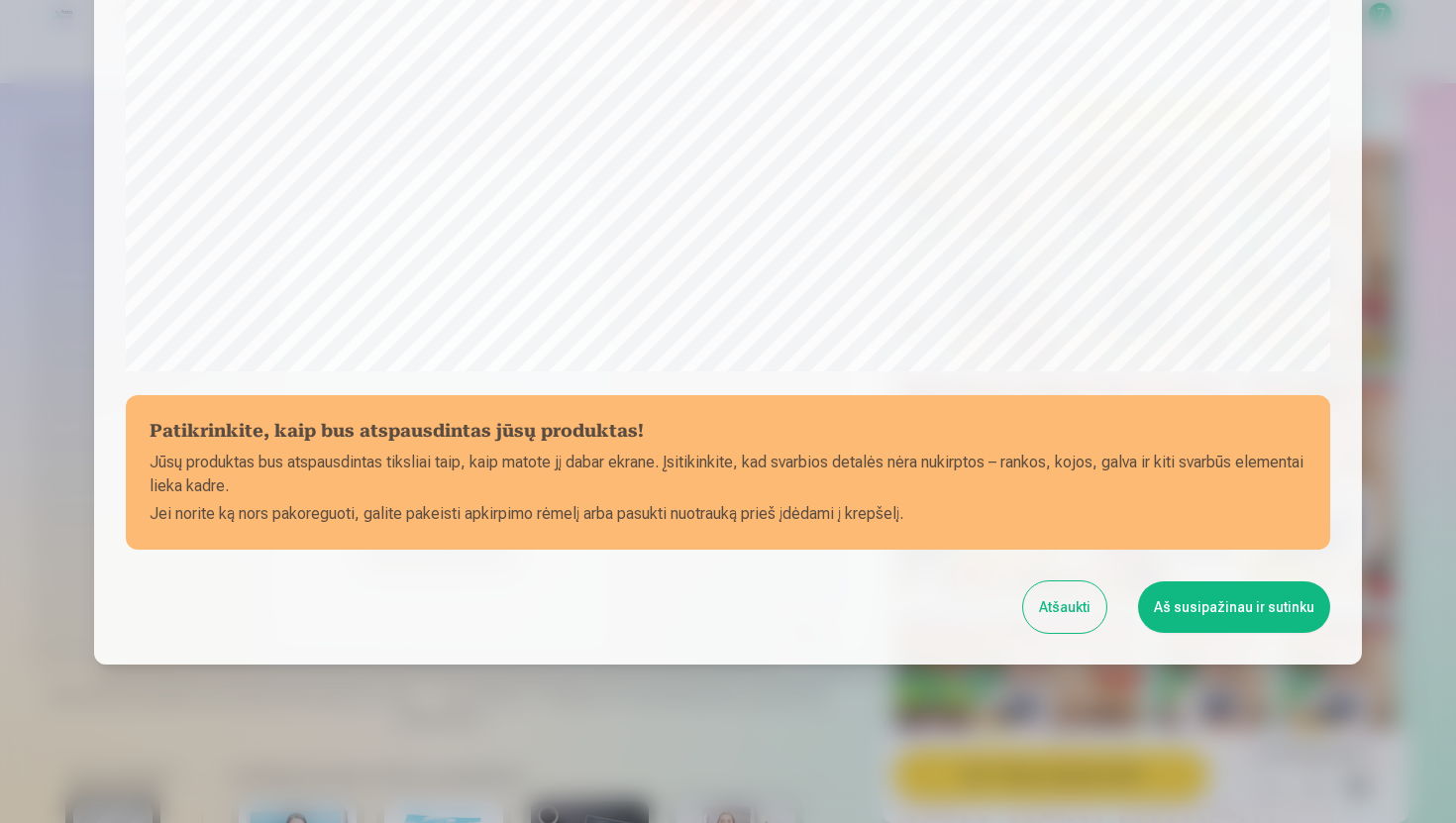 click on "Aš susipažinau ir sutinku" at bounding box center [1234, 607] 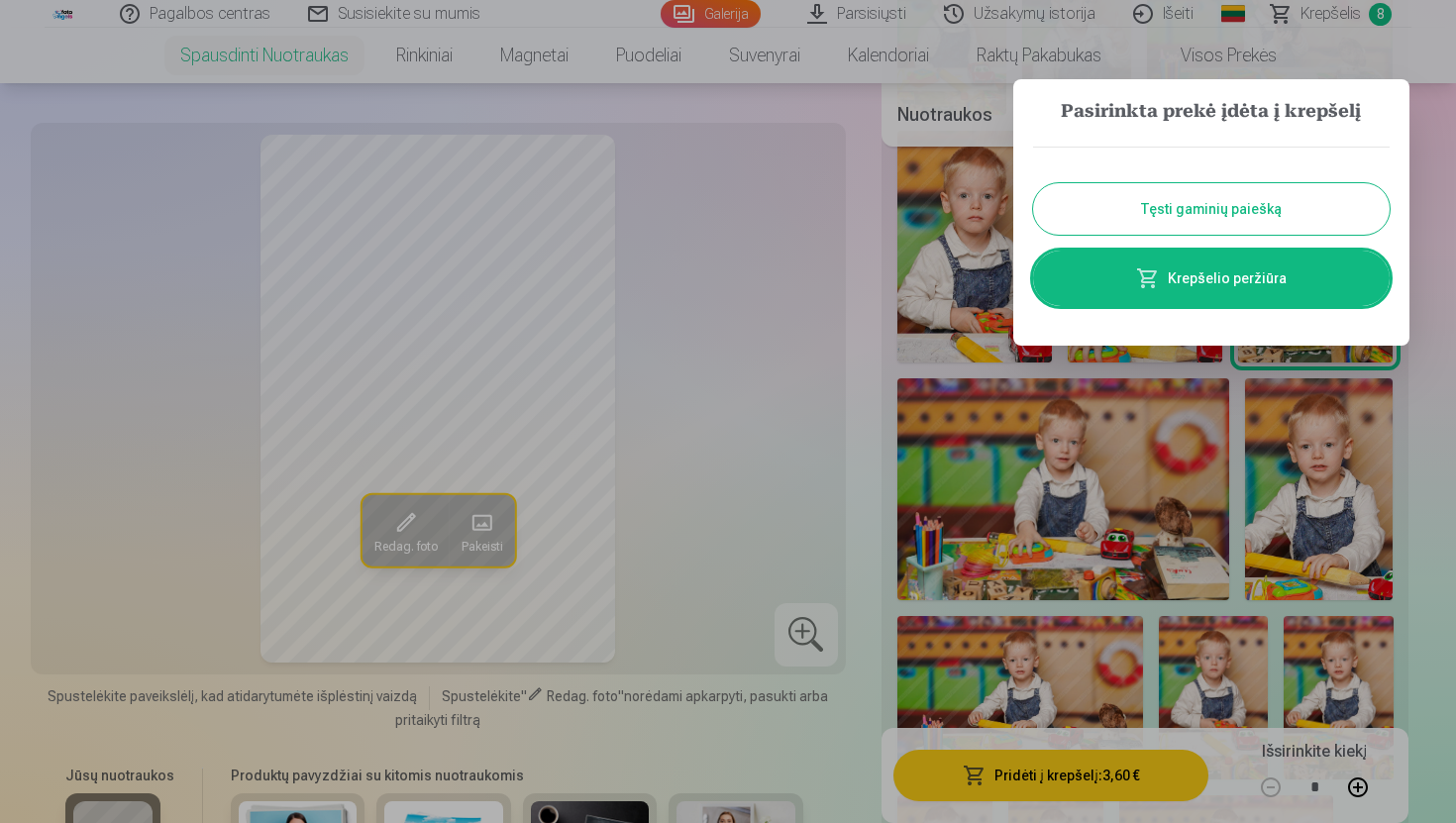 click on "Tęsti gaminių paiešką" at bounding box center (1211, 209) 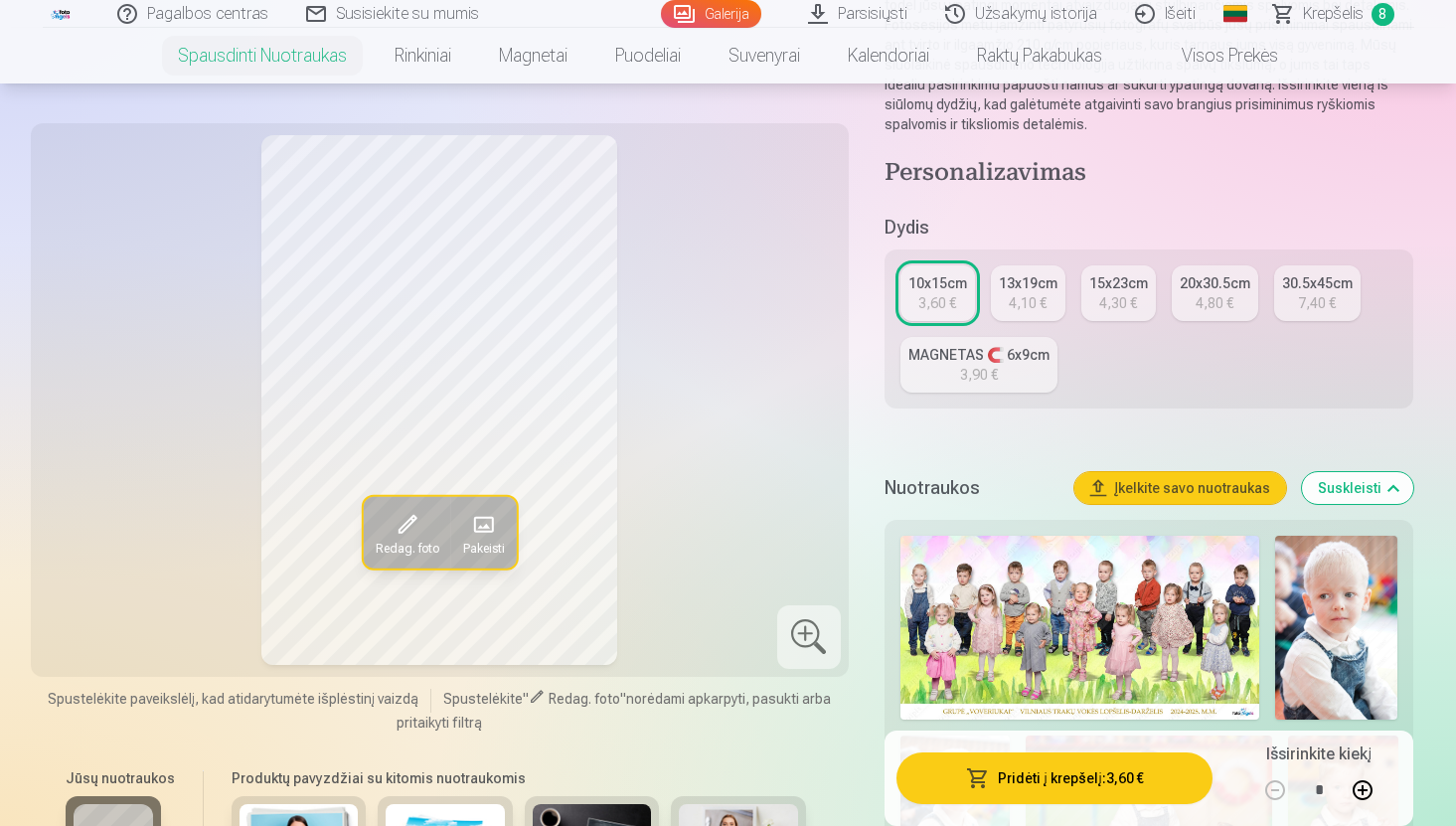 scroll, scrollTop: 0, scrollLeft: 0, axis: both 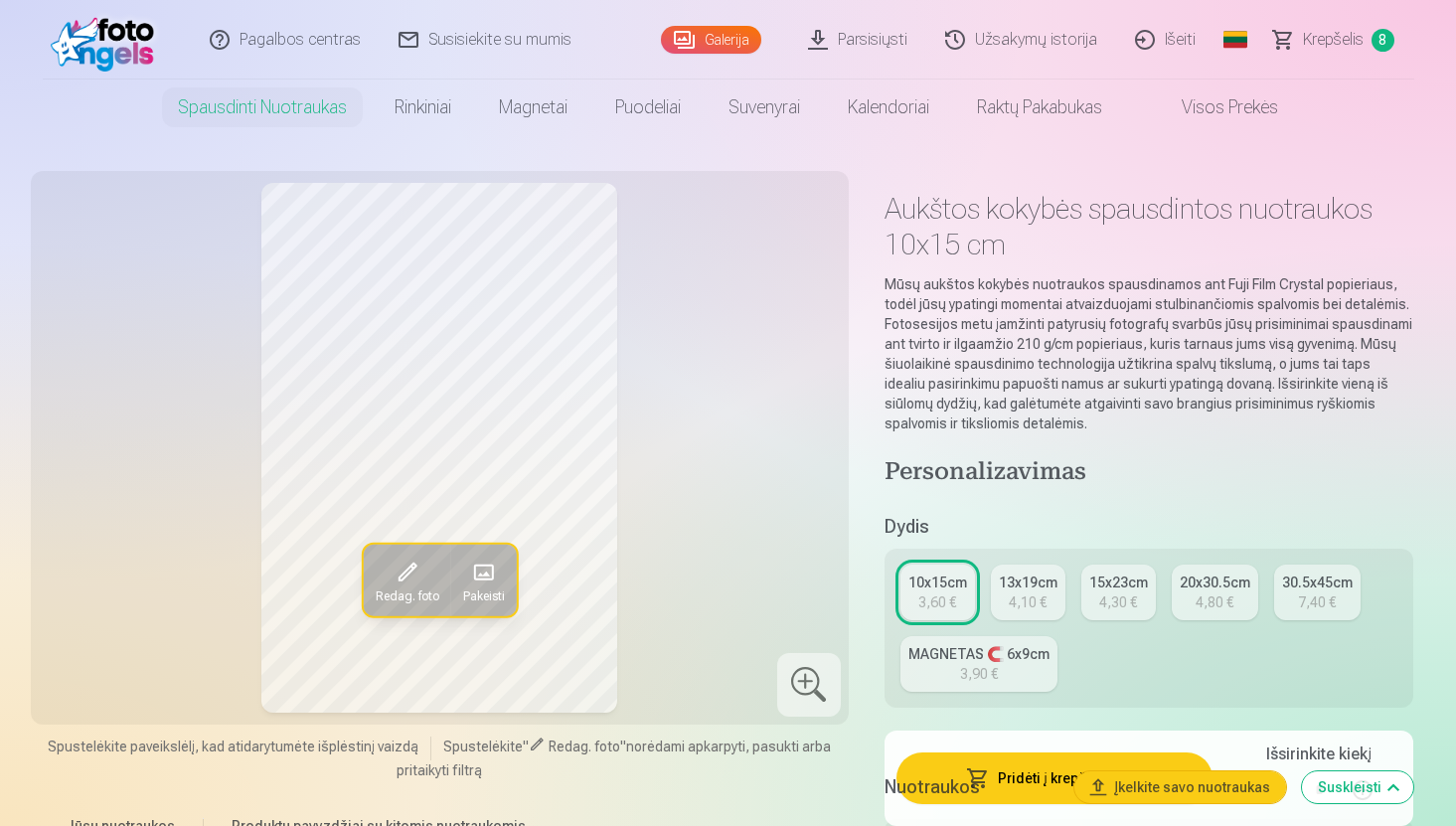 click on "Krepšelis" at bounding box center [1333, 40] 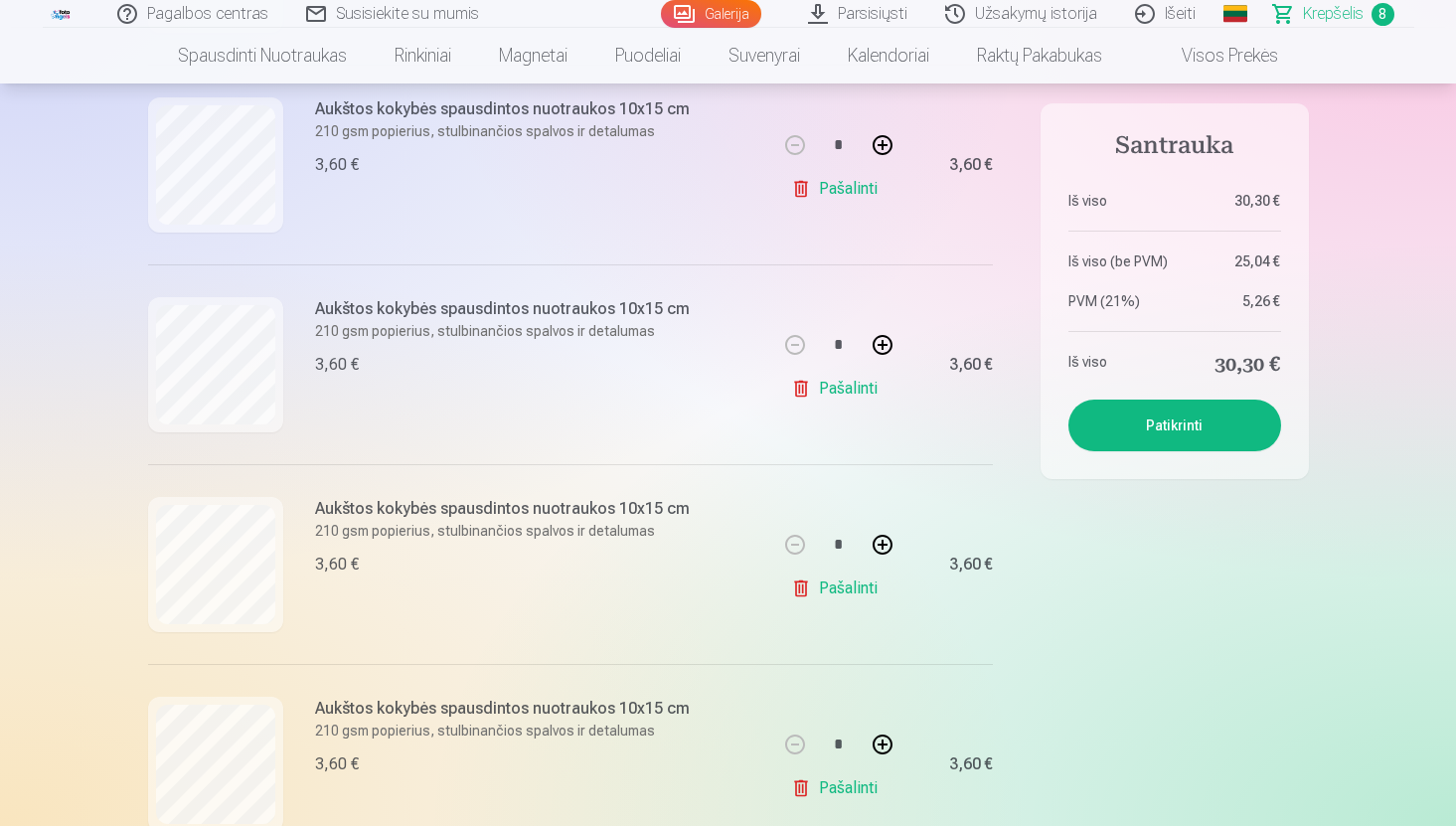scroll, scrollTop: 613, scrollLeft: 0, axis: vertical 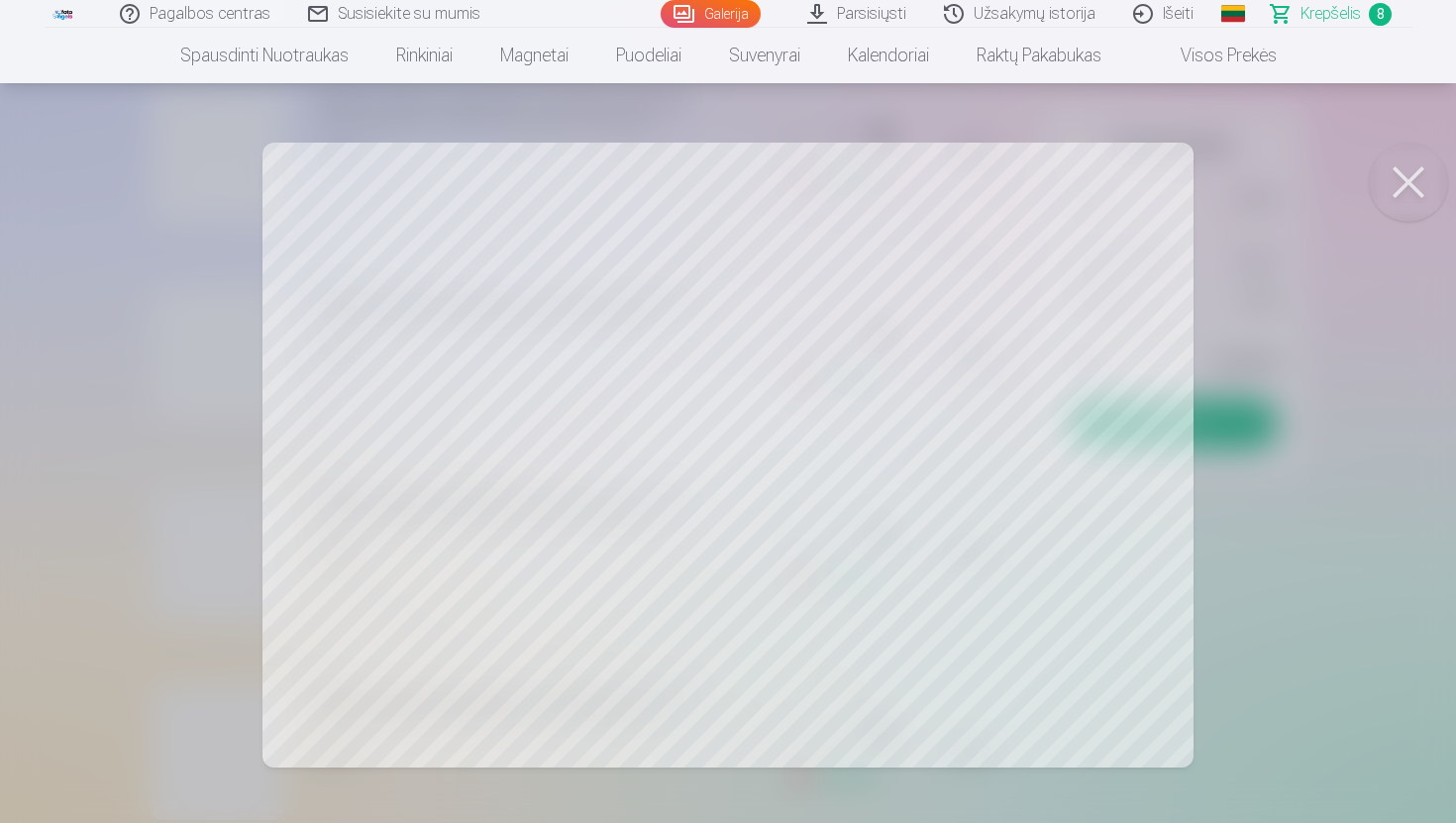 click at bounding box center [1408, 182] 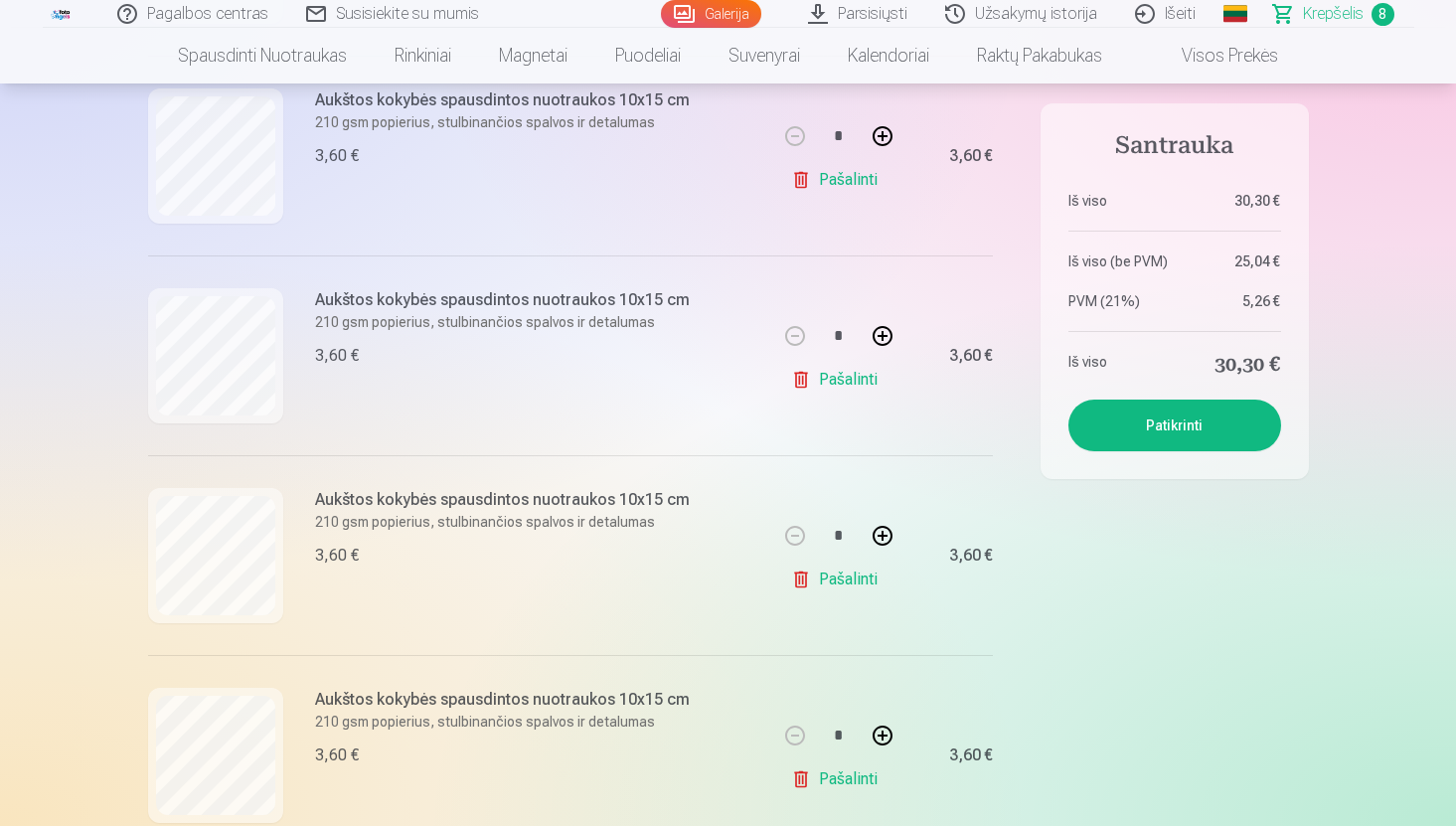 click on "Pašalinti" at bounding box center (838, 380) 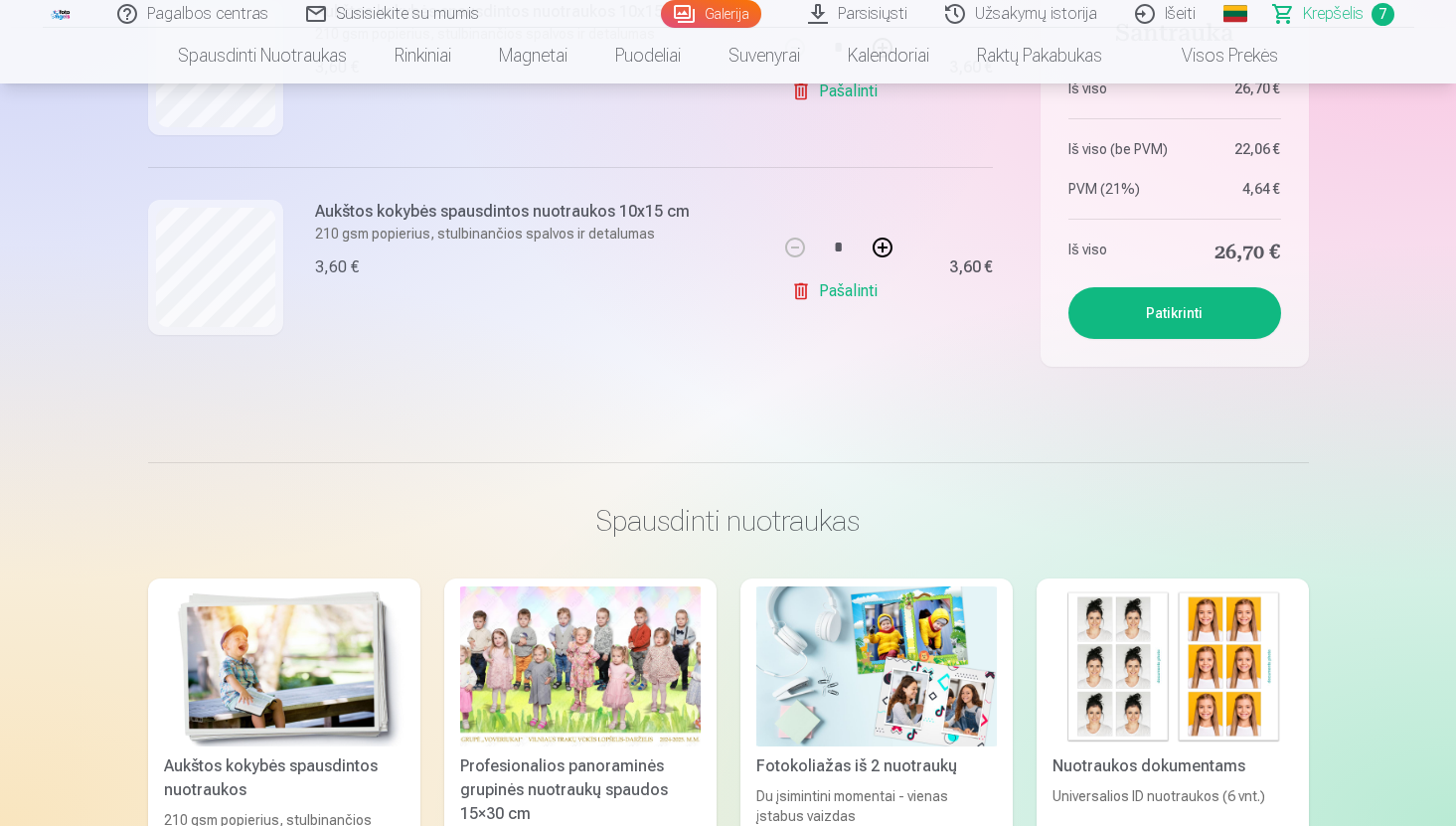 scroll, scrollTop: 1520, scrollLeft: 0, axis: vertical 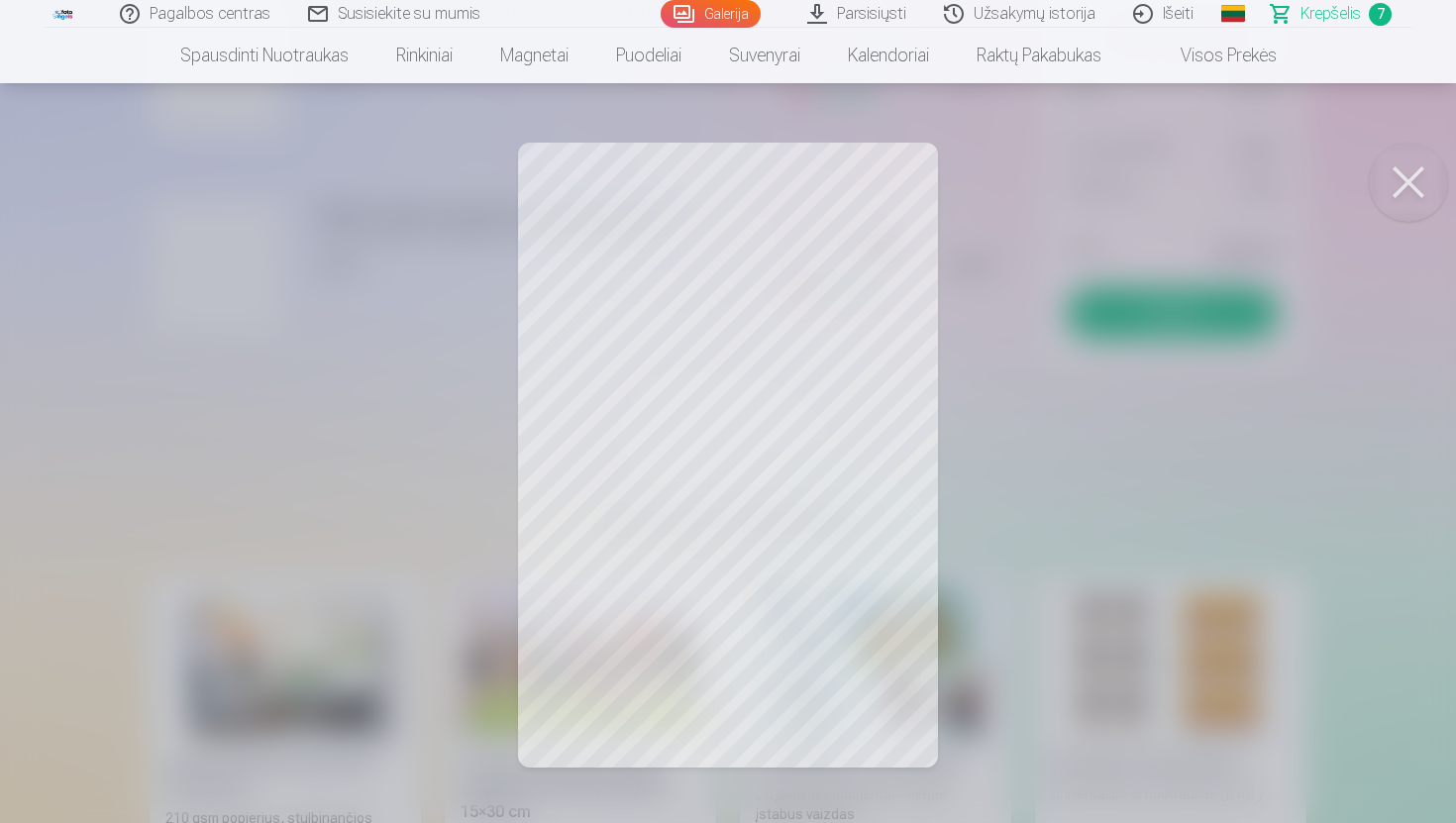click at bounding box center [1408, 182] 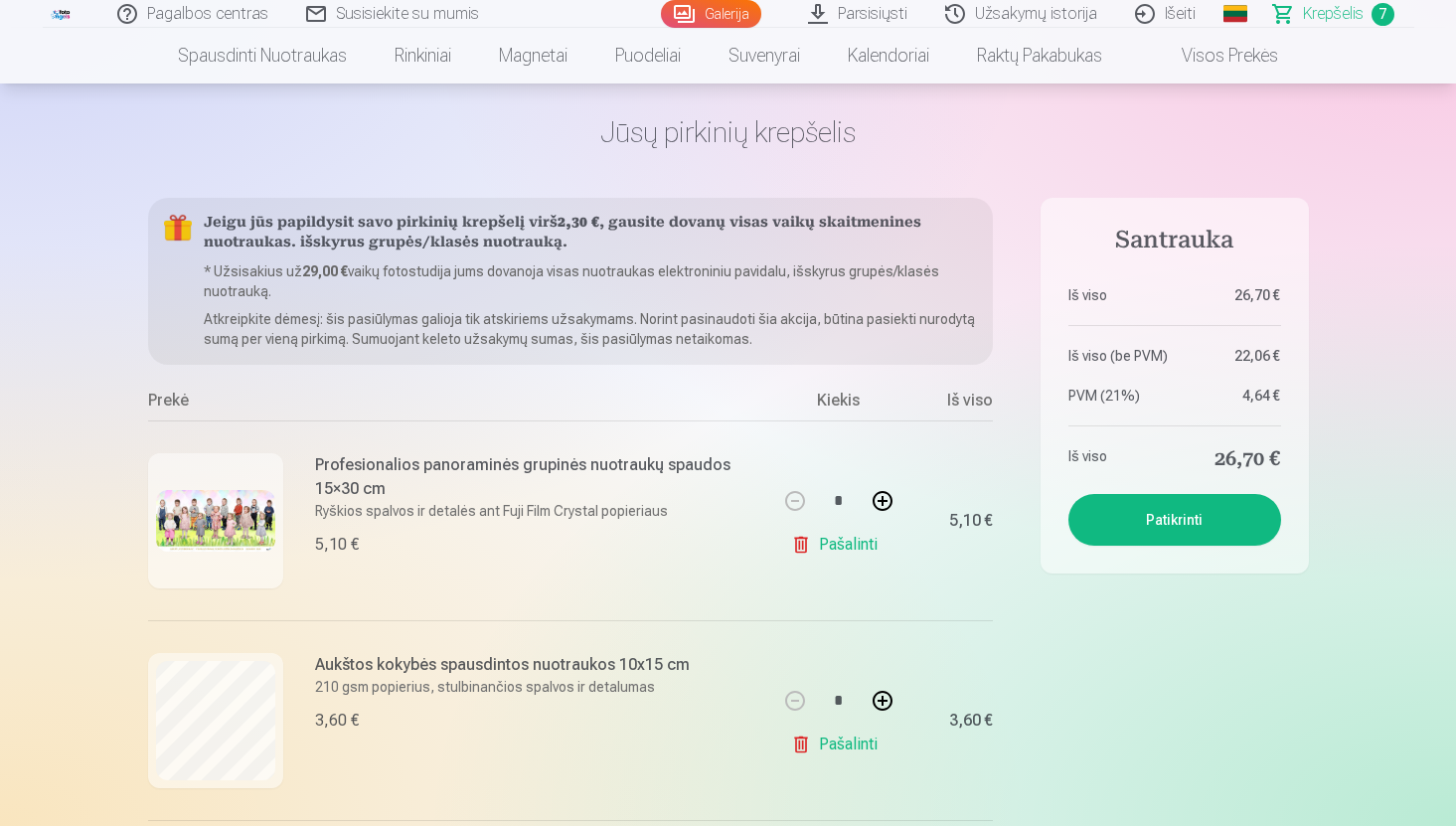 scroll, scrollTop: 0, scrollLeft: 0, axis: both 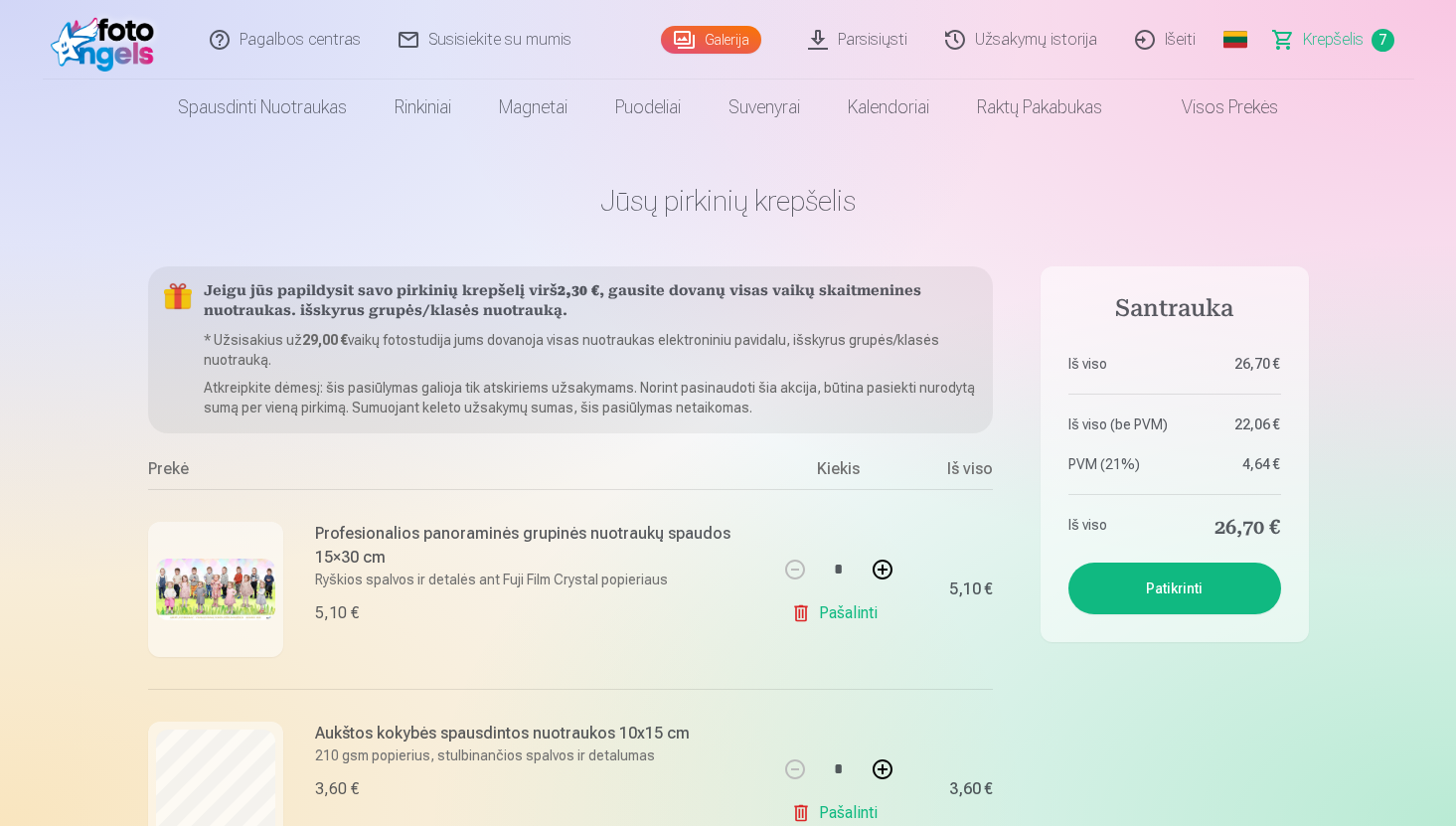 click at bounding box center [107, 40] 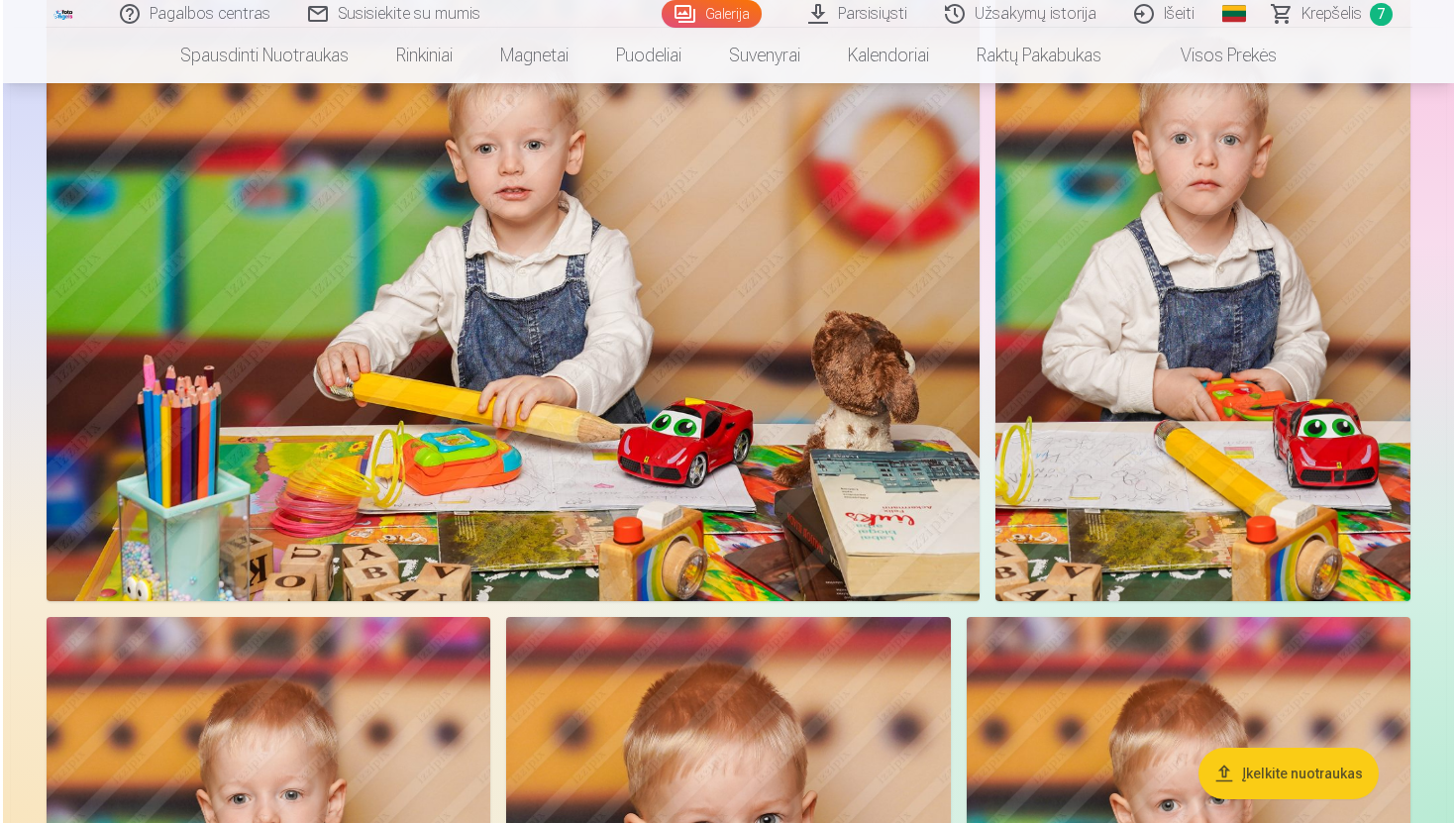 scroll, scrollTop: 9763, scrollLeft: 0, axis: vertical 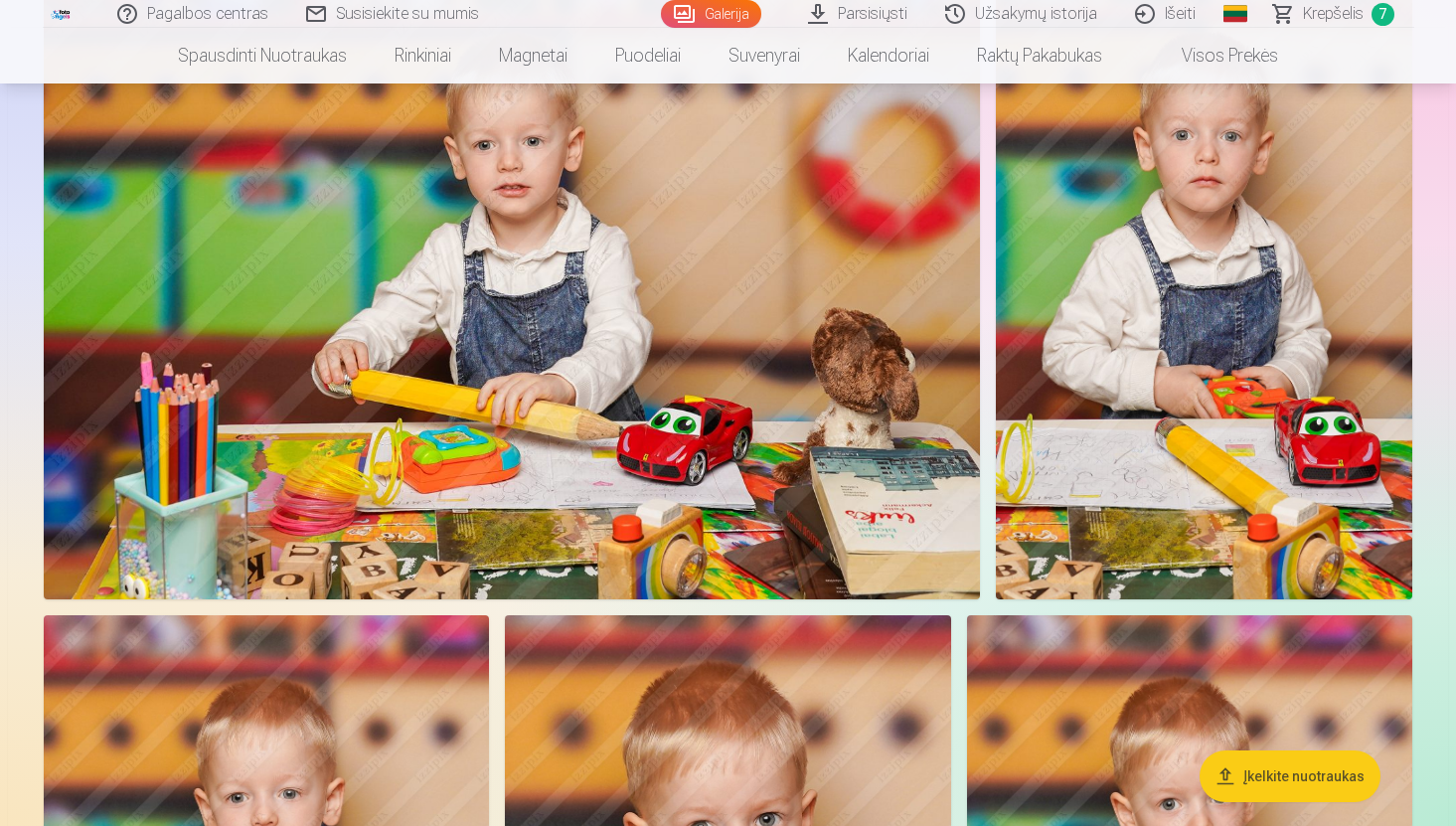 click at bounding box center (512, 287) 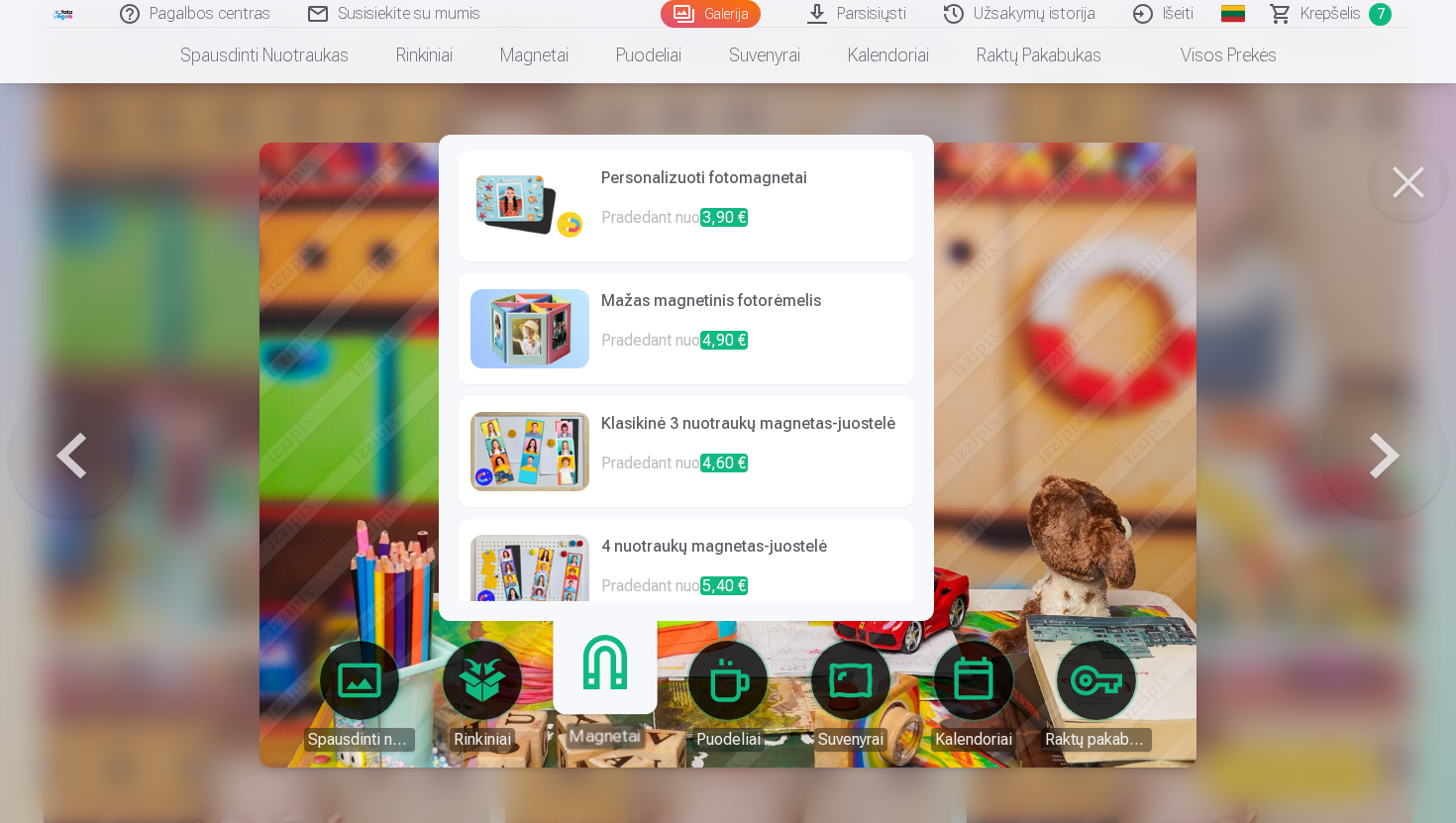 click on "Magnetai" at bounding box center (604, 687) 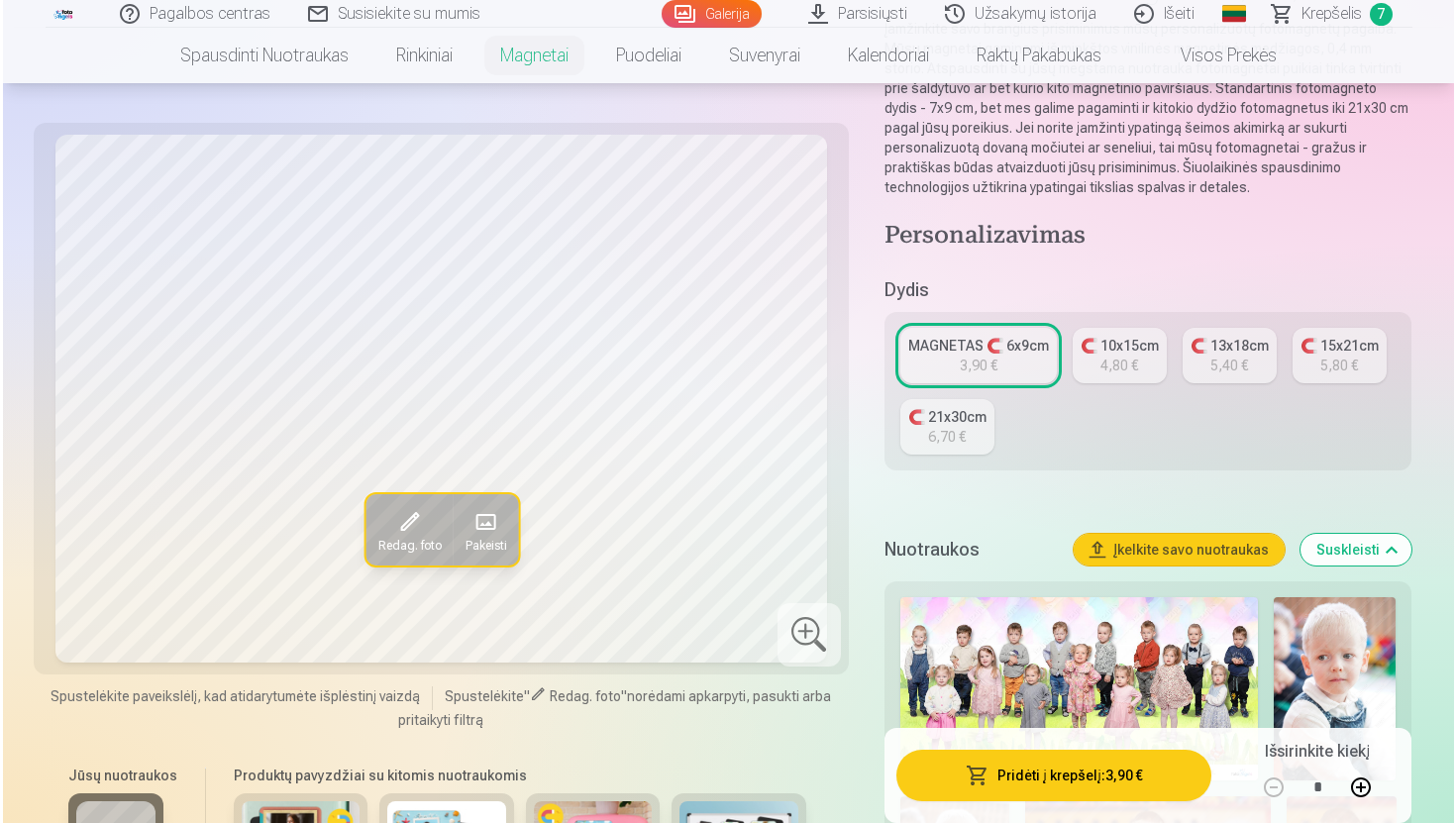scroll, scrollTop: 246, scrollLeft: 0, axis: vertical 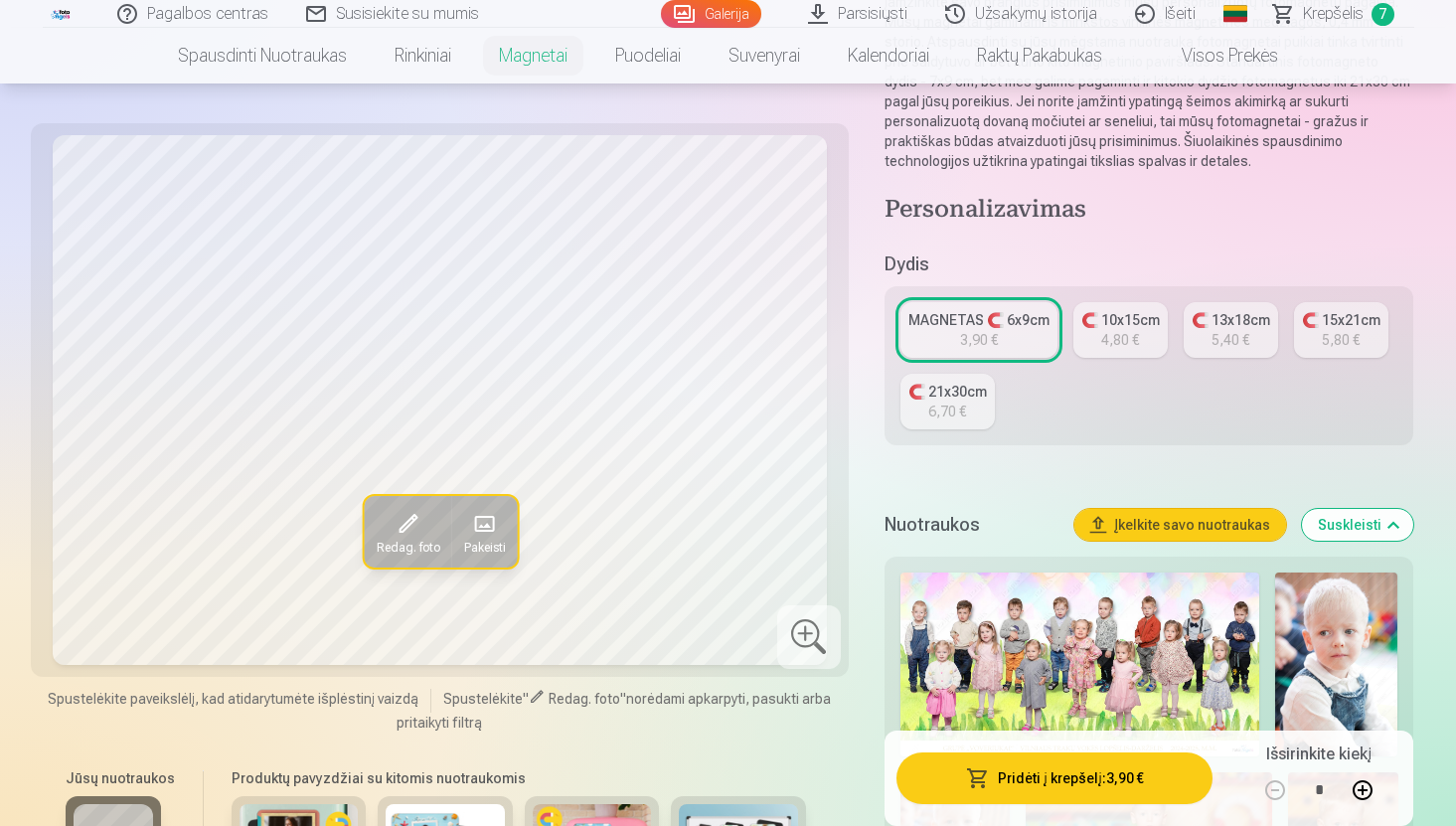 click on "Pridėti į krepšelį :  3,90 €" at bounding box center [1054, 778] 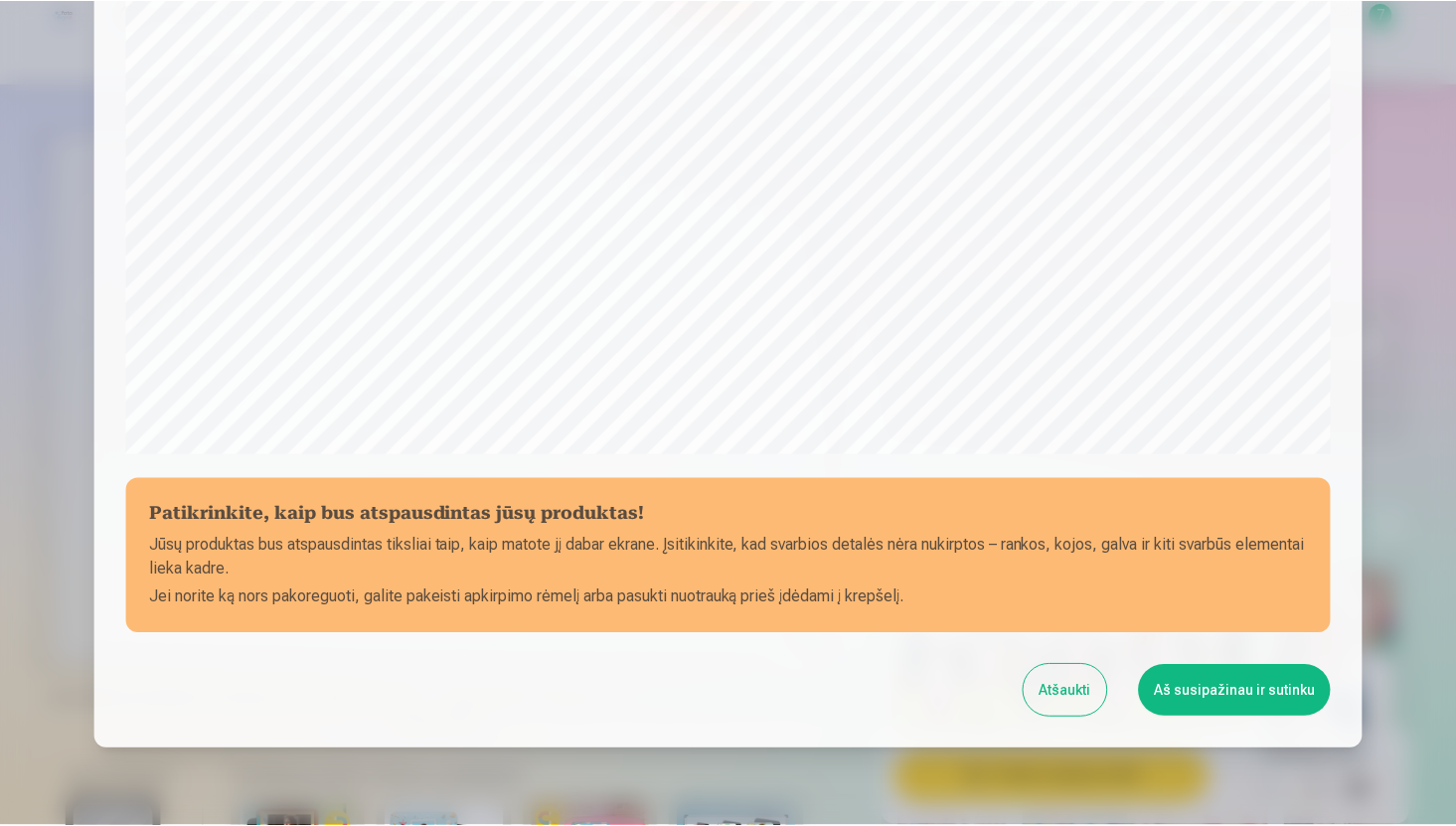 scroll, scrollTop: 605, scrollLeft: 0, axis: vertical 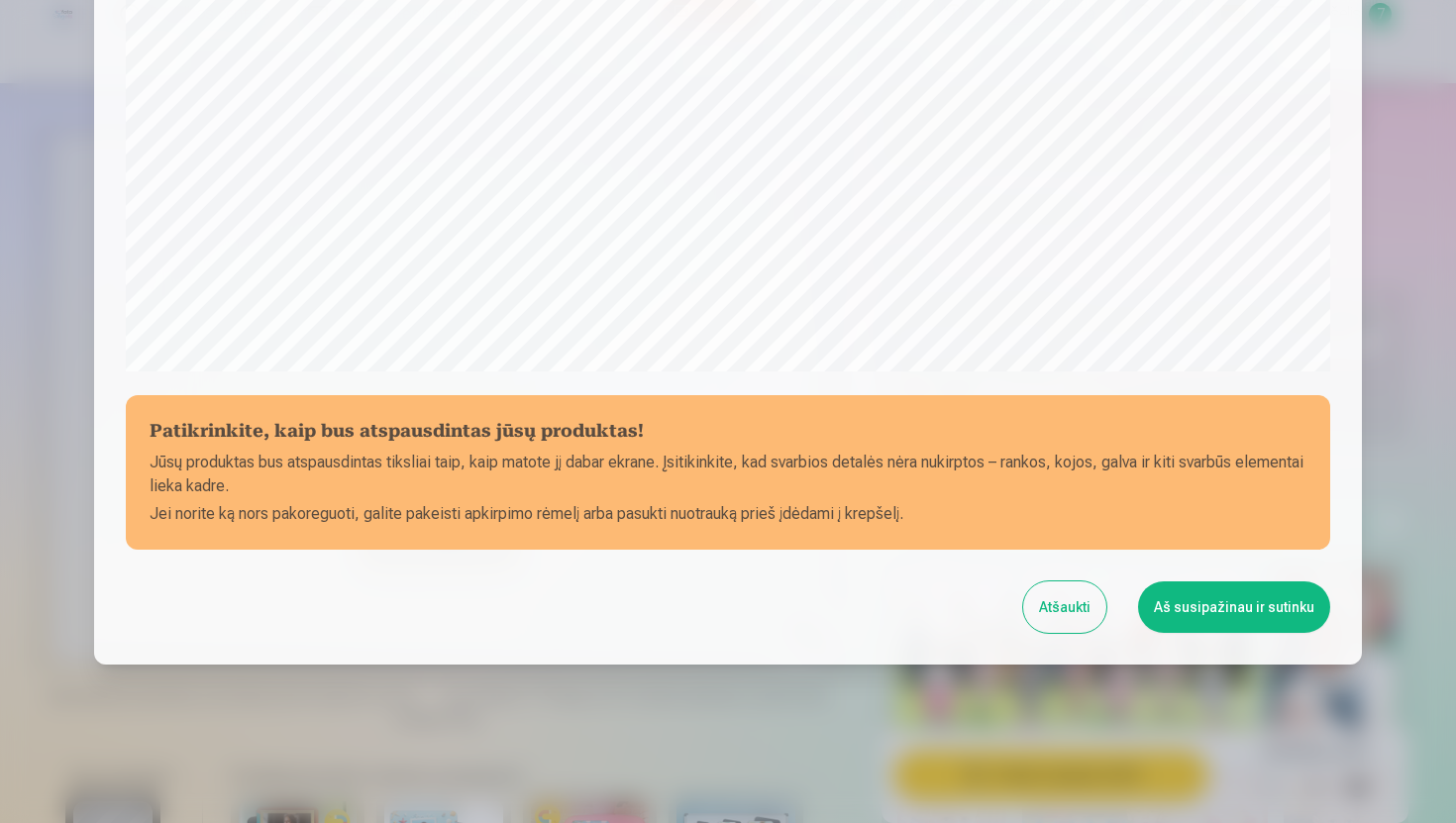 click on "Aš susipažinau ir sutinku" at bounding box center [1234, 607] 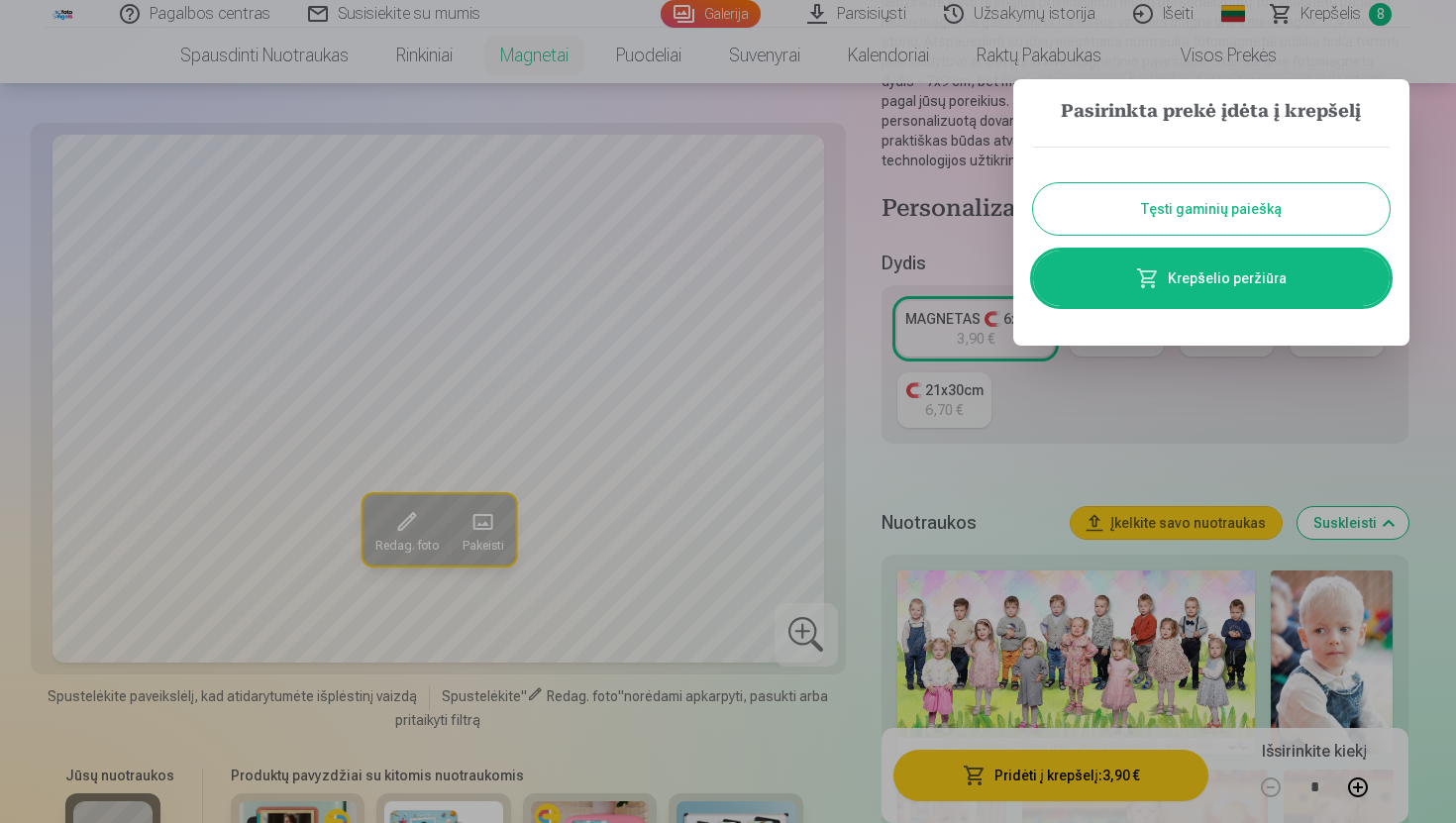 click on "Tęsti gaminių paiešką" at bounding box center [1211, 209] 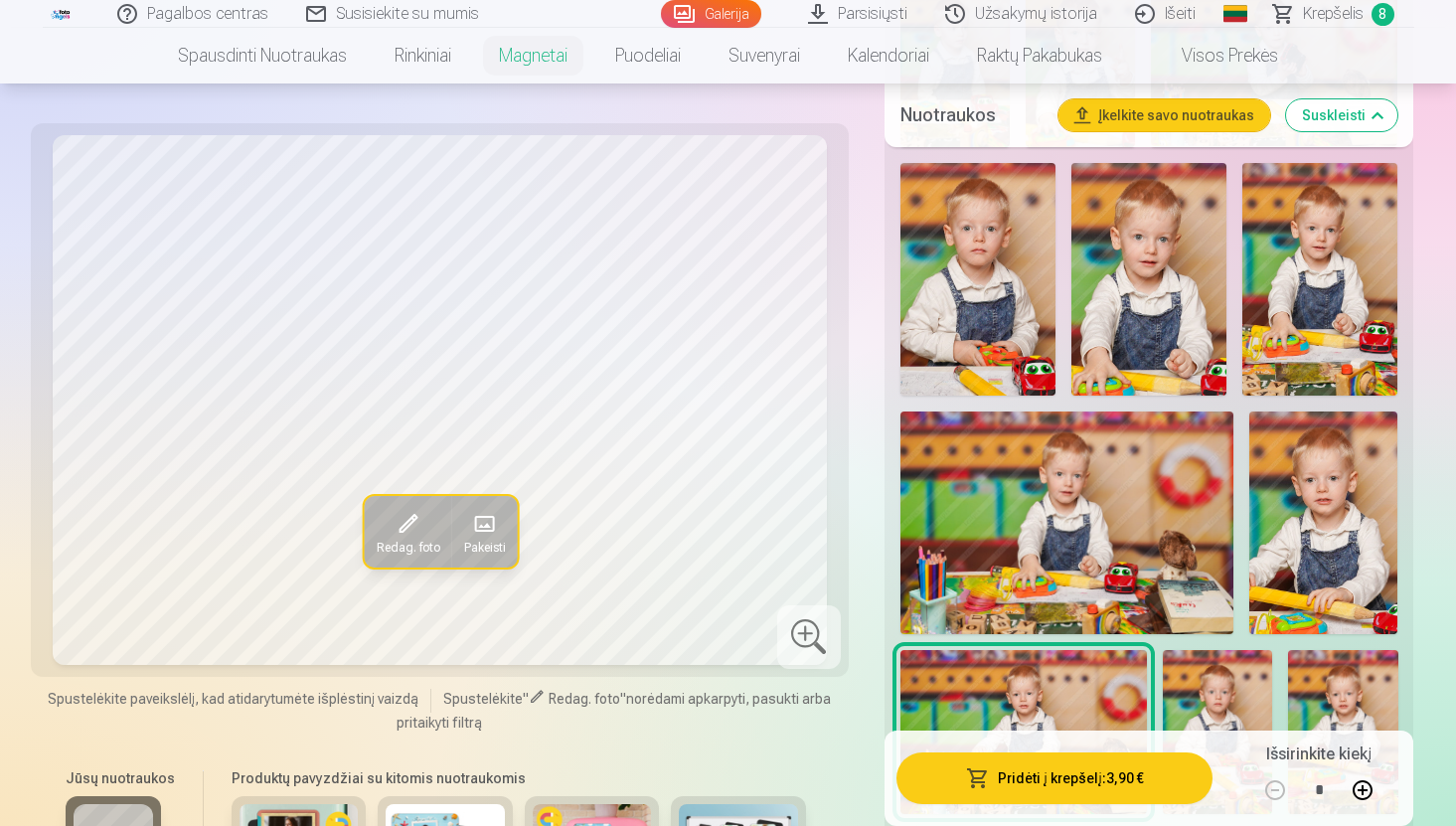scroll, scrollTop: 2297, scrollLeft: 0, axis: vertical 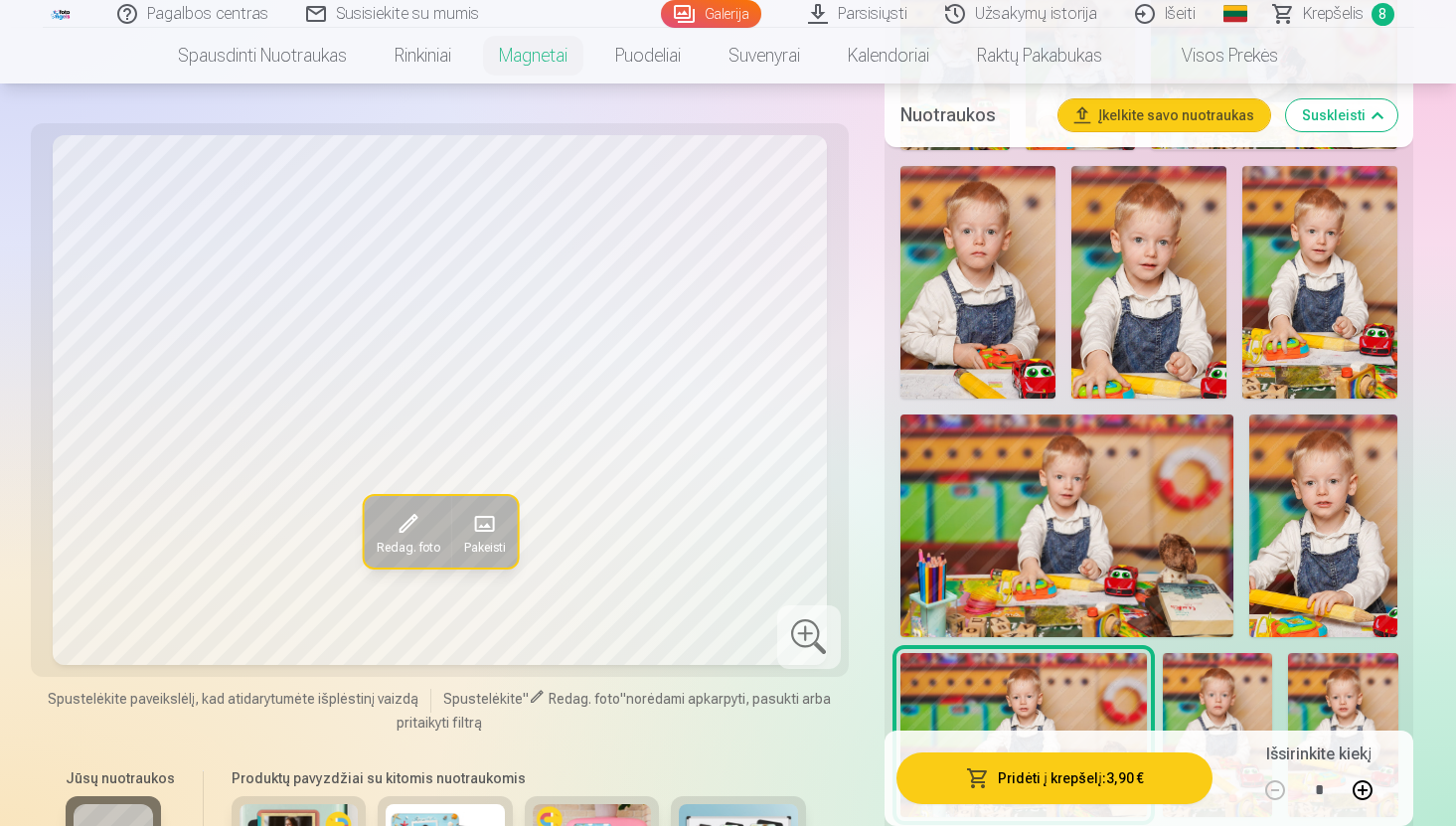 click at bounding box center (1067, 526) 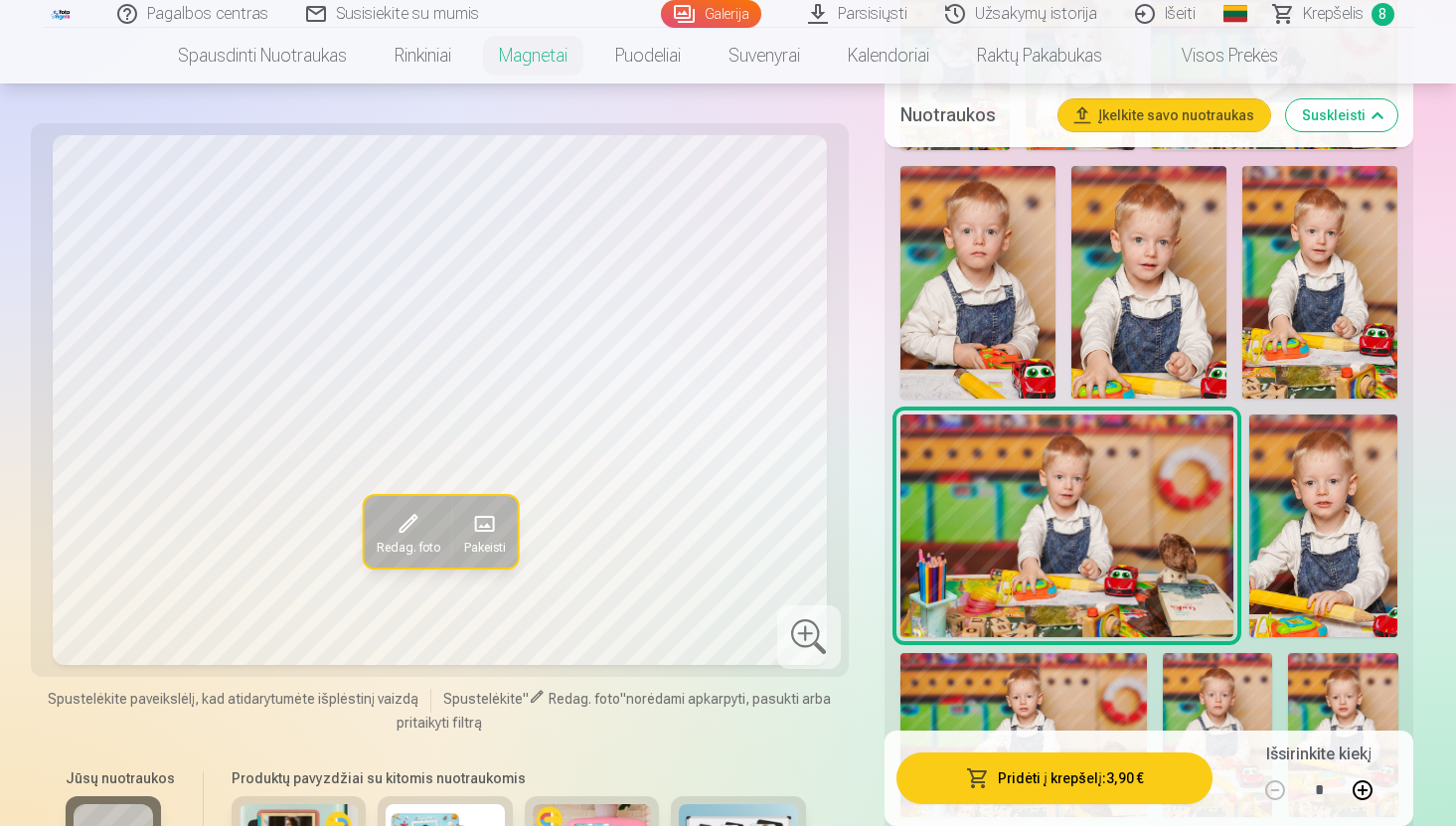 click at bounding box center (1067, 526) 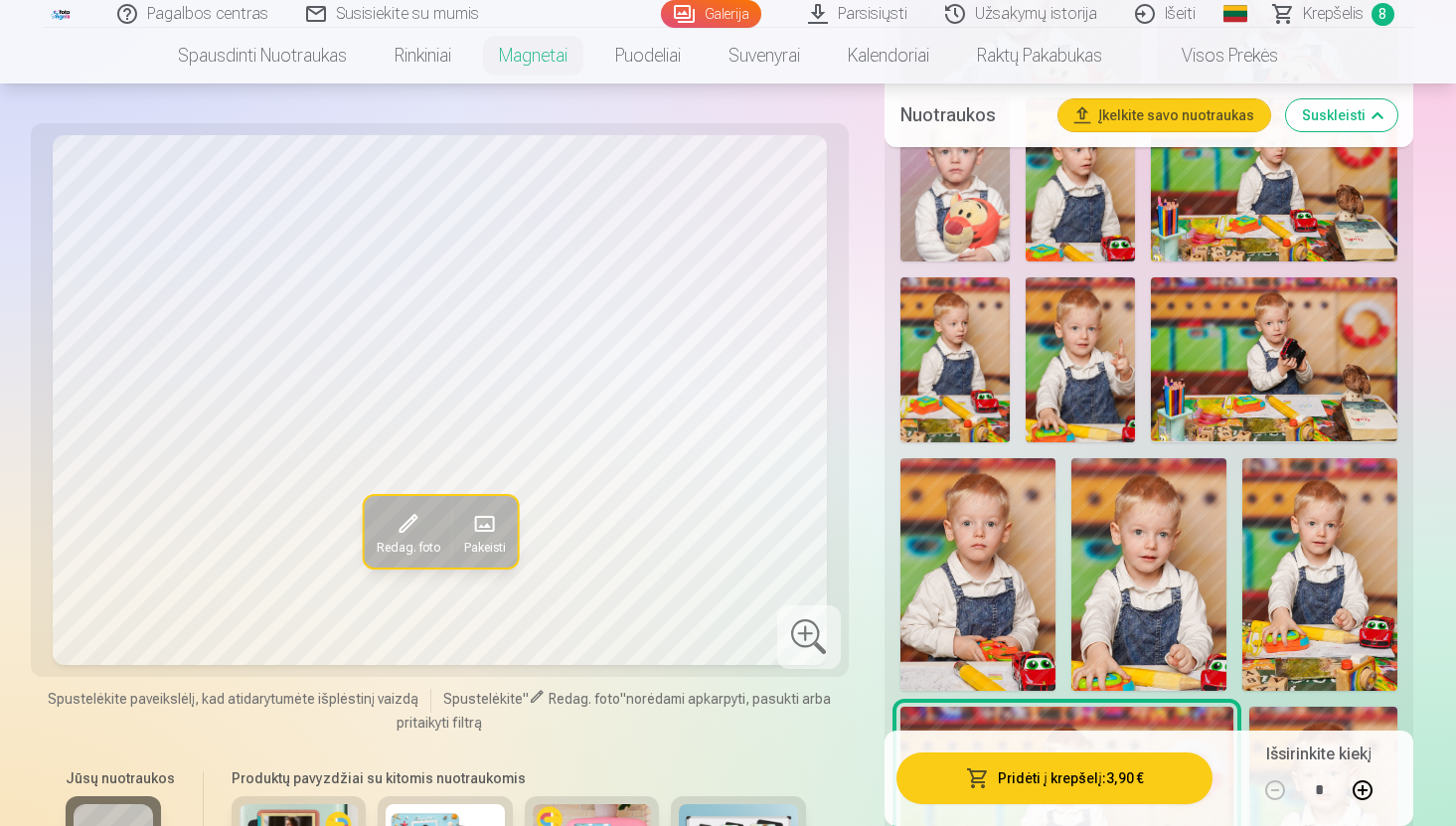 scroll, scrollTop: 1989, scrollLeft: 0, axis: vertical 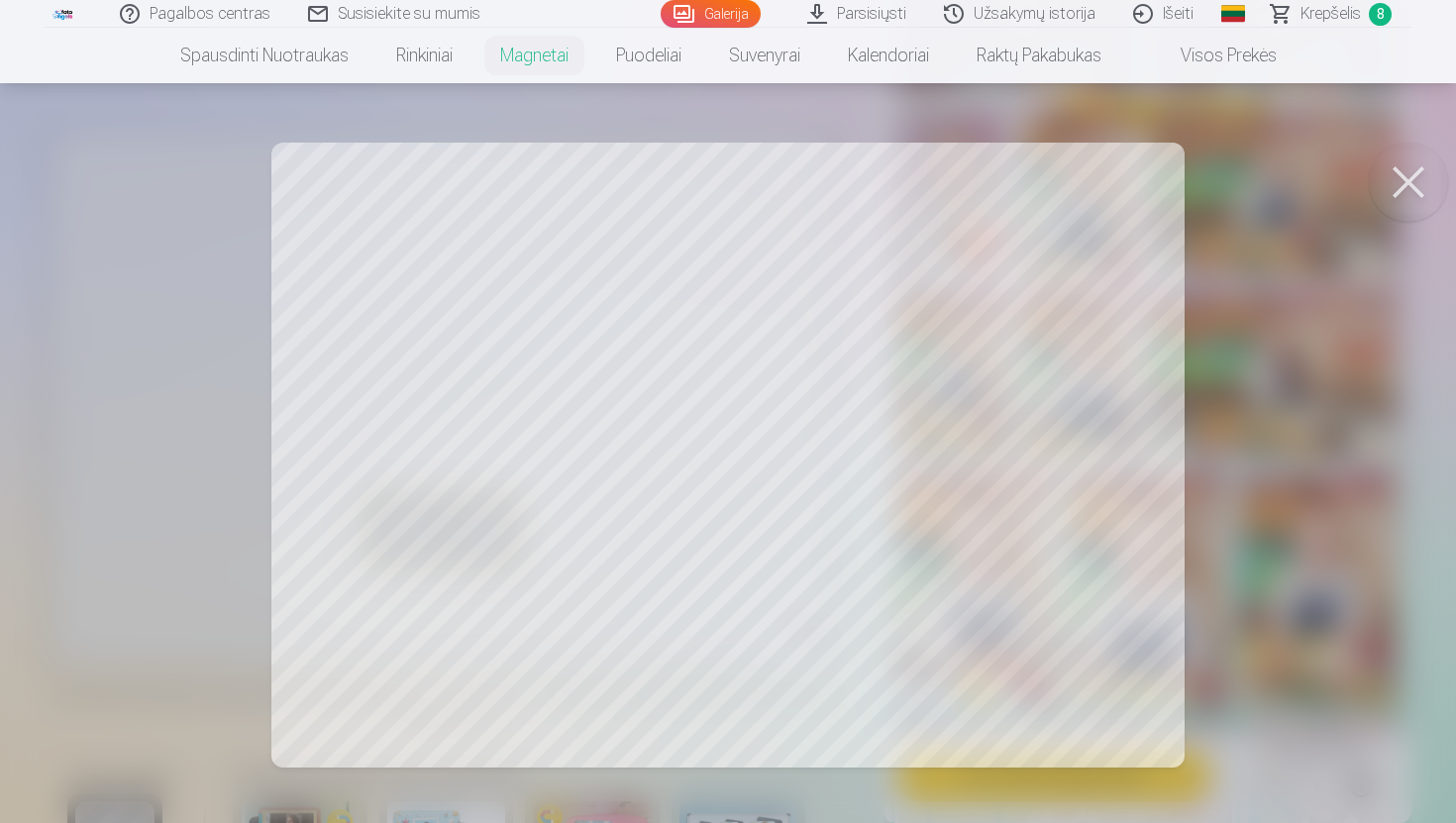 click at bounding box center [728, 411] 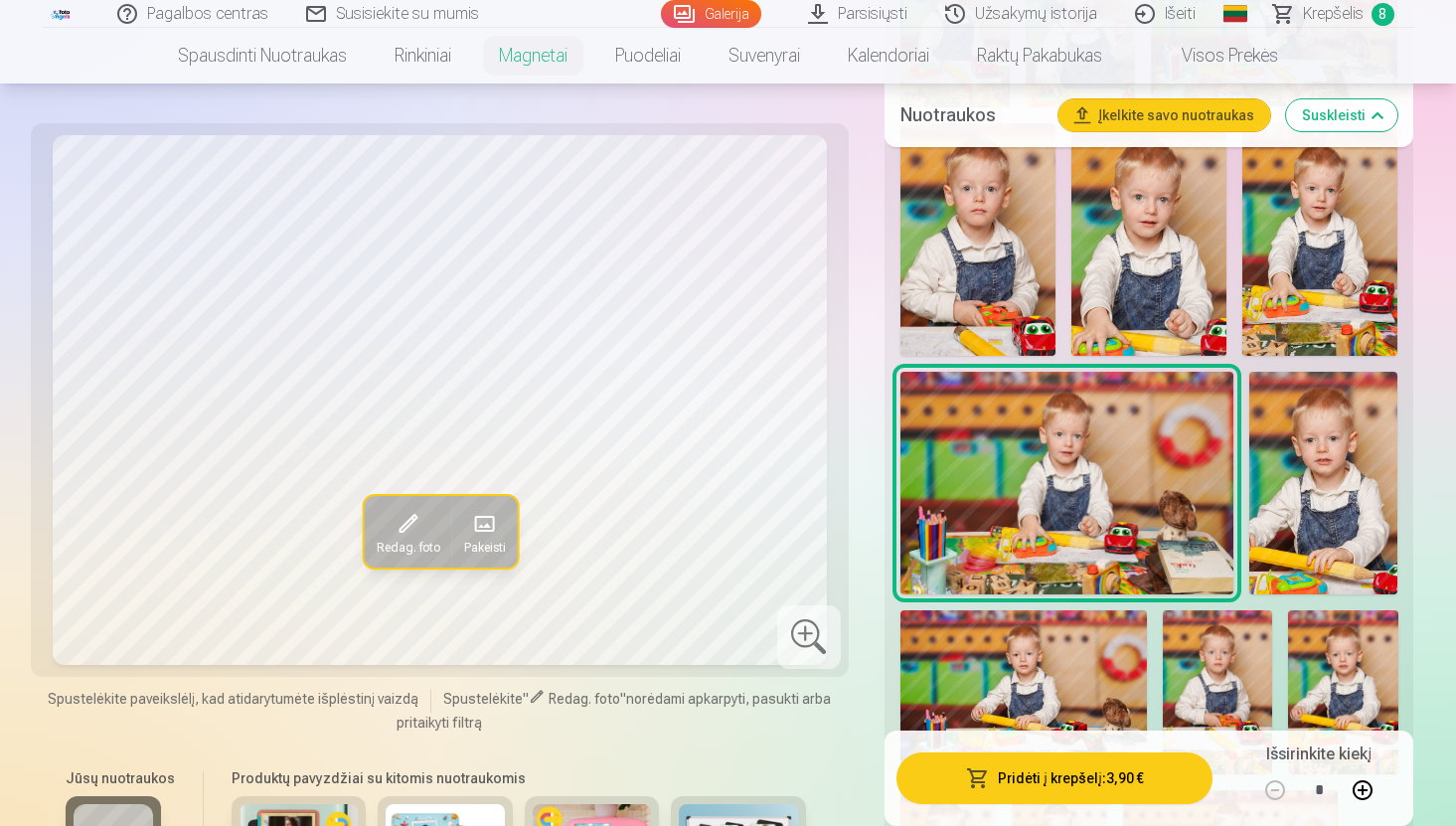 scroll, scrollTop: 2353, scrollLeft: 0, axis: vertical 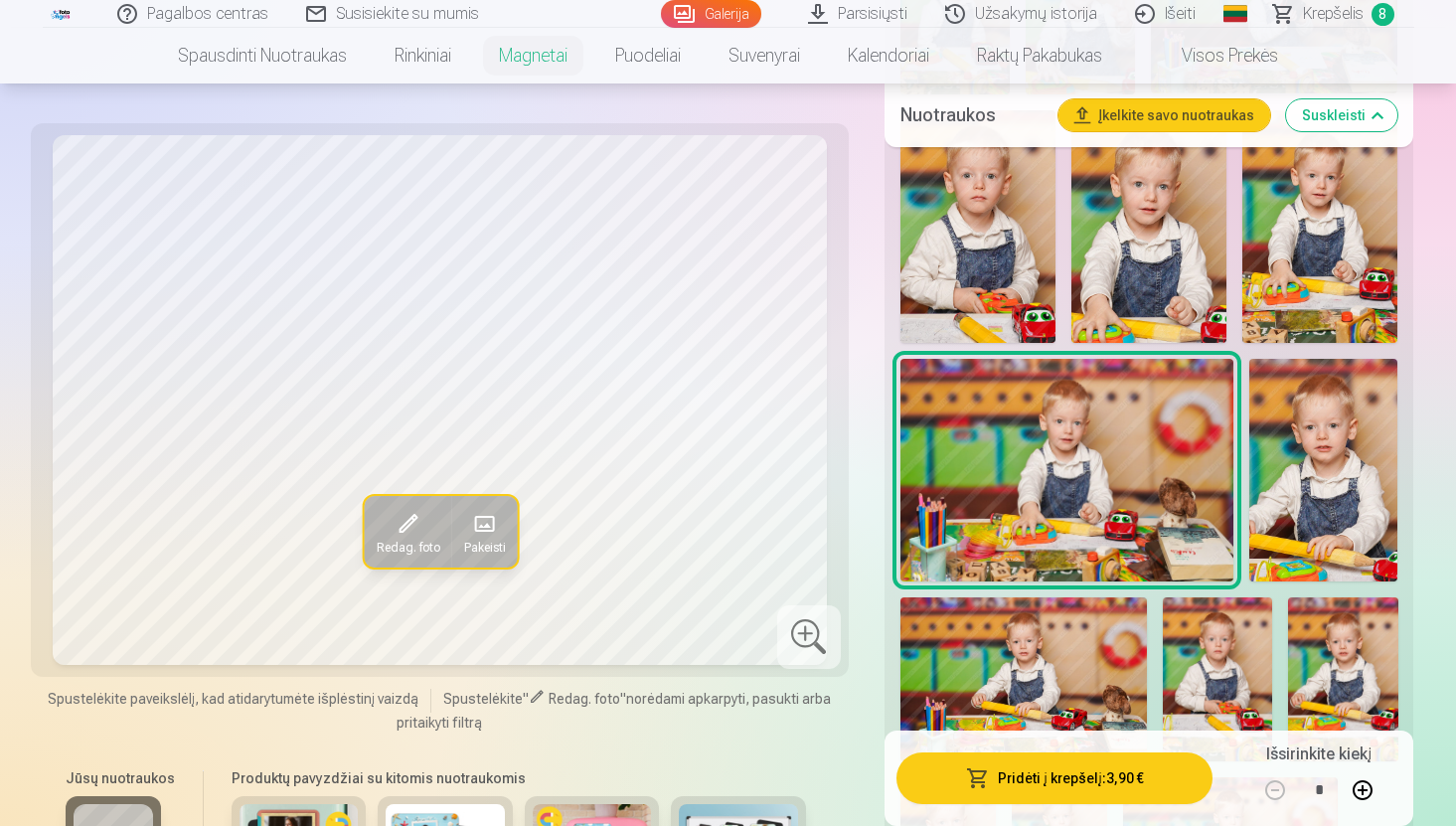 click at bounding box center [1067, 470] 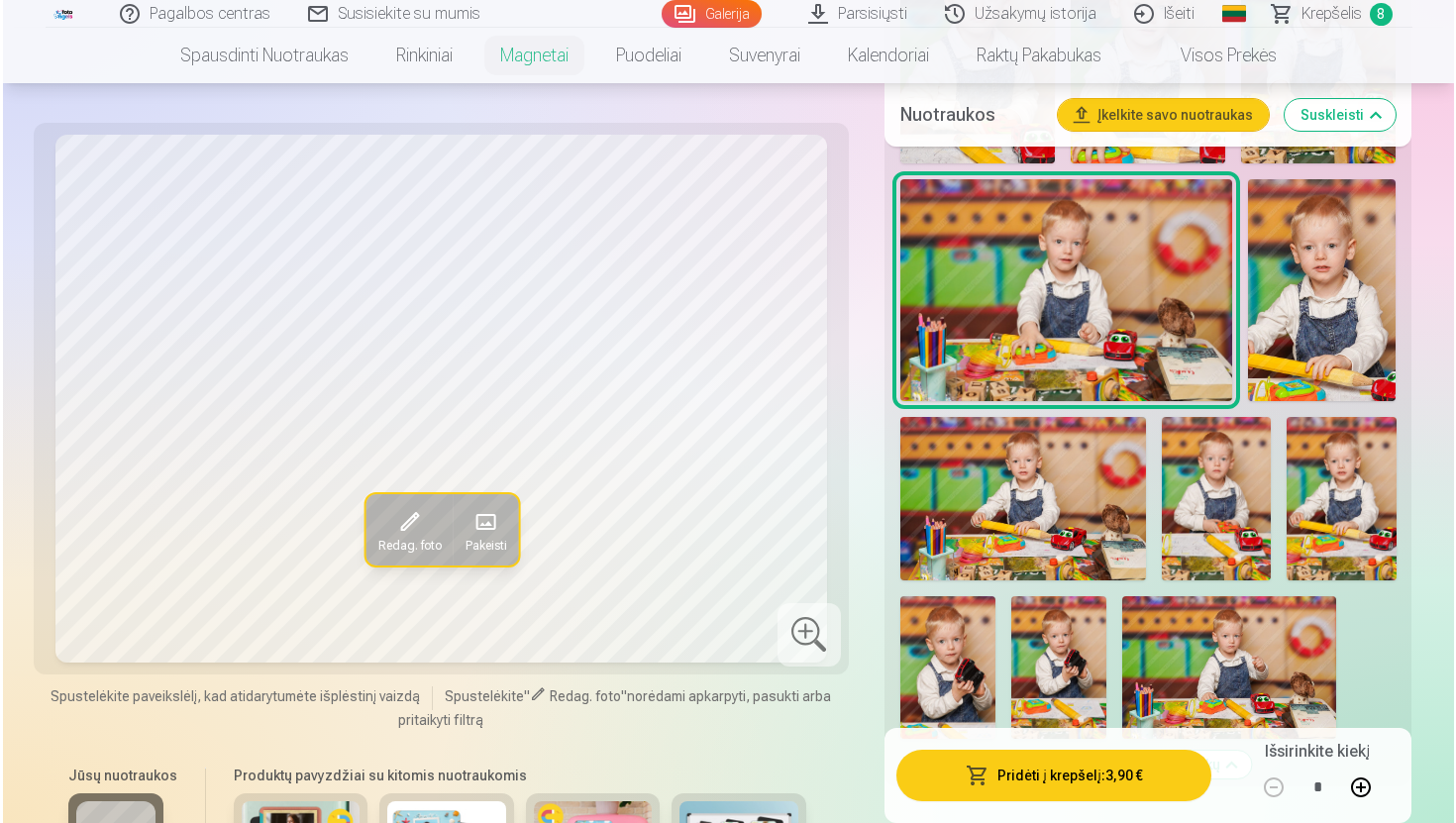scroll, scrollTop: 2519, scrollLeft: 0, axis: vertical 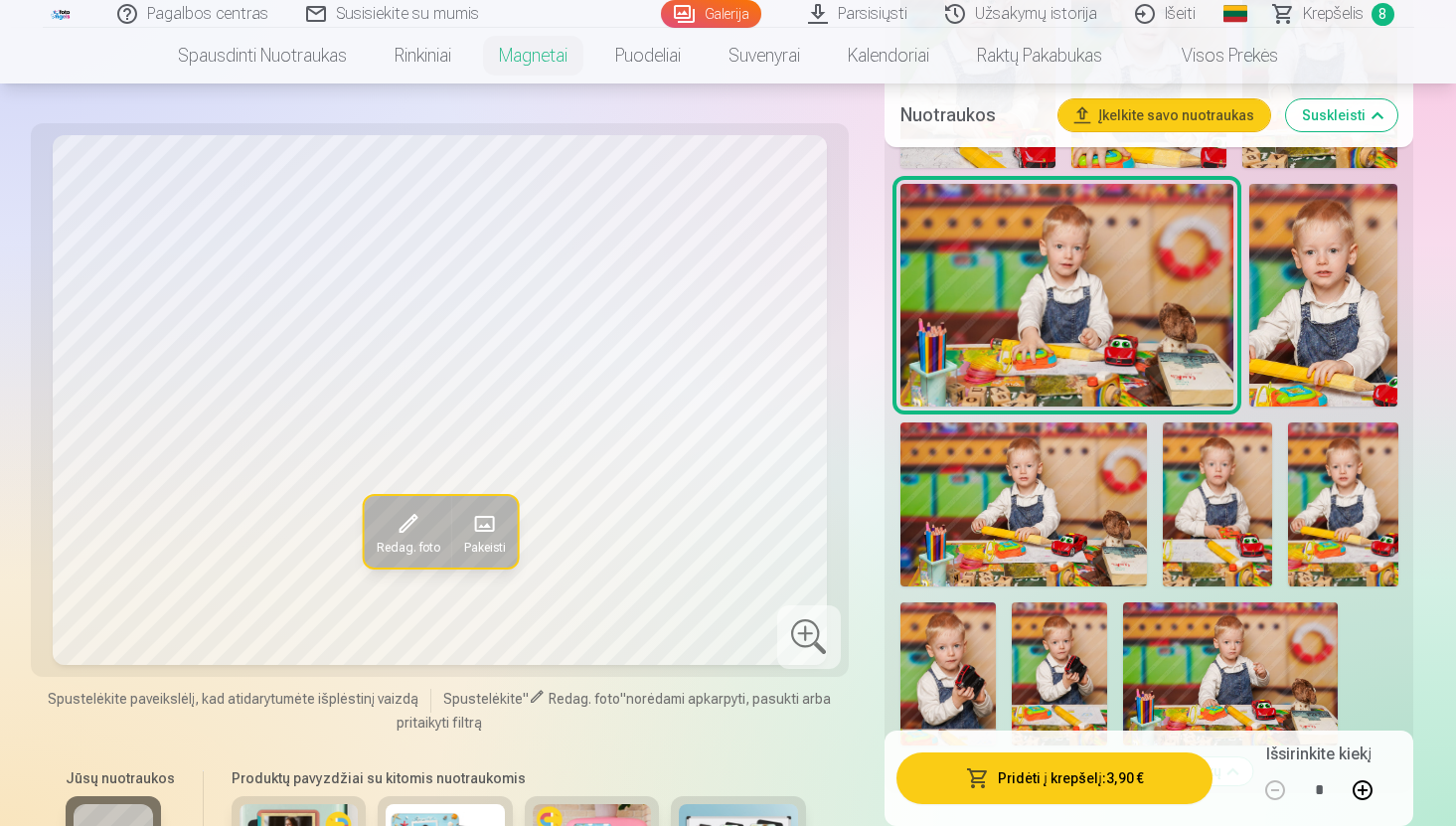 click on "Pridėti į krepšelį :  3,90 €" at bounding box center (1054, 778) 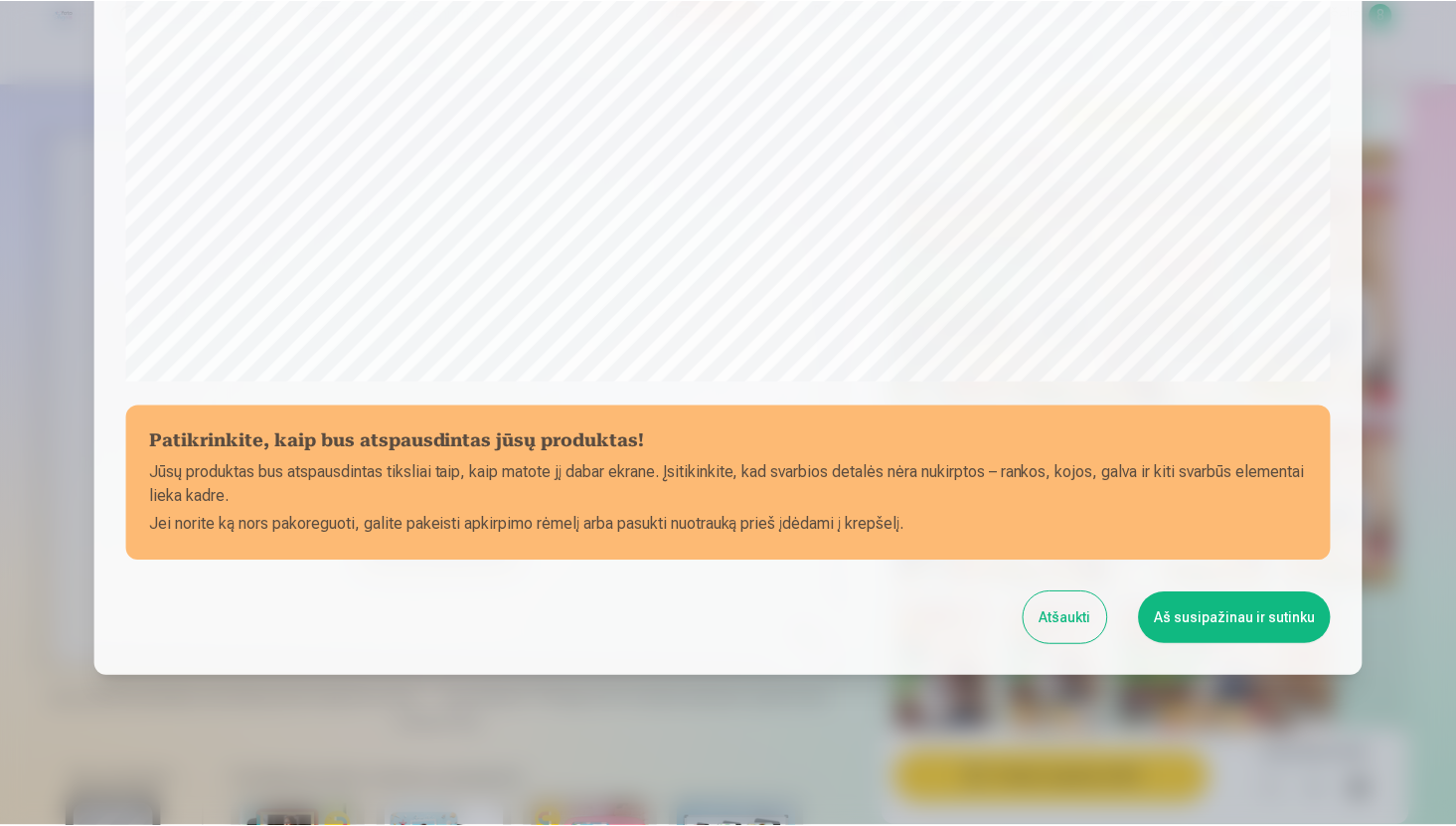 scroll, scrollTop: 605, scrollLeft: 0, axis: vertical 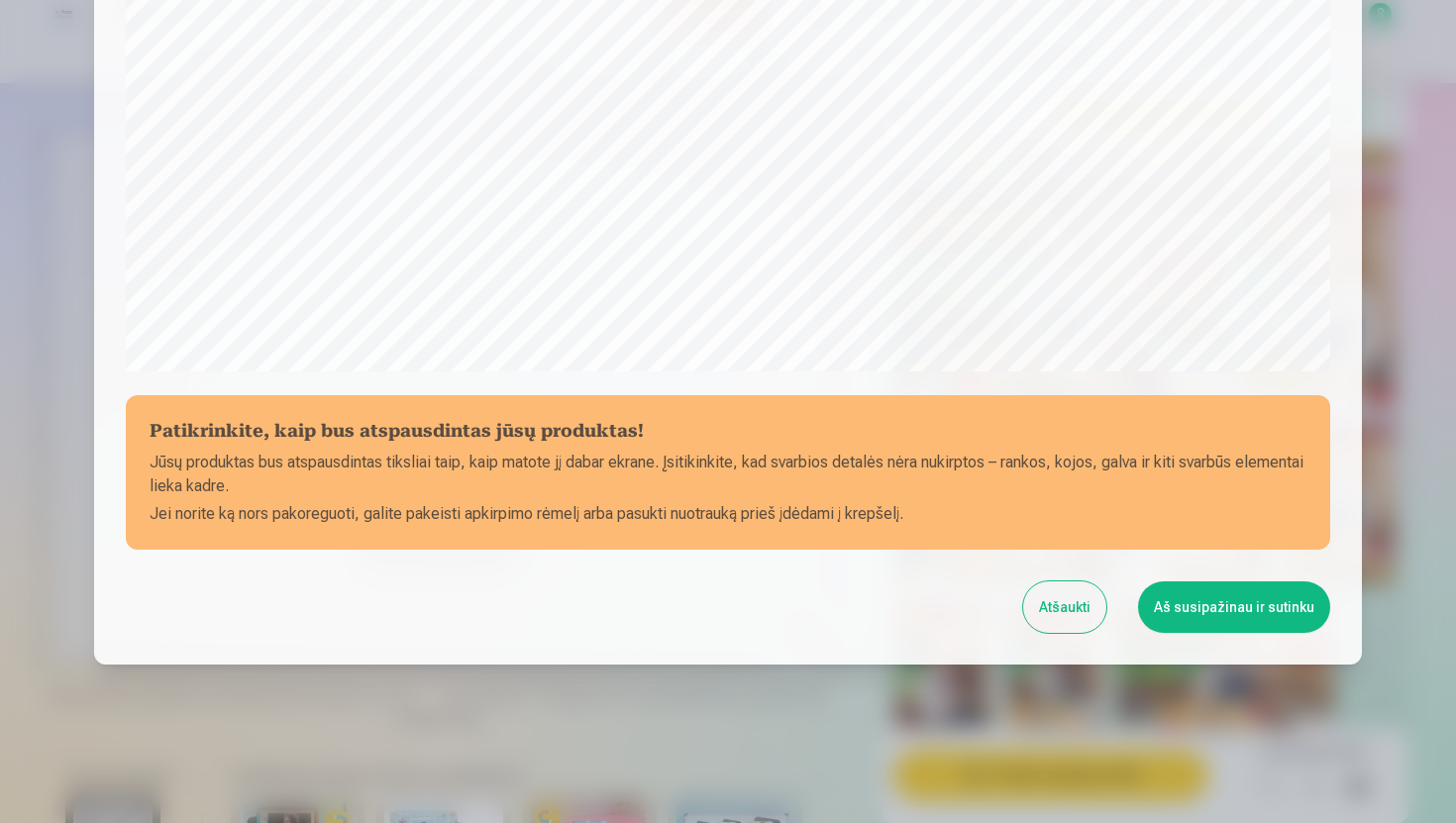 click on "Aš susipažinau ir sutinku" at bounding box center (1234, 607) 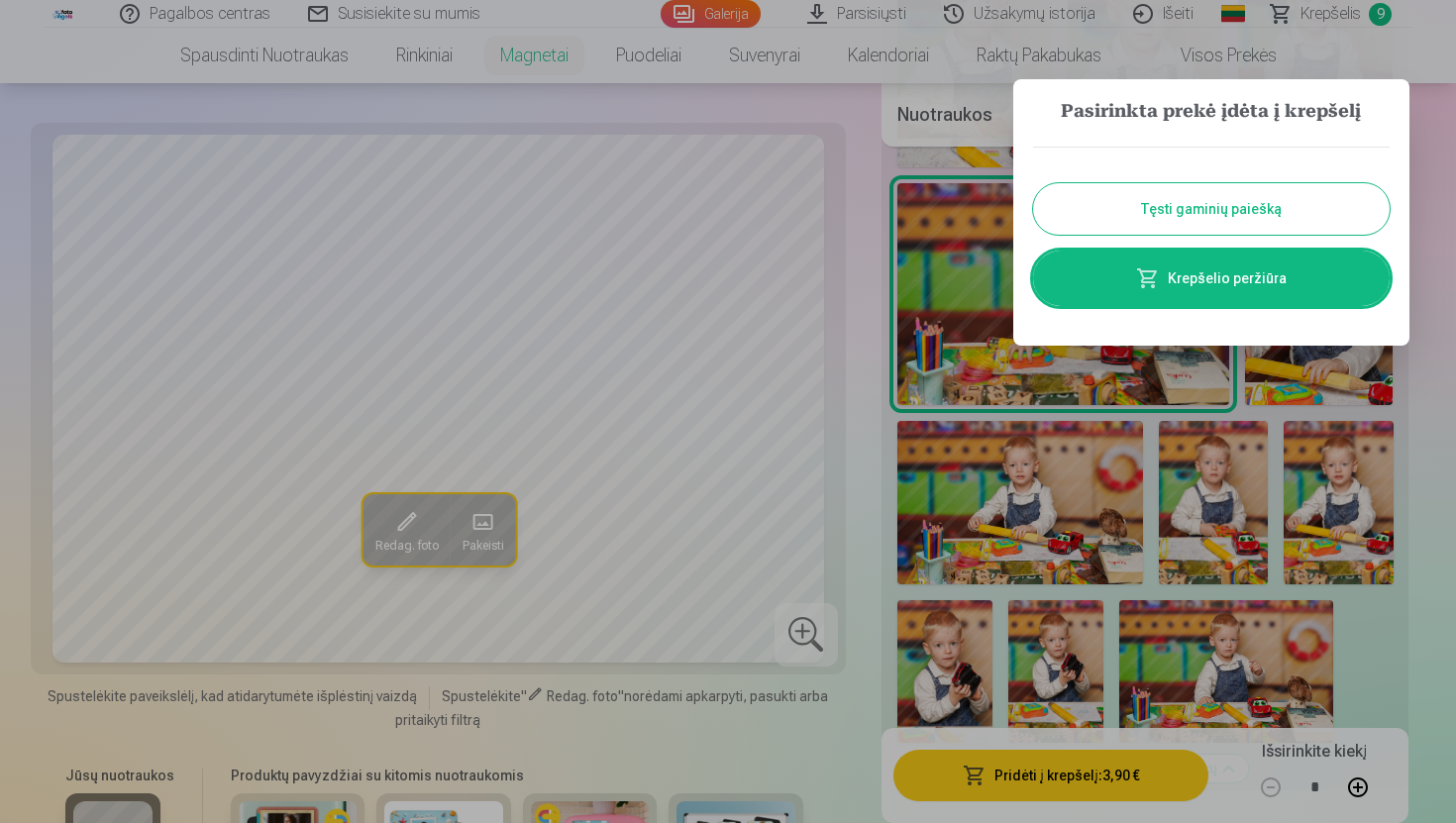 click on "Tęsti gaminių paiešką" at bounding box center [1211, 209] 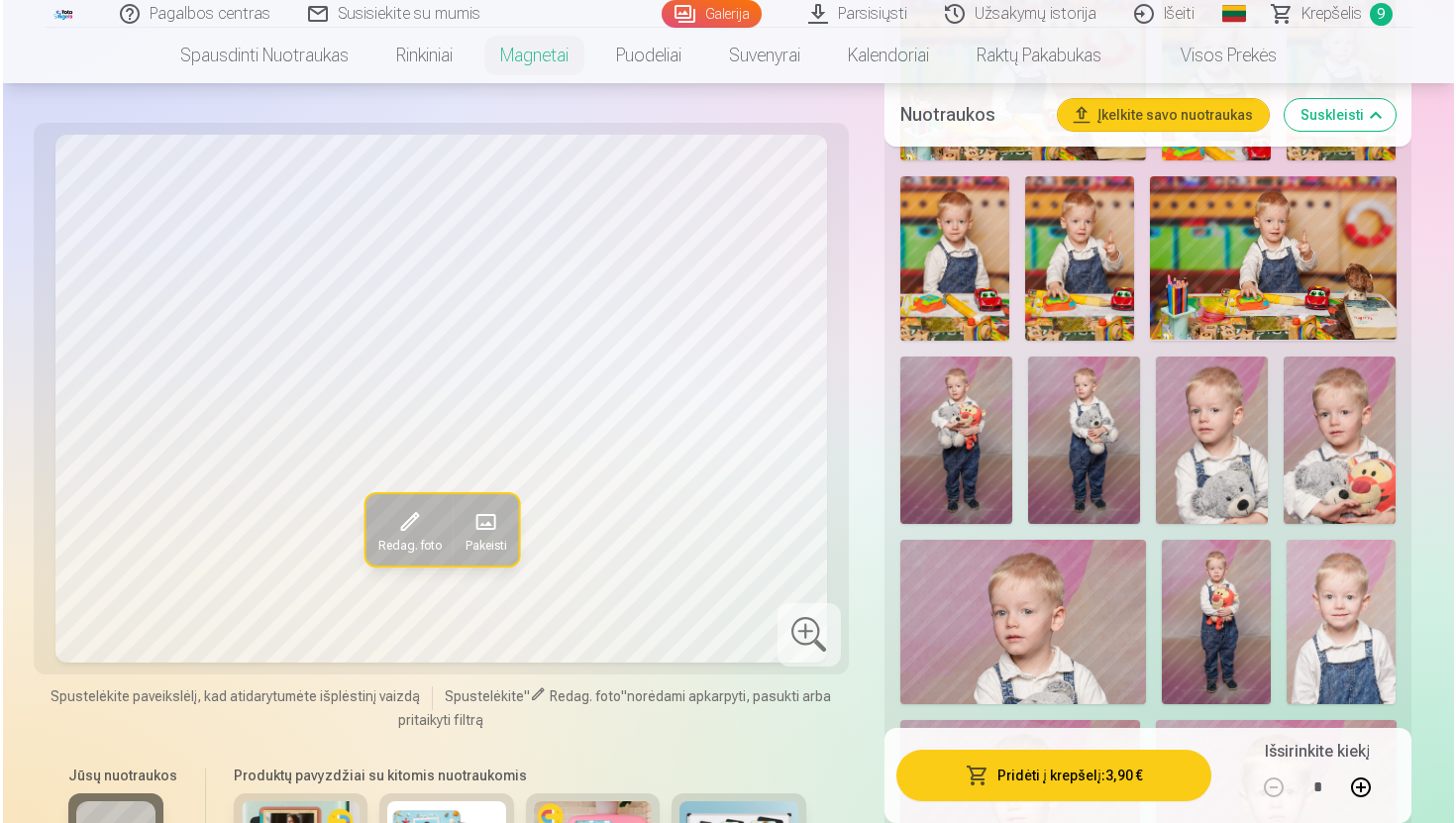 scroll, scrollTop: 1187, scrollLeft: 0, axis: vertical 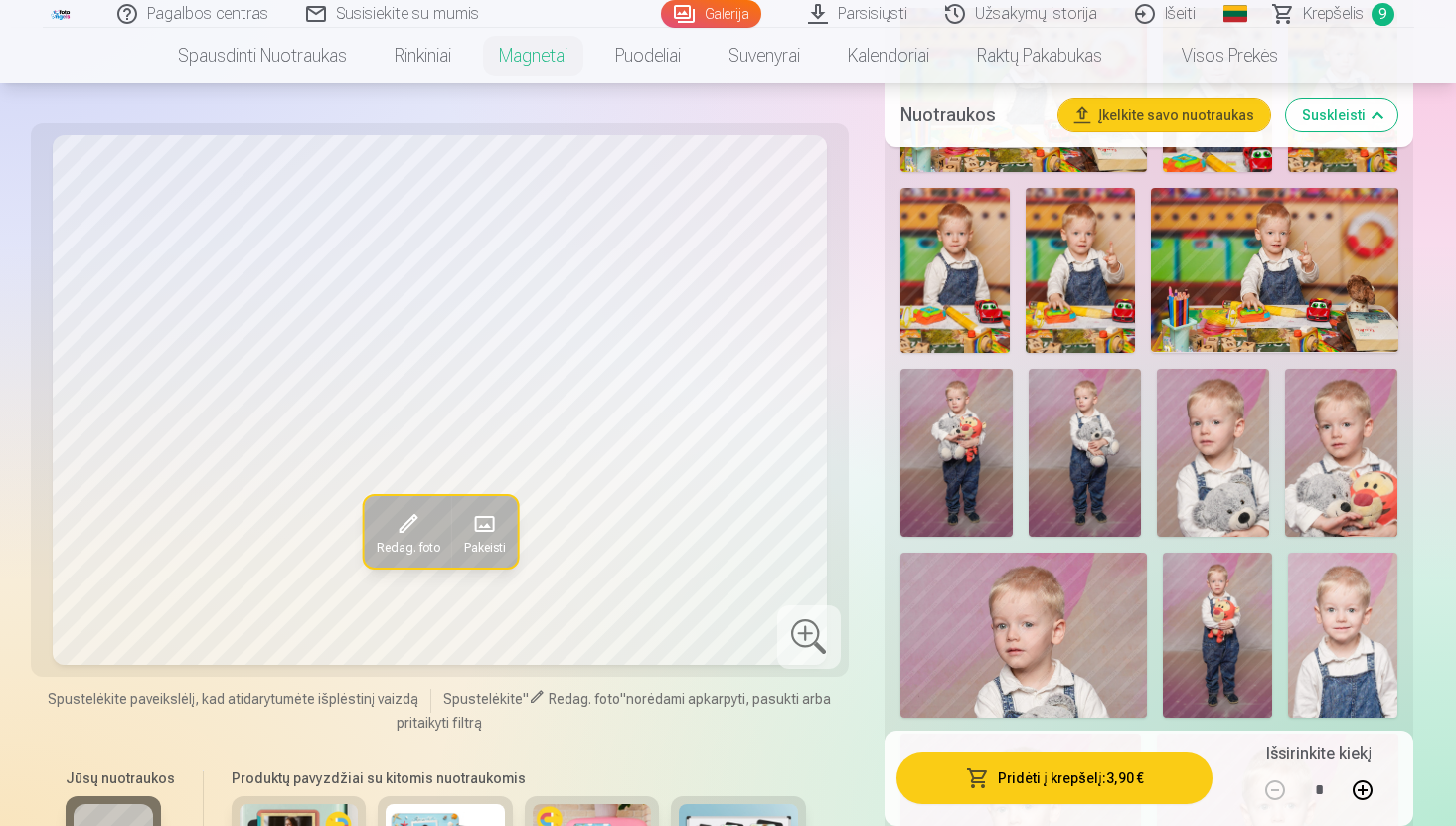click at bounding box center (1343, 635) 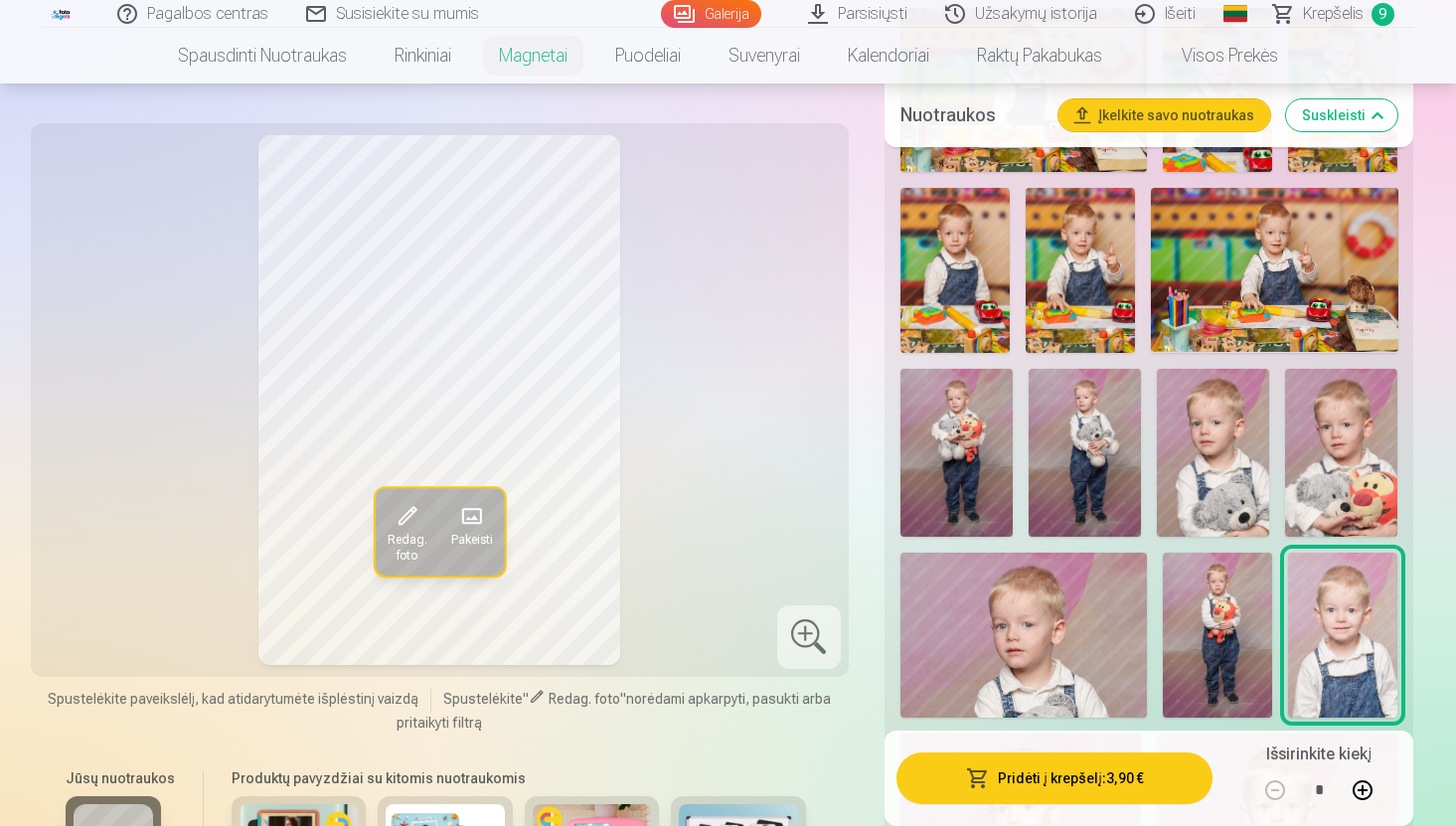 click on "Pridėti į krepšelį :  3,90 €" at bounding box center [1054, 778] 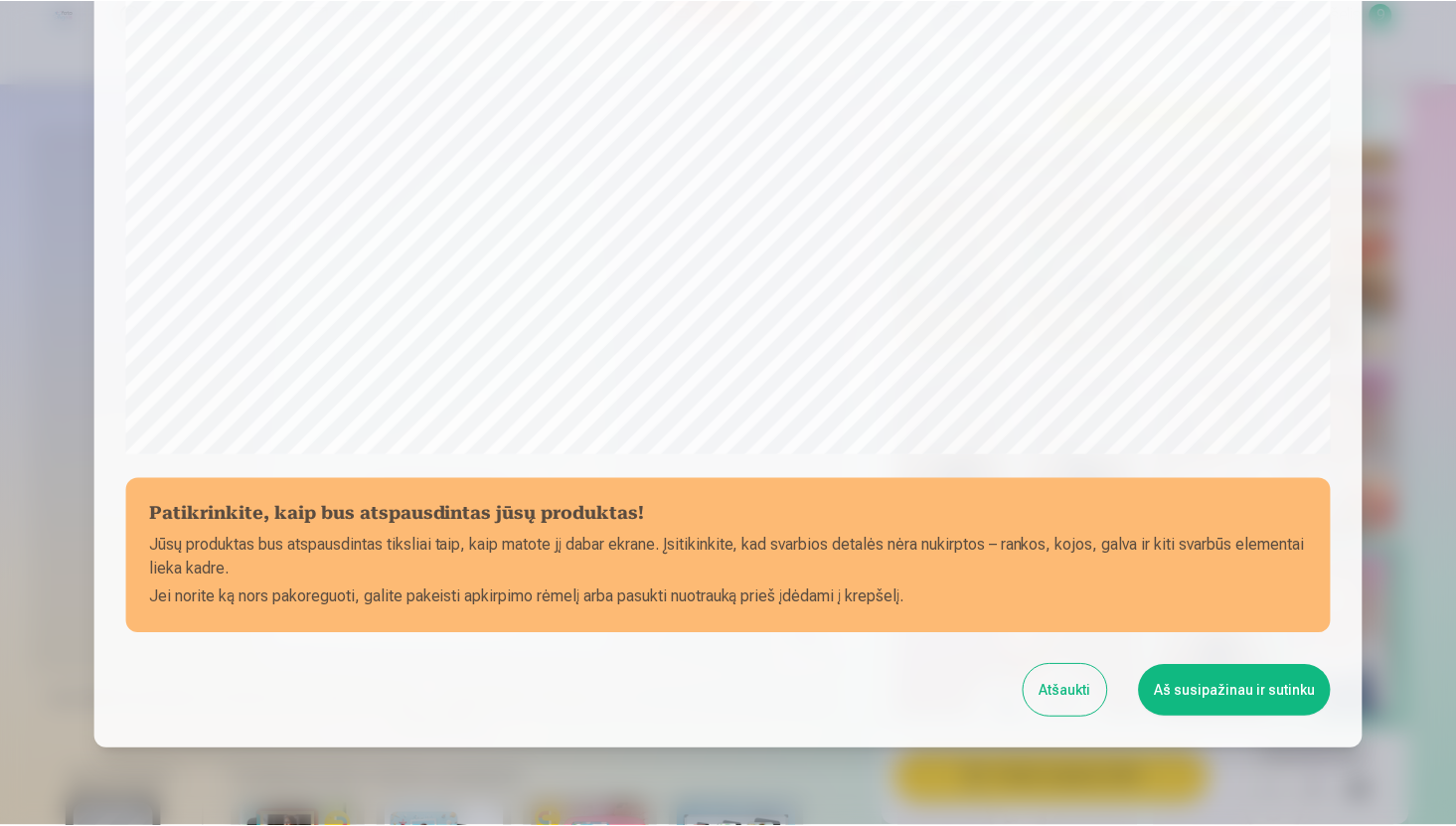 scroll, scrollTop: 605, scrollLeft: 0, axis: vertical 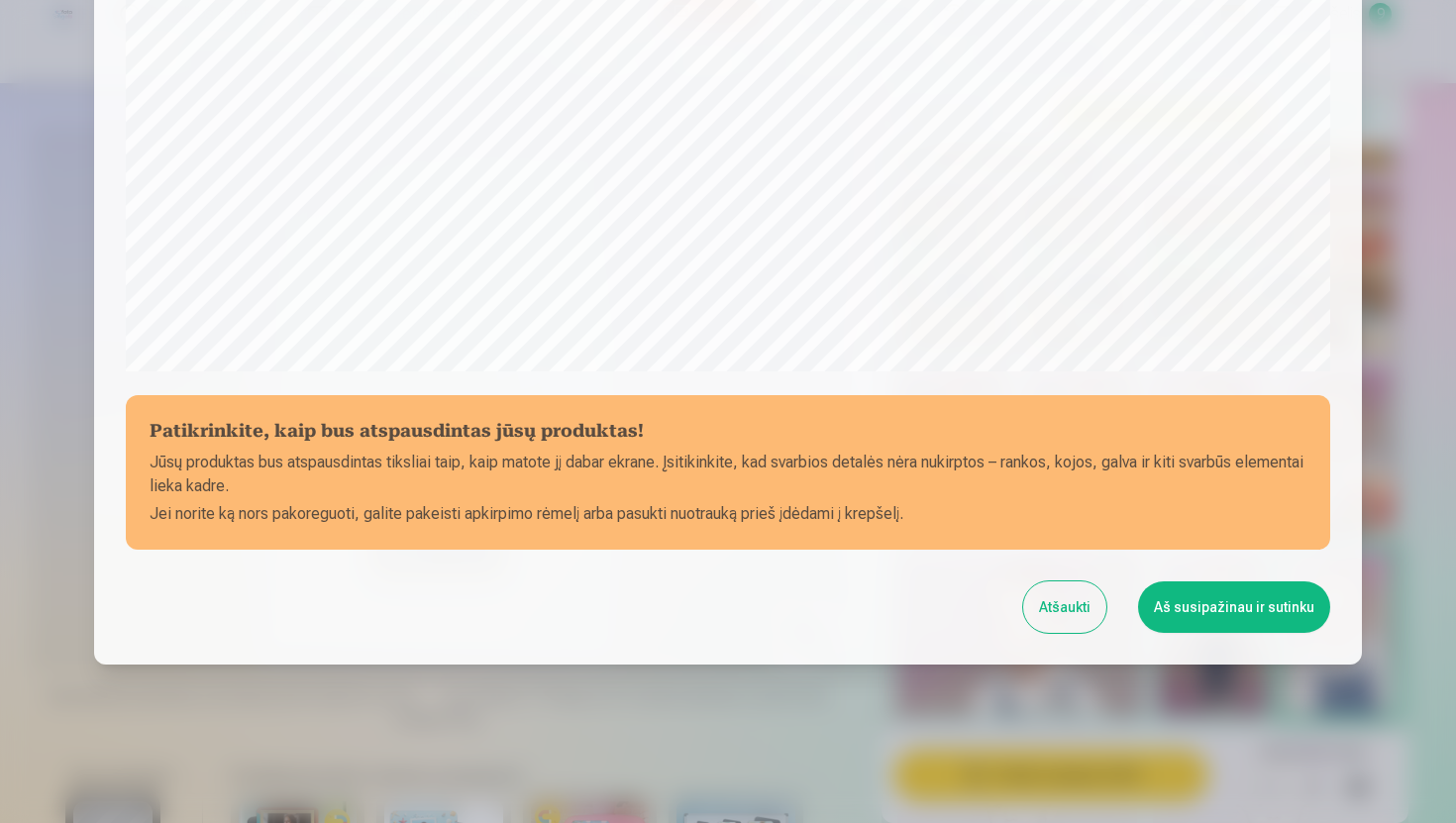 click on "Aš susipažinau ir sutinku" at bounding box center [1234, 607] 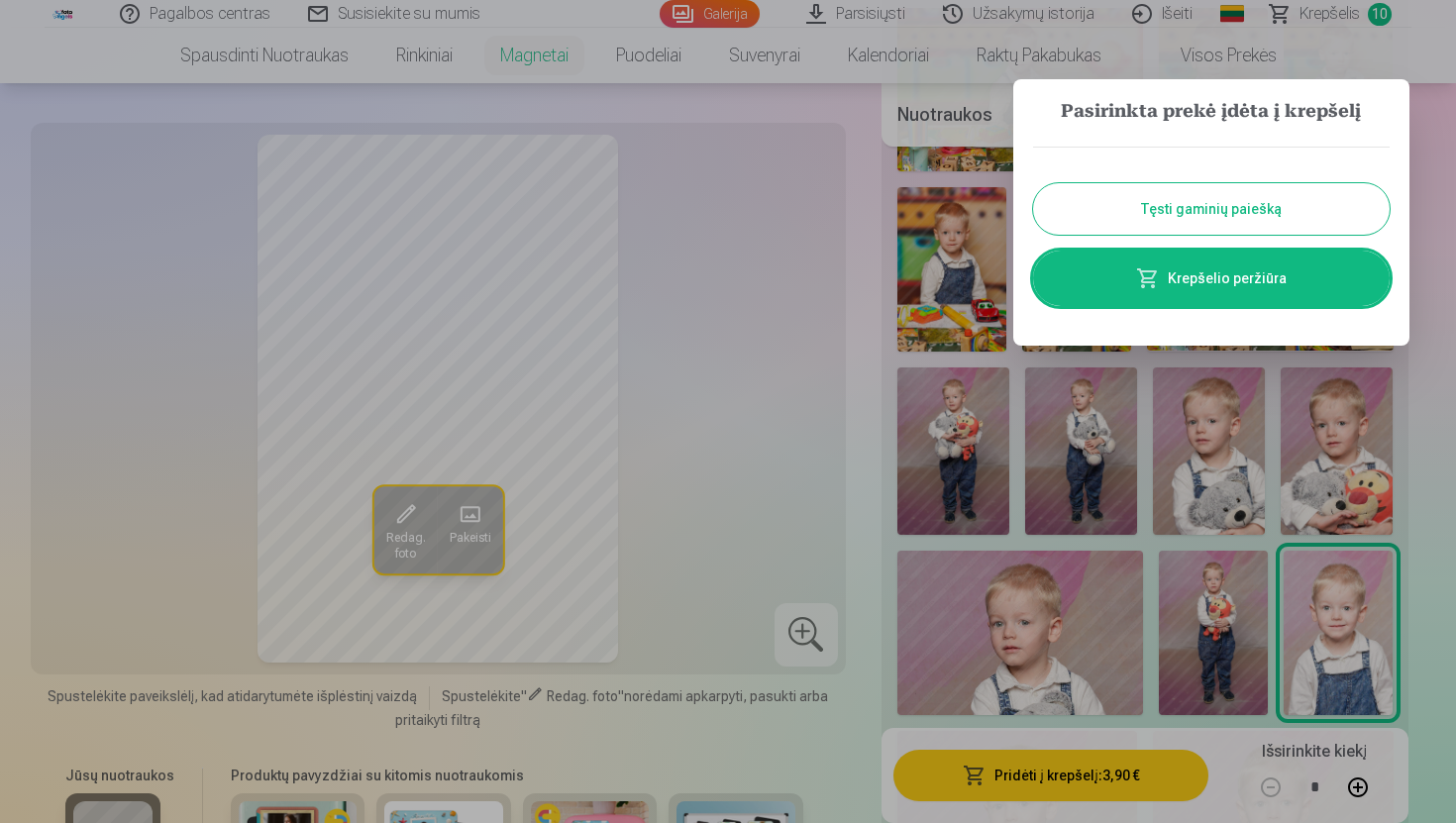click on "Tęsti gaminių paiešką" at bounding box center (1211, 209) 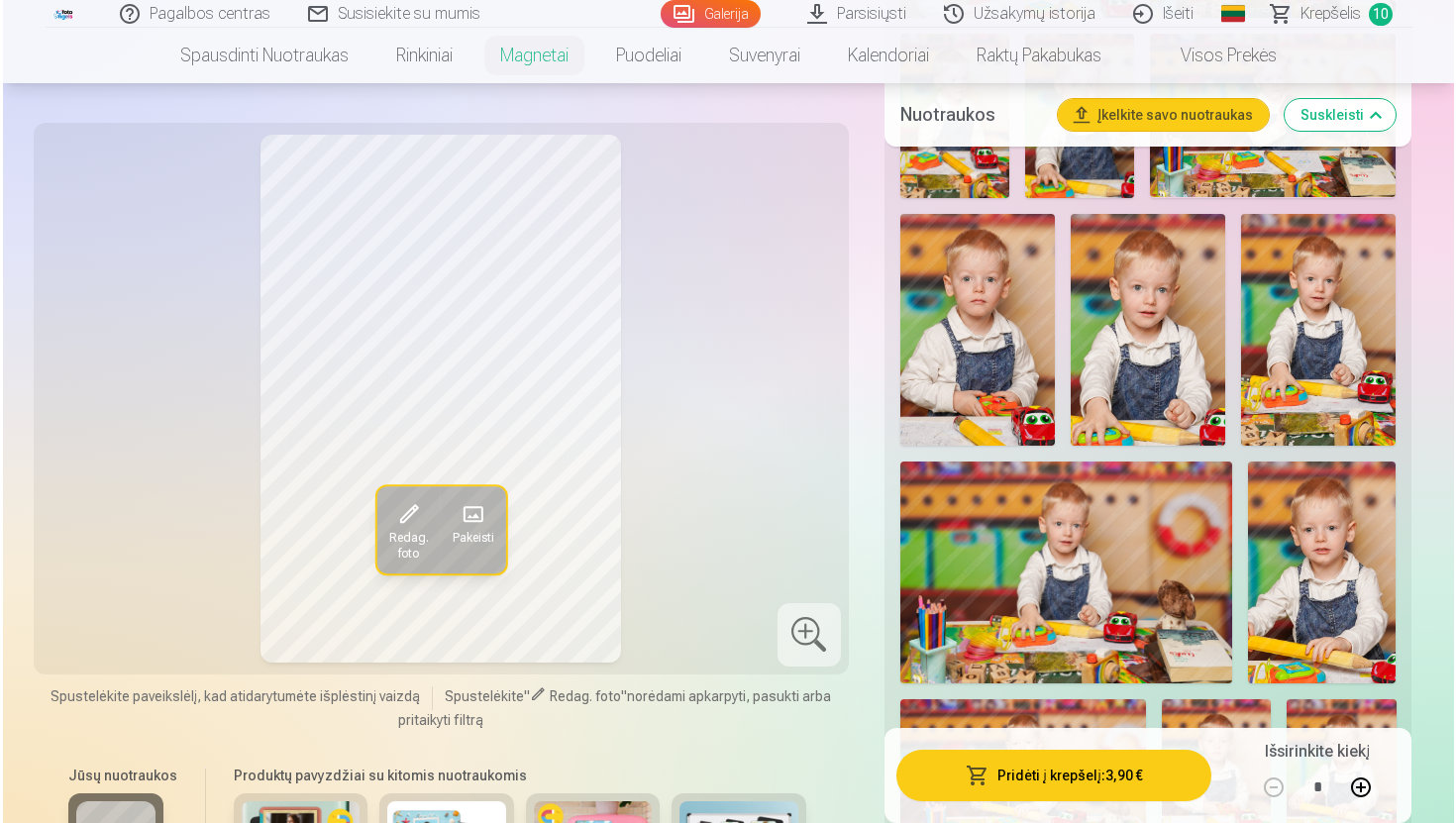 scroll, scrollTop: 2227, scrollLeft: 0, axis: vertical 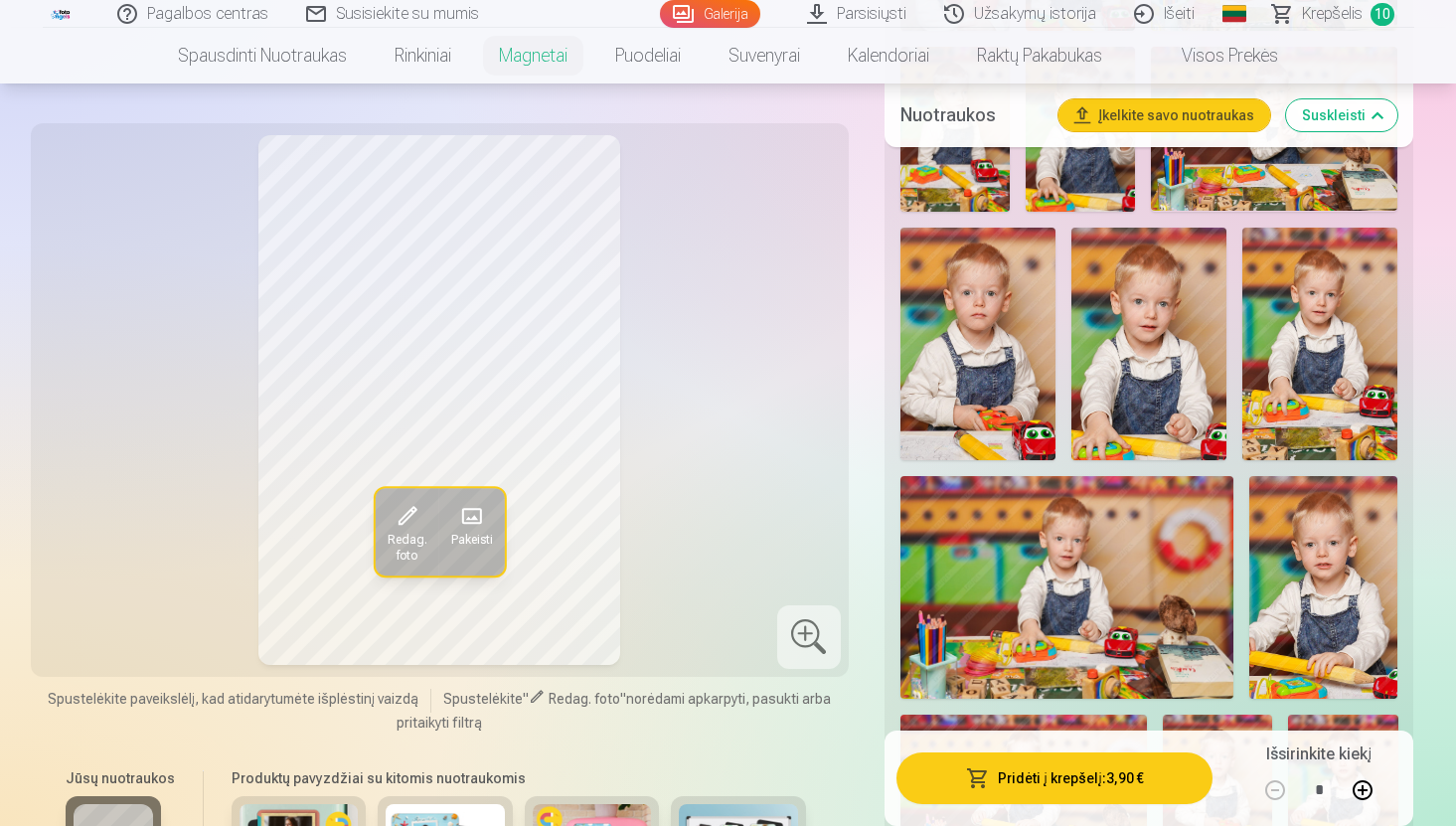 click on "Pridėti į krepšelį :  3,90 €" at bounding box center (1054, 778) 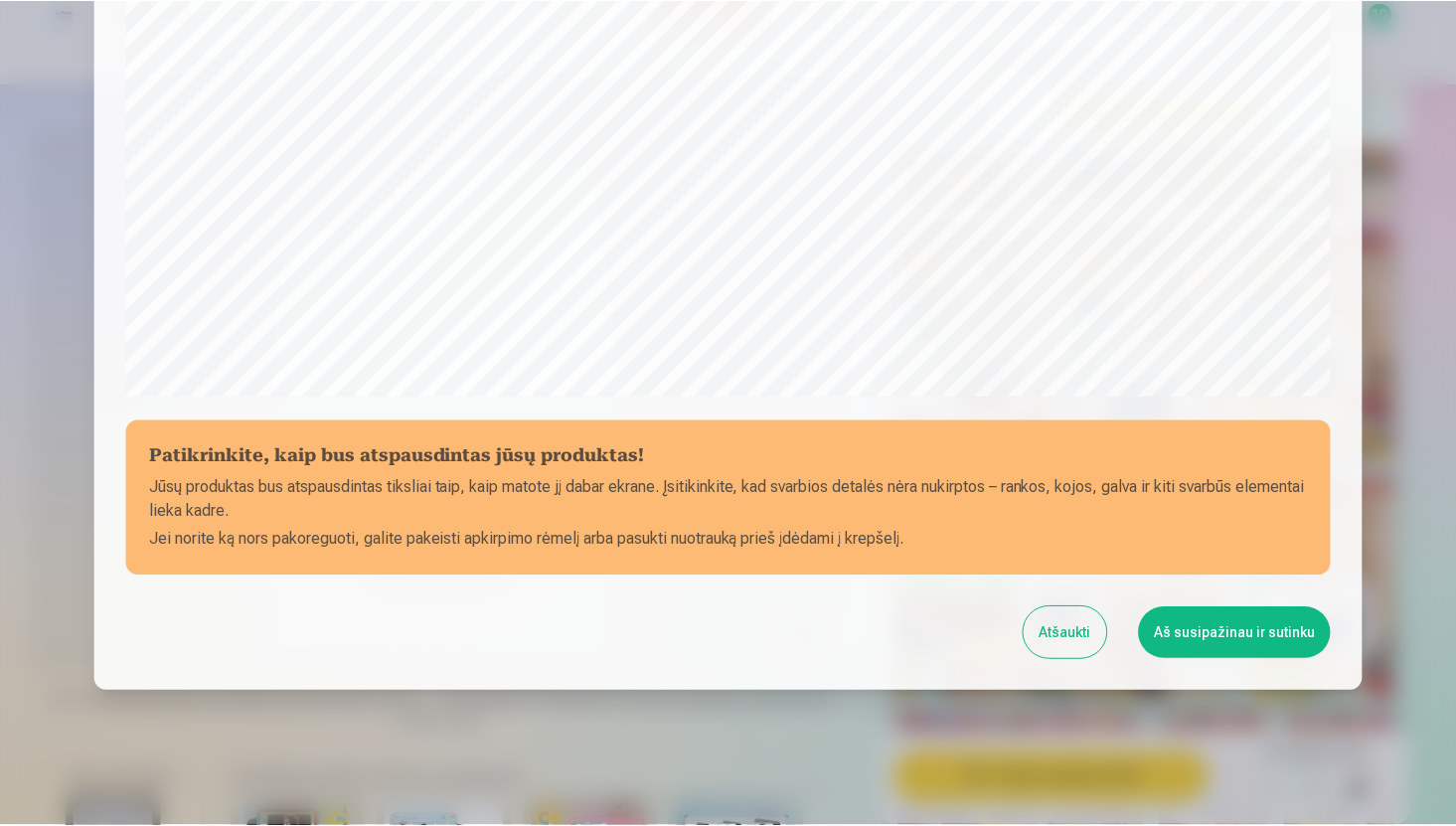 scroll, scrollTop: 605, scrollLeft: 0, axis: vertical 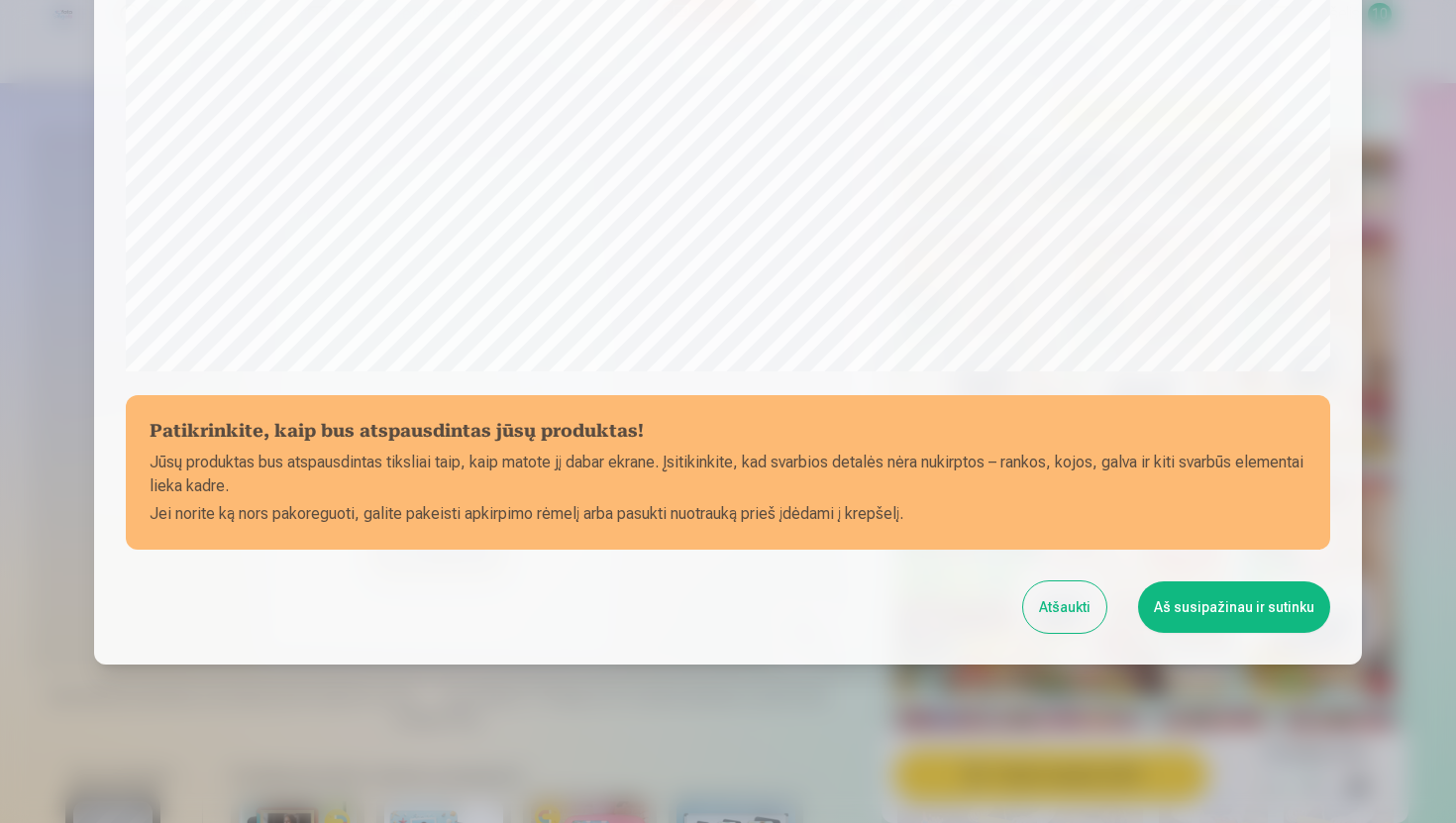 click on "Aš susipažinau ir sutinku" at bounding box center [1234, 607] 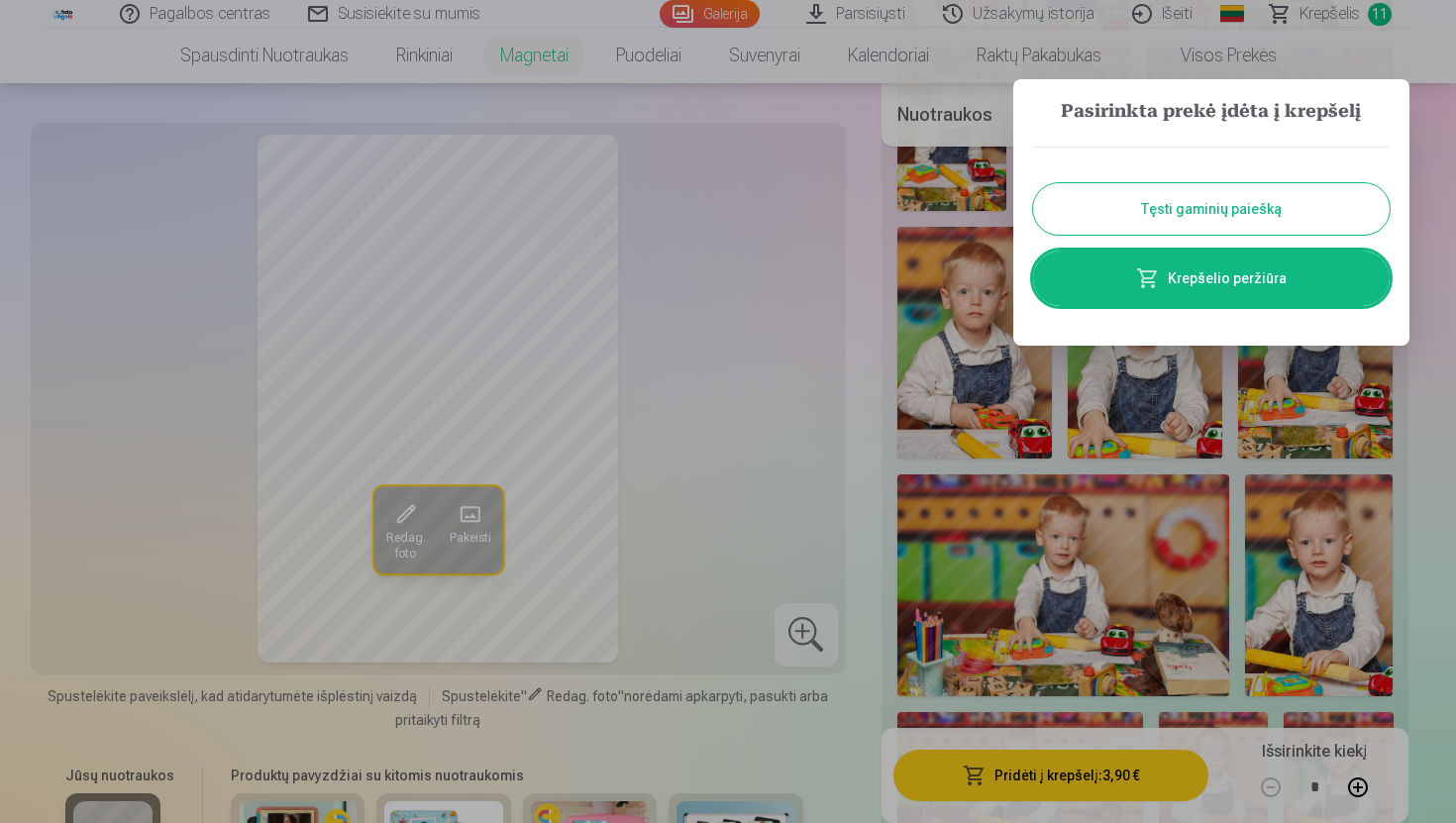click on "Tęsti gaminių paiešką" at bounding box center [1211, 209] 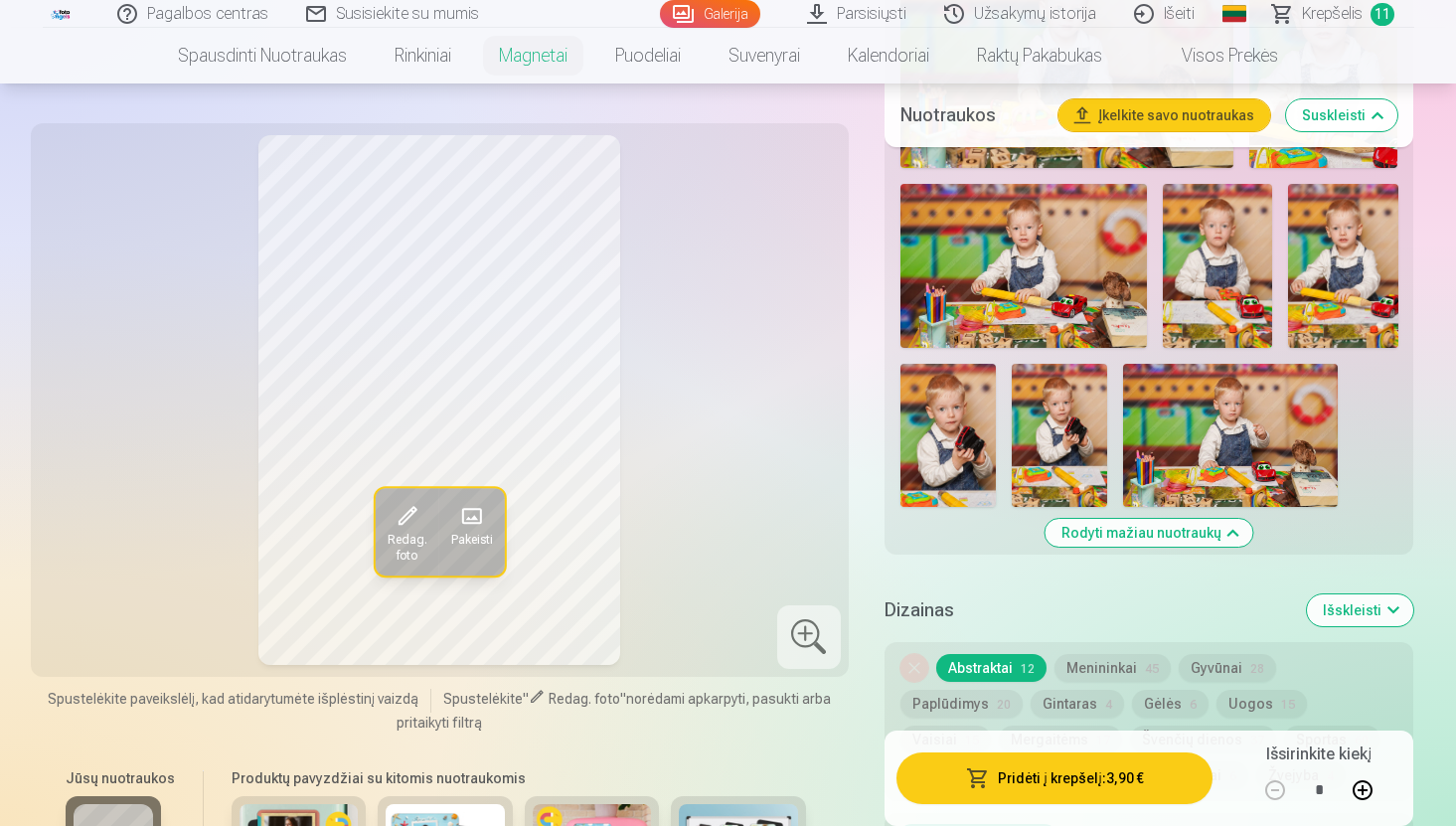 scroll, scrollTop: 2735, scrollLeft: 0, axis: vertical 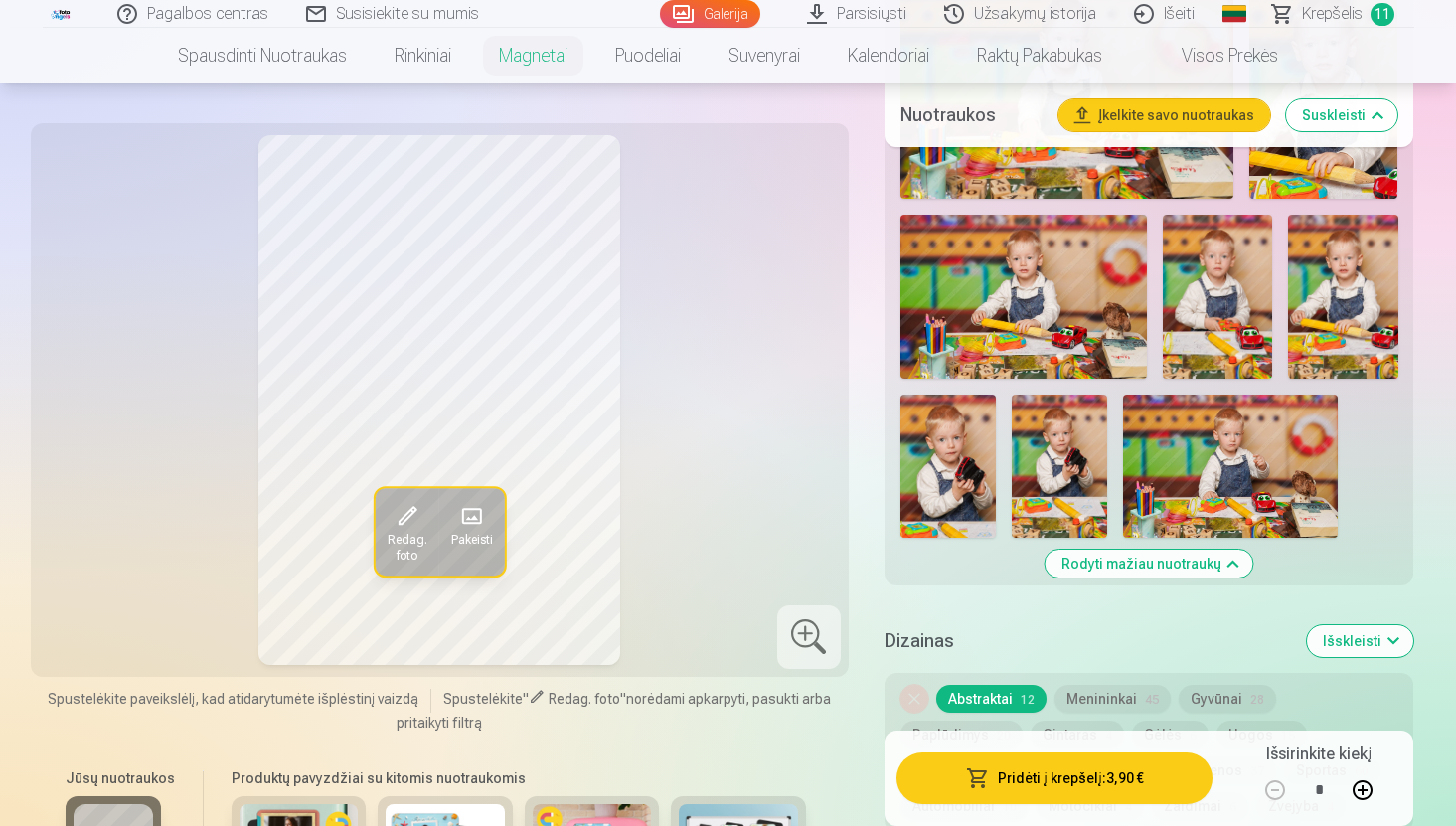 click at bounding box center (1230, 466) 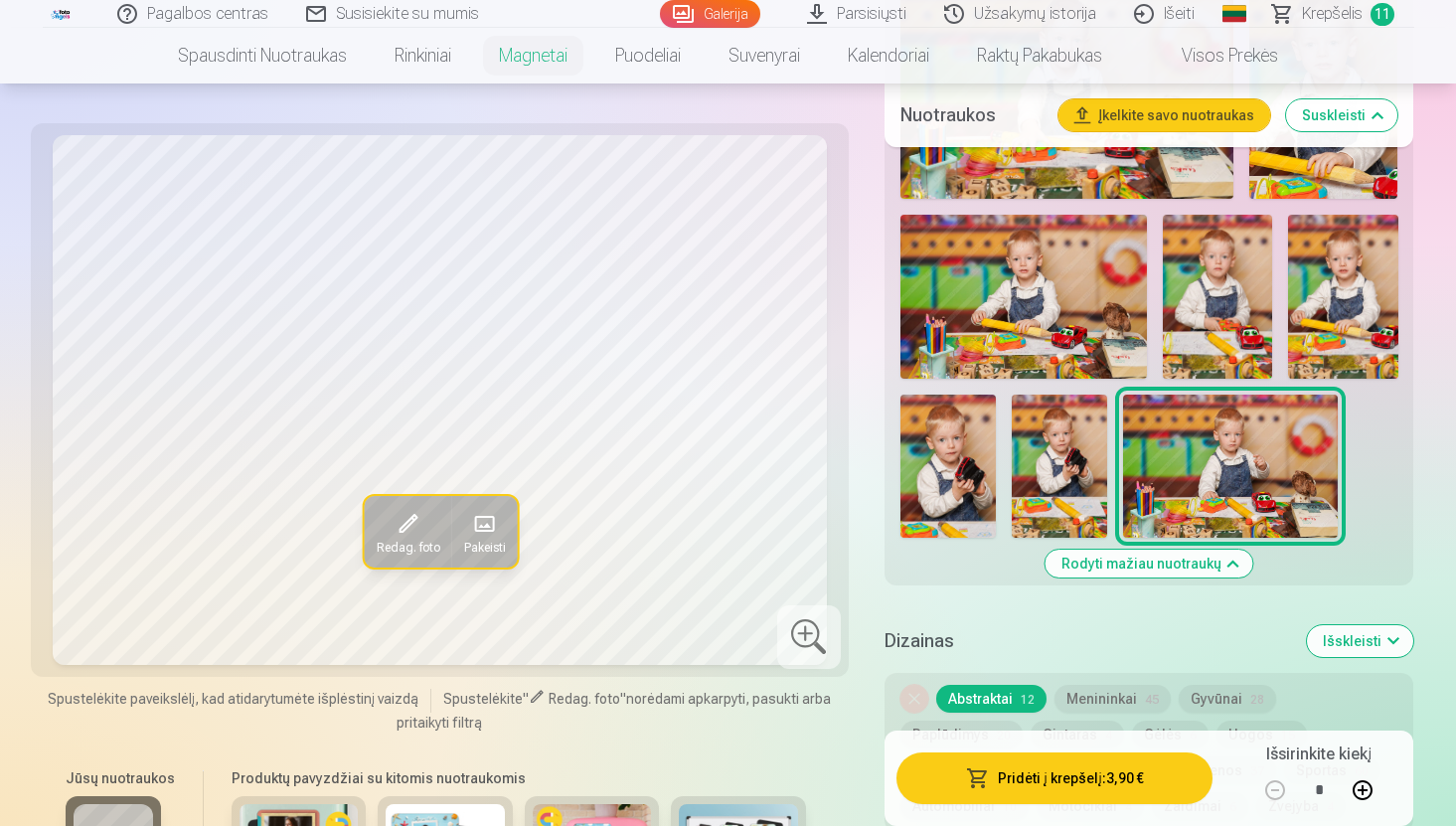 click at bounding box center [1024, 296] 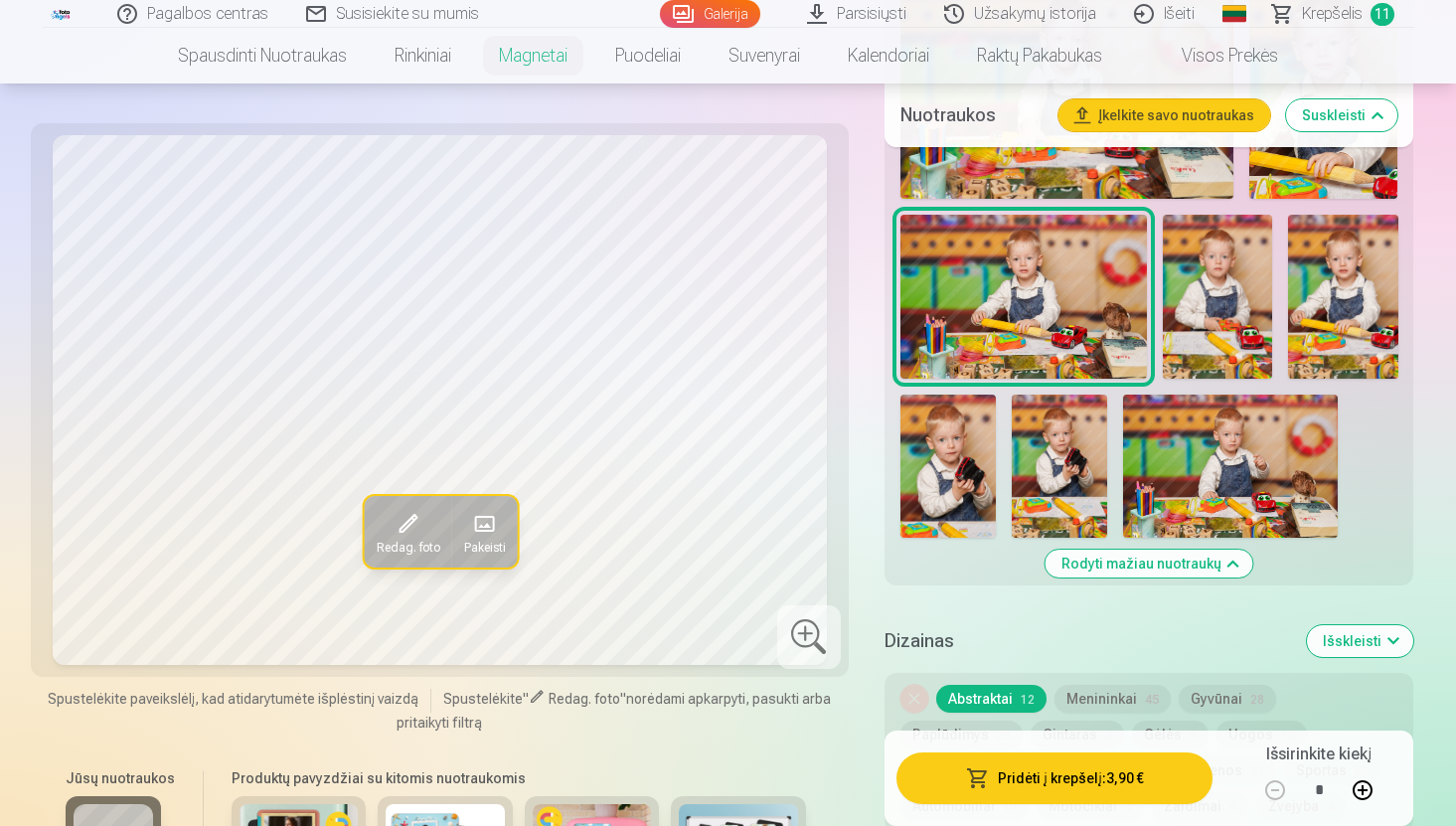 click at bounding box center (1059, 466) 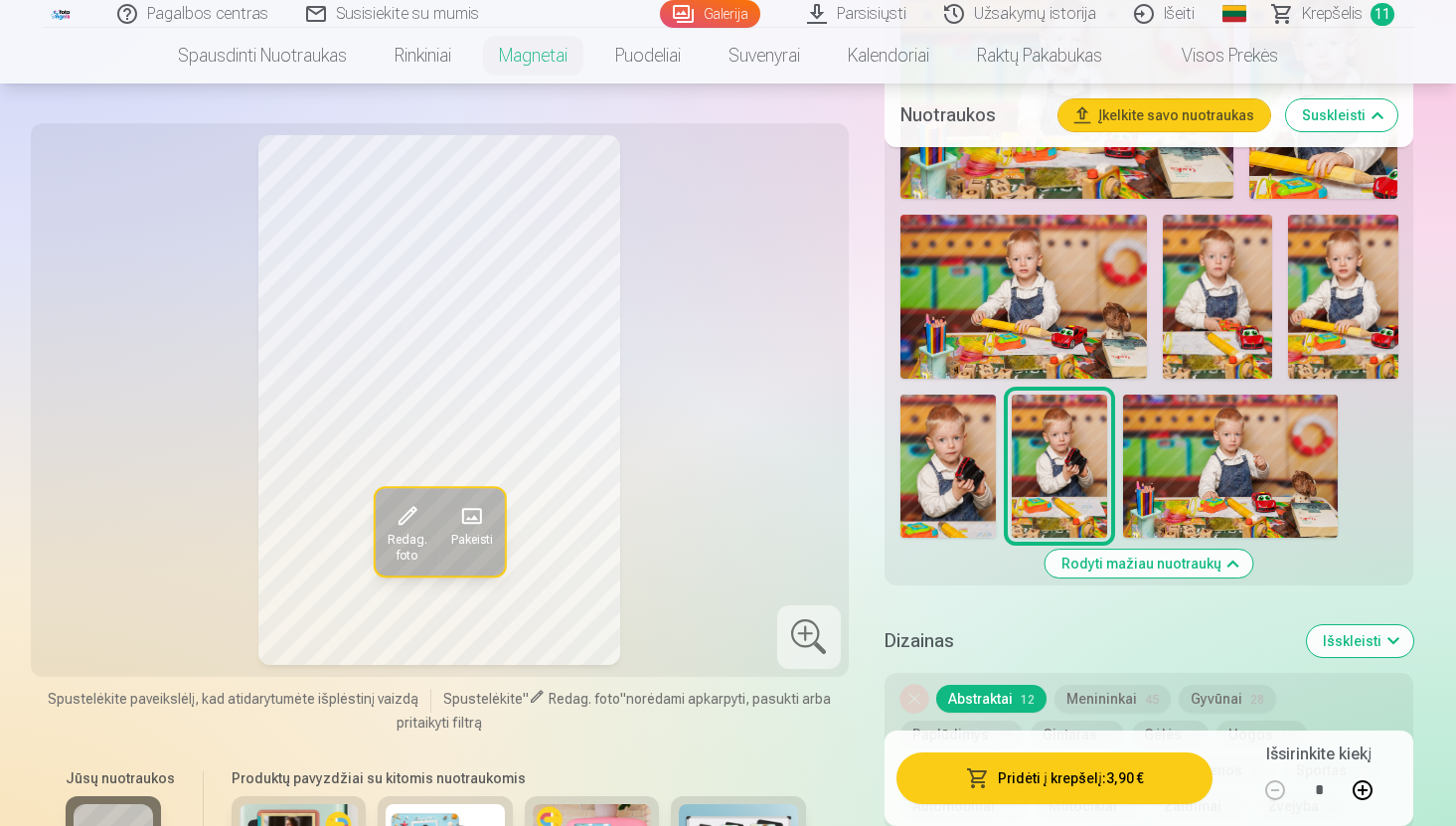 click at bounding box center (948, 466) 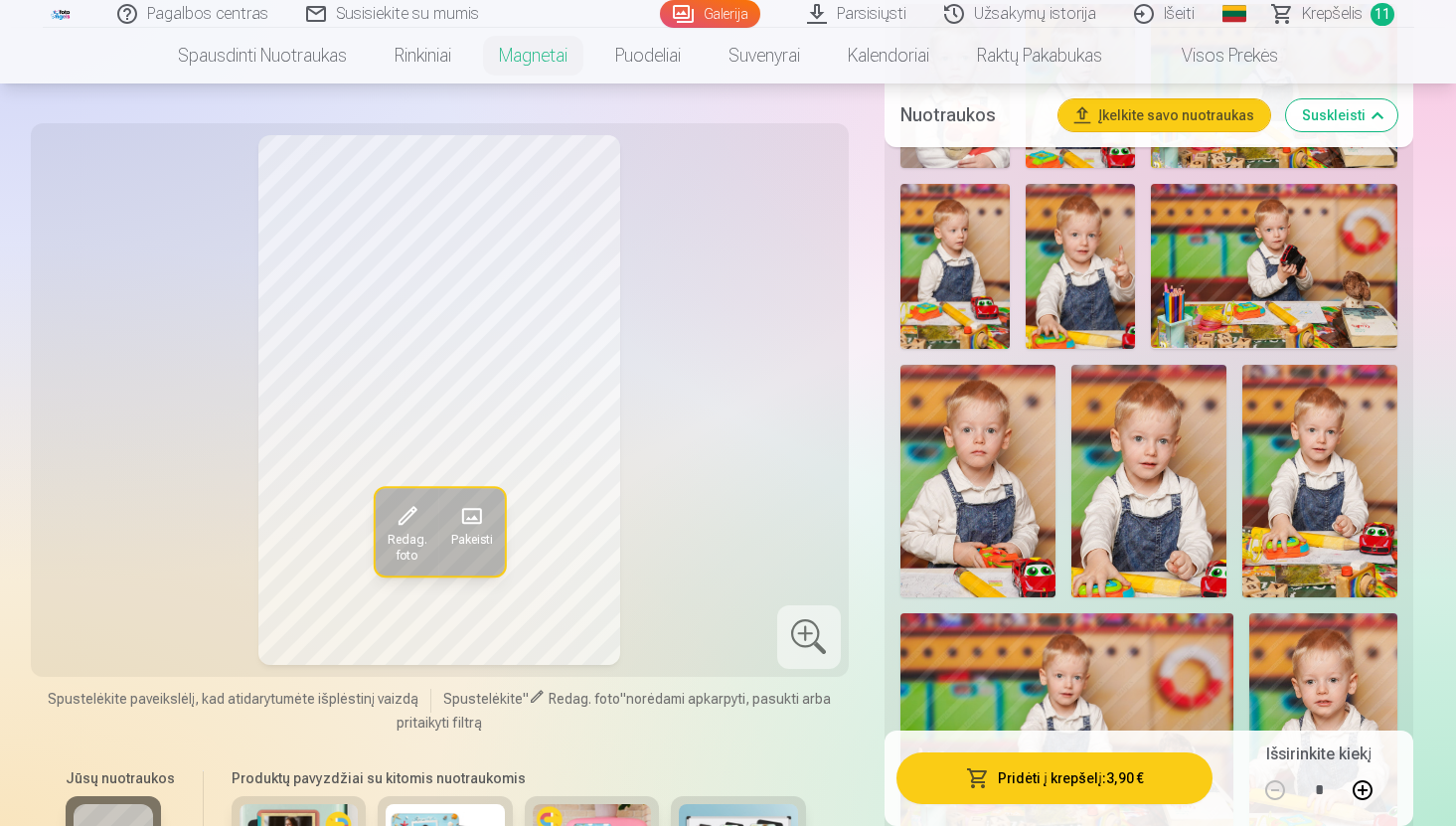 scroll, scrollTop: 2072, scrollLeft: 0, axis: vertical 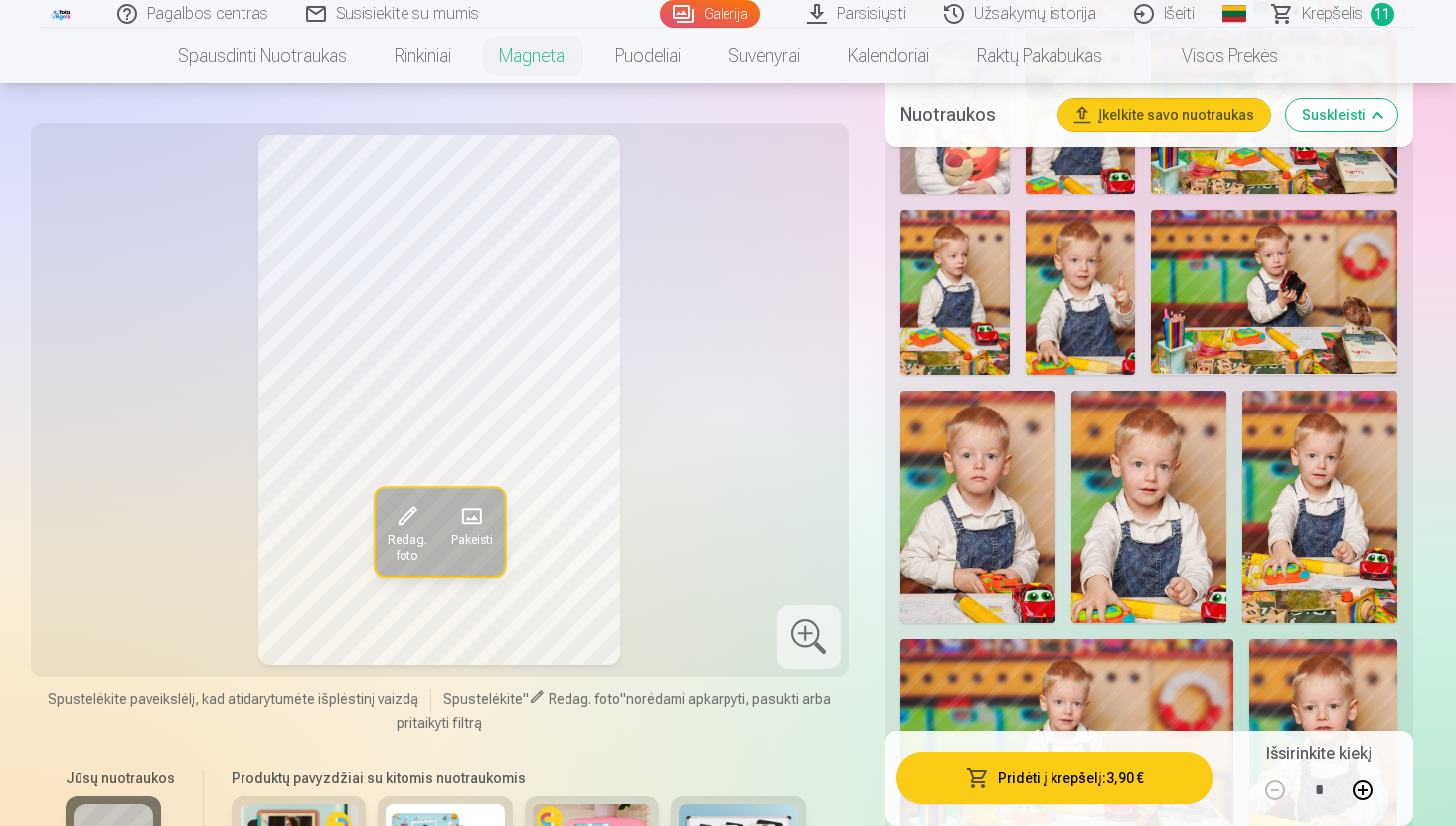 click at bounding box center (1080, 292) 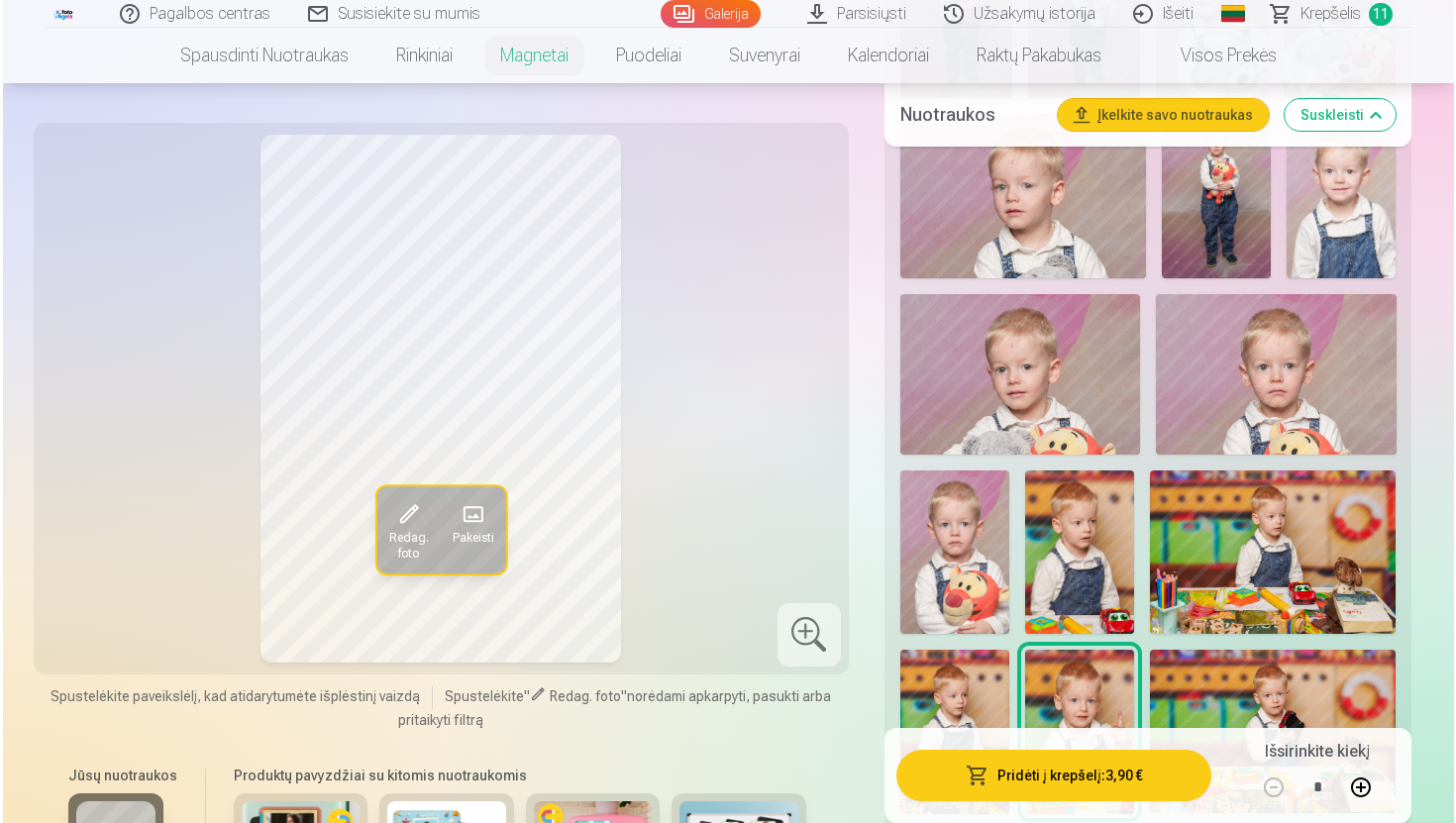scroll, scrollTop: 1612, scrollLeft: 0, axis: vertical 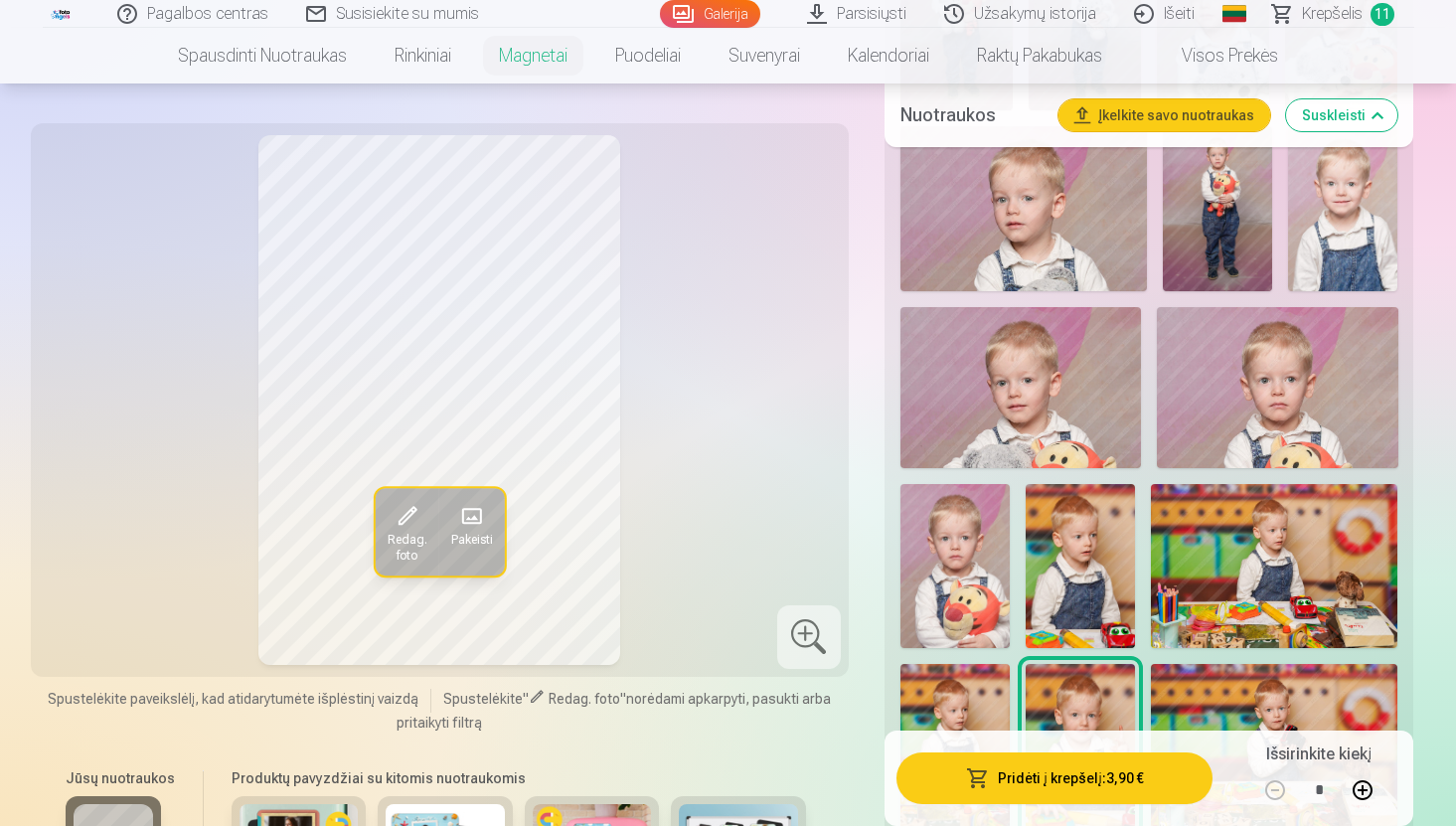 click at bounding box center (1021, 388) 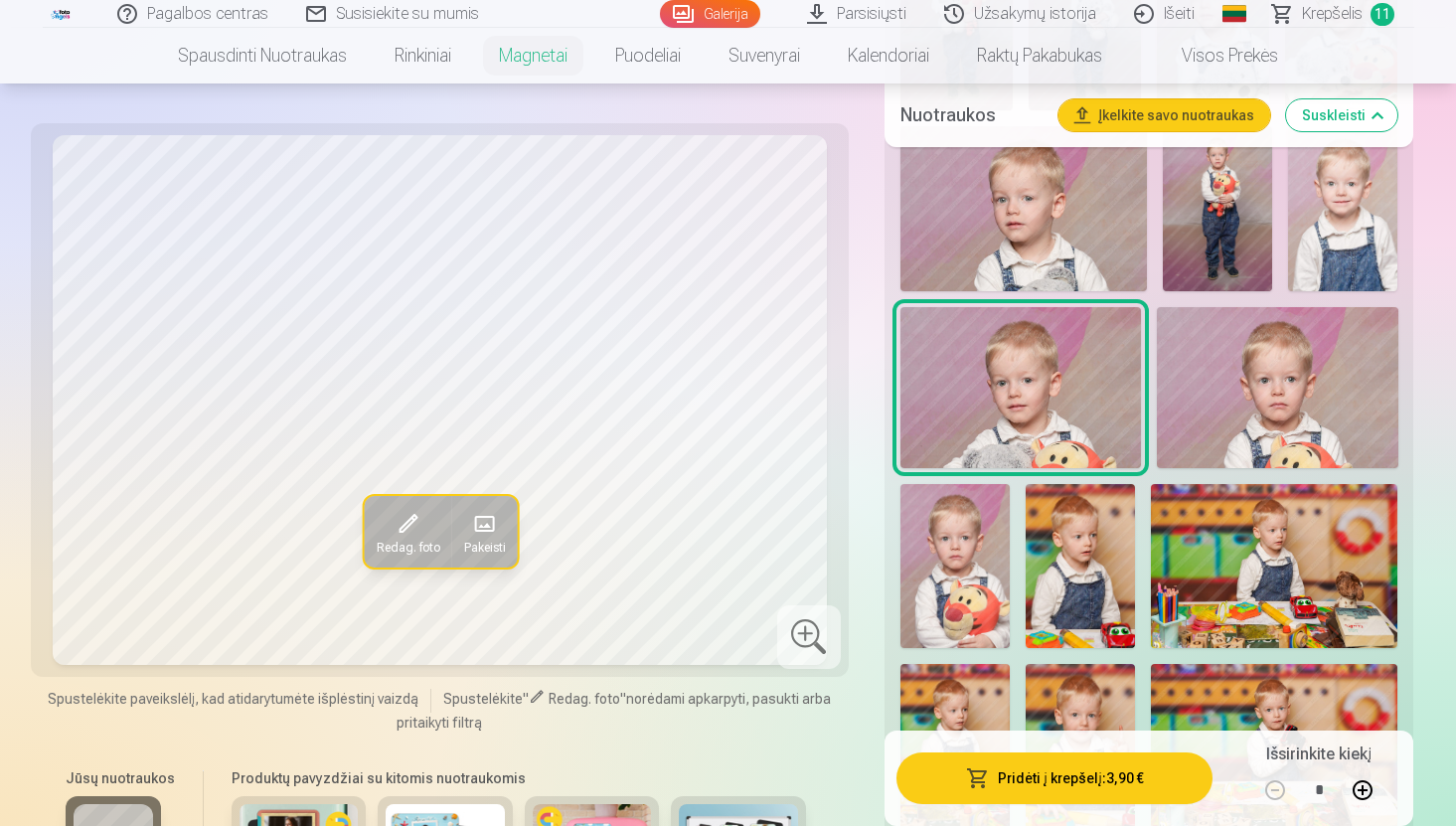 click on "Pridėti į krepšelį :  3,90 €" at bounding box center (1054, 778) 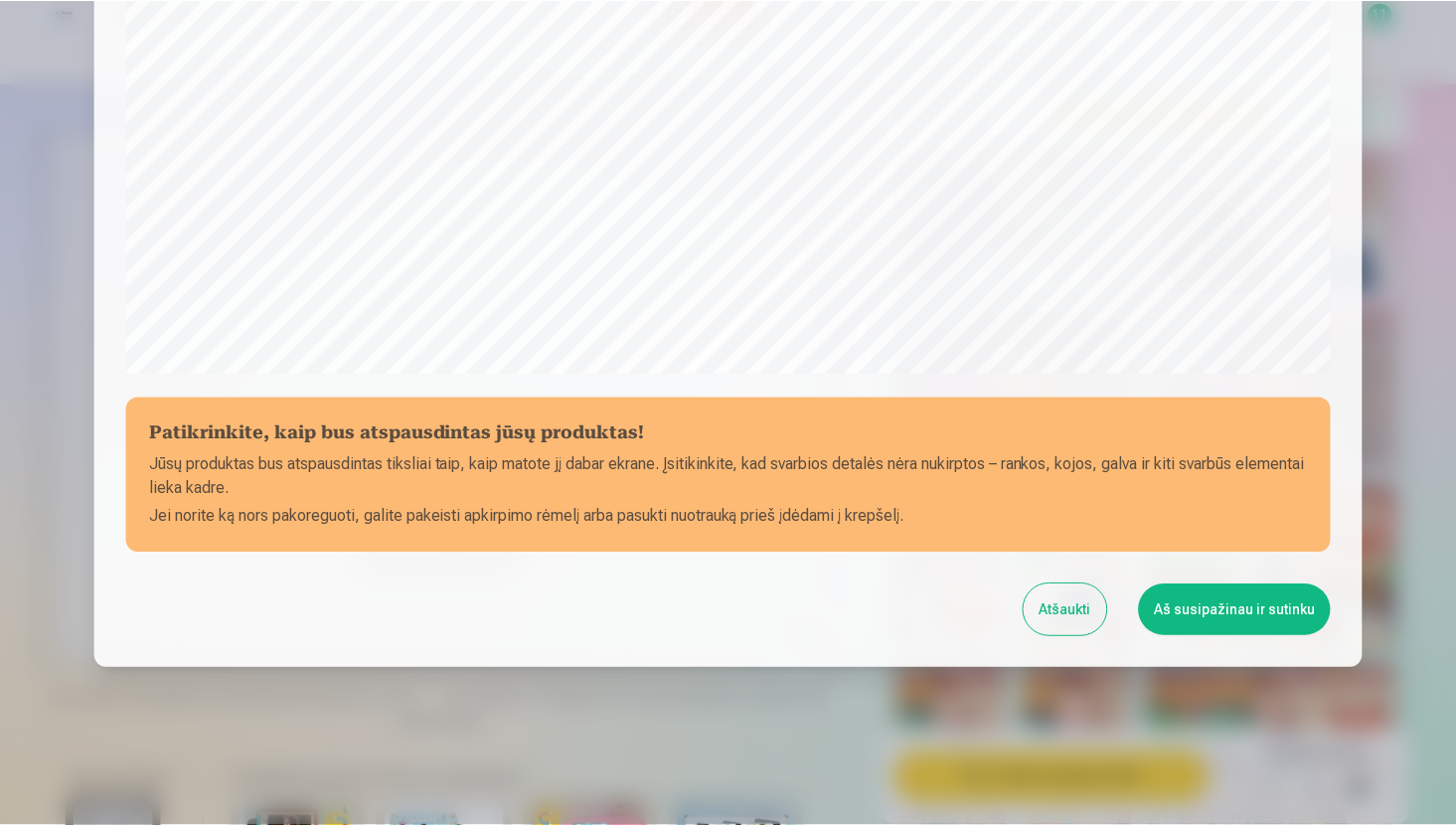 scroll, scrollTop: 605, scrollLeft: 0, axis: vertical 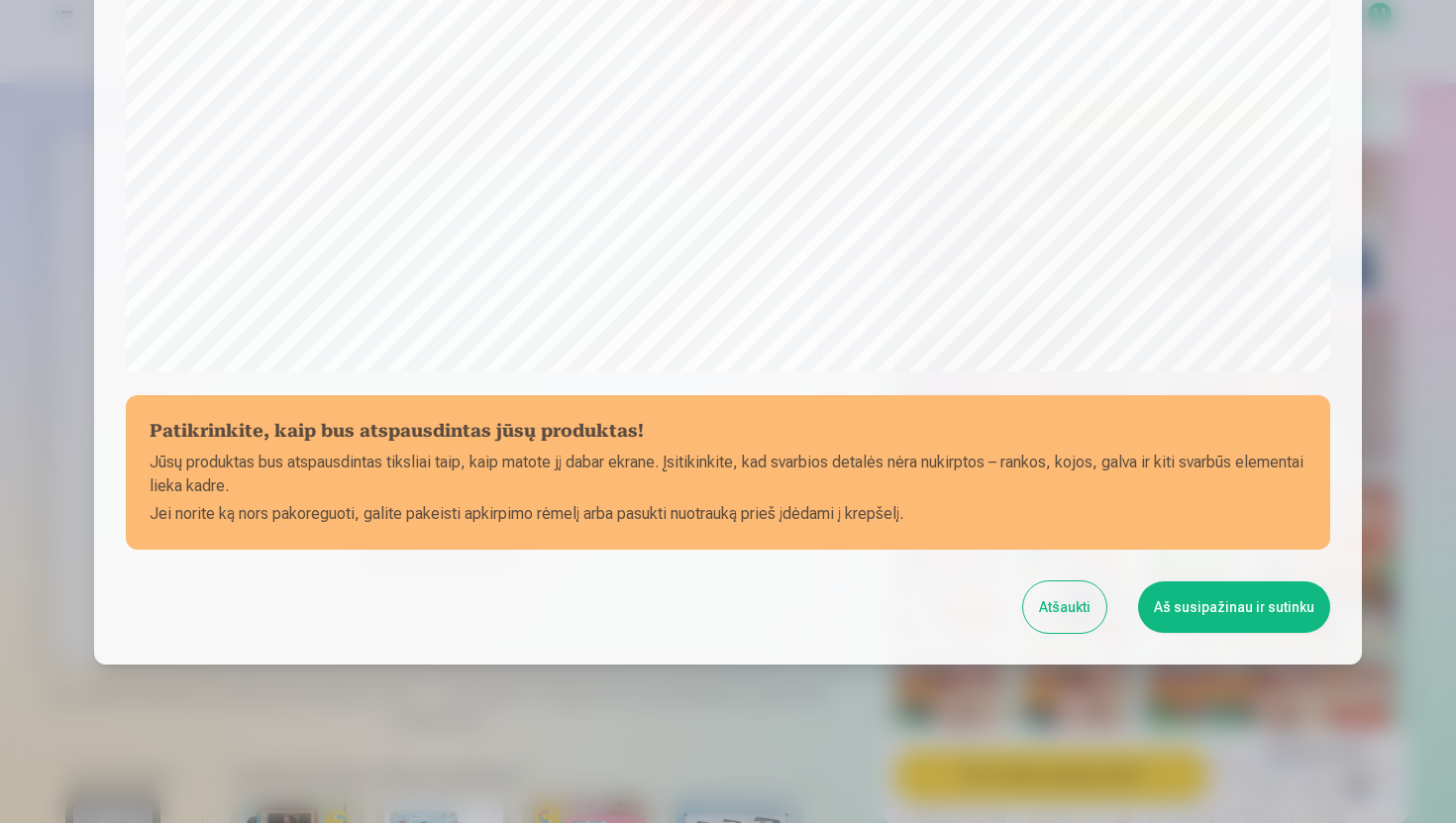 click on "Aš susipažinau ir sutinku" at bounding box center [1234, 607] 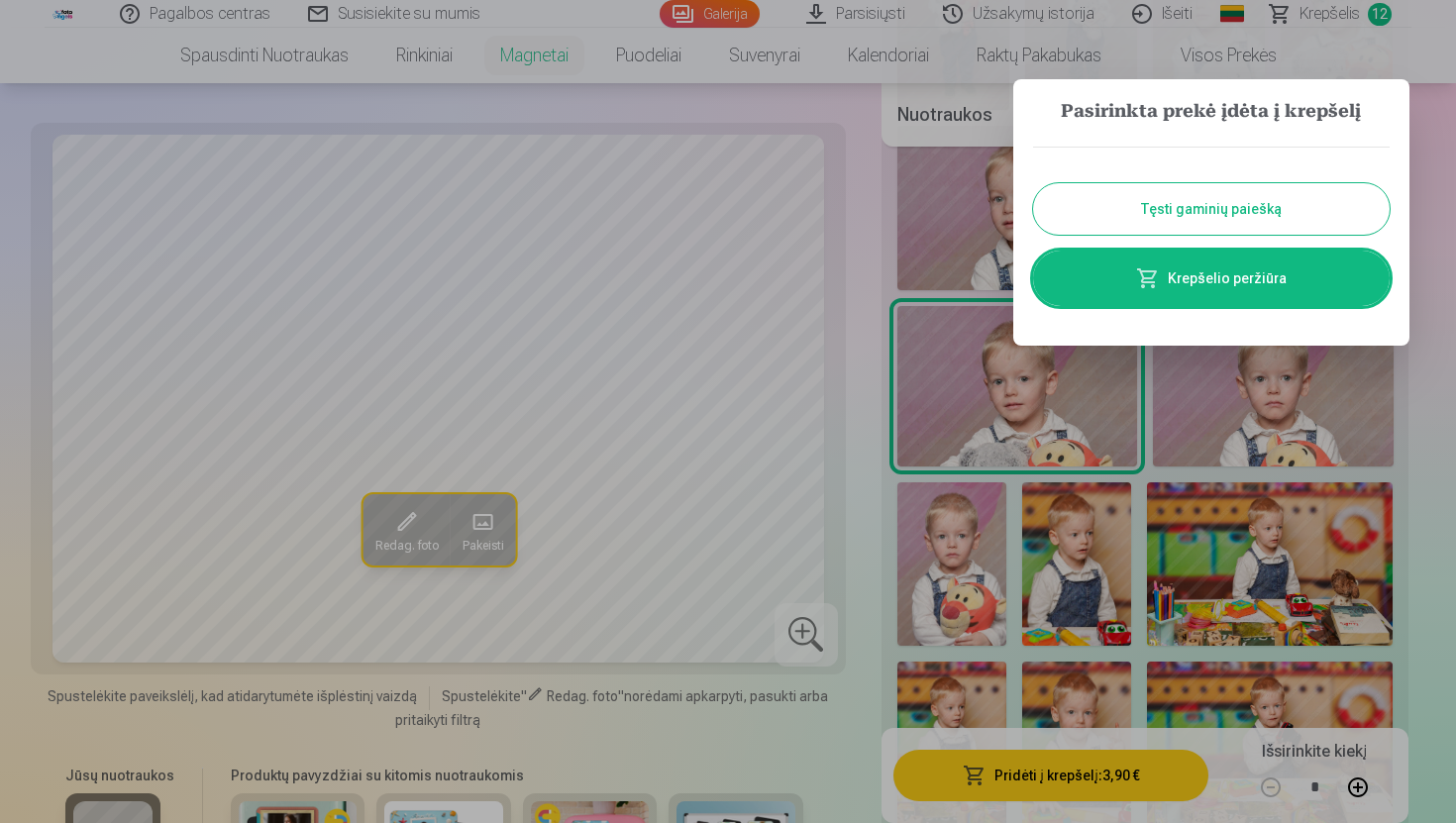 click on "Tęsti gaminių paiešką" at bounding box center (1211, 209) 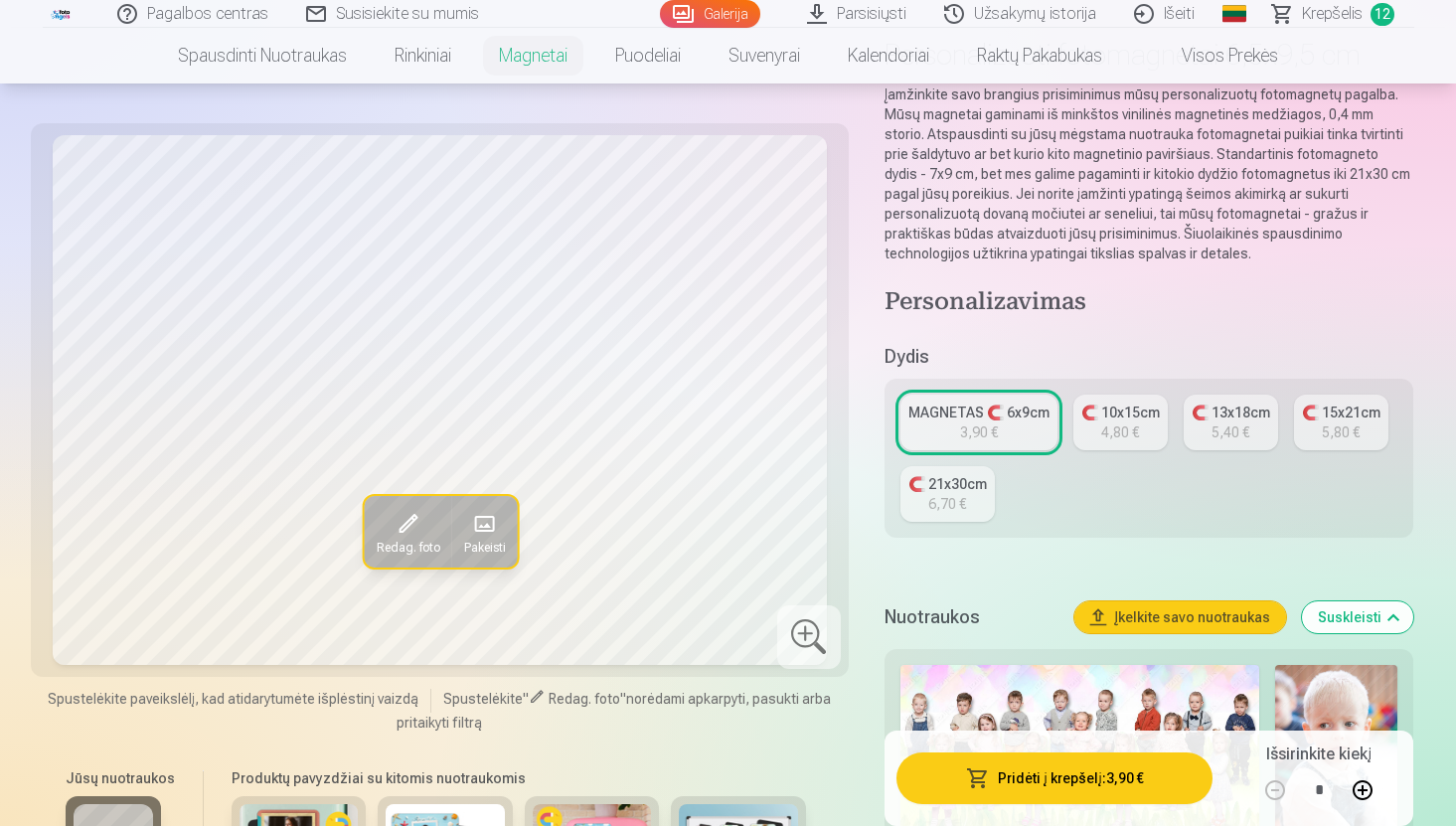 scroll, scrollTop: 0, scrollLeft: 0, axis: both 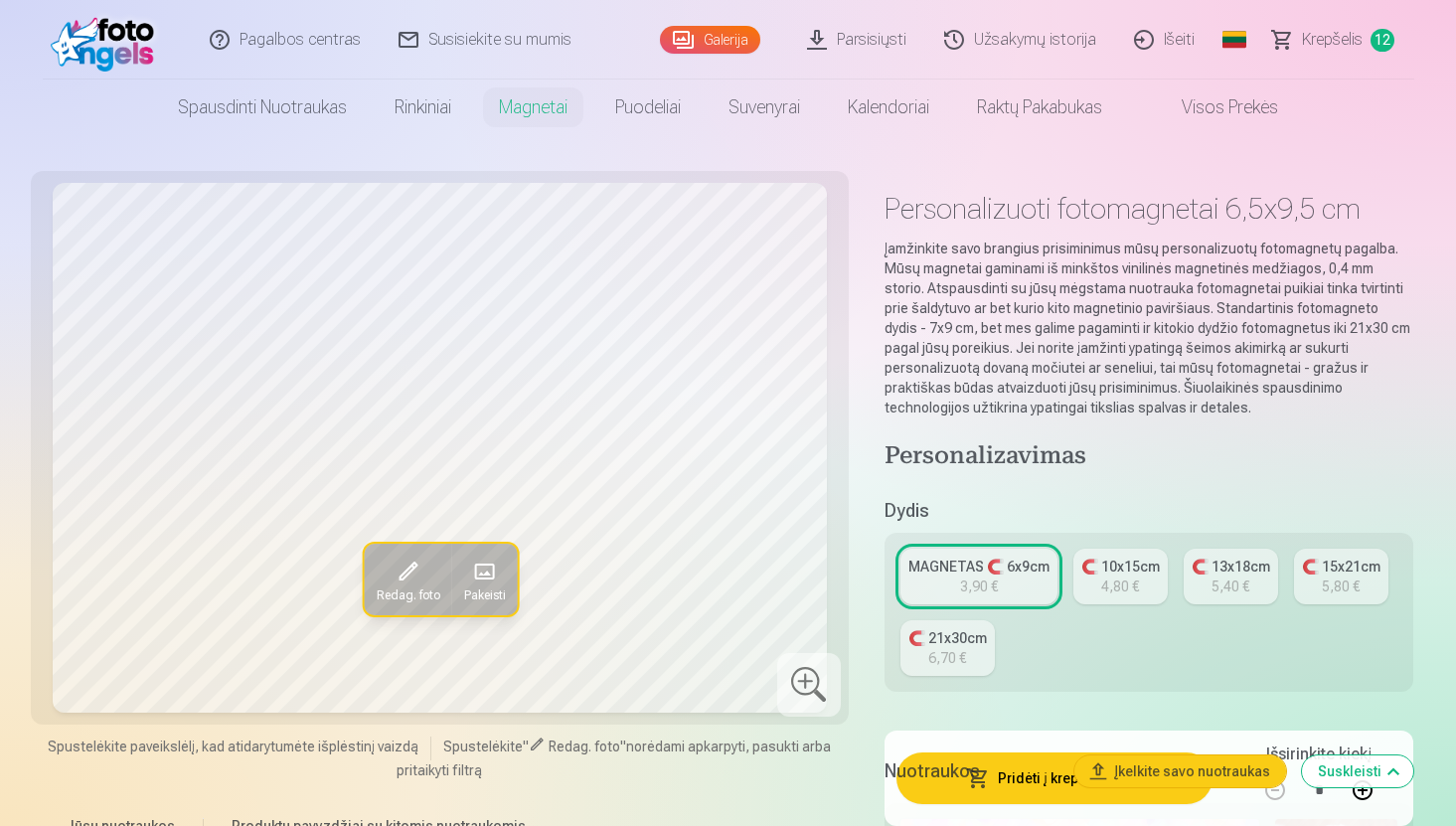 click on "Krepšelis" at bounding box center [1332, 40] 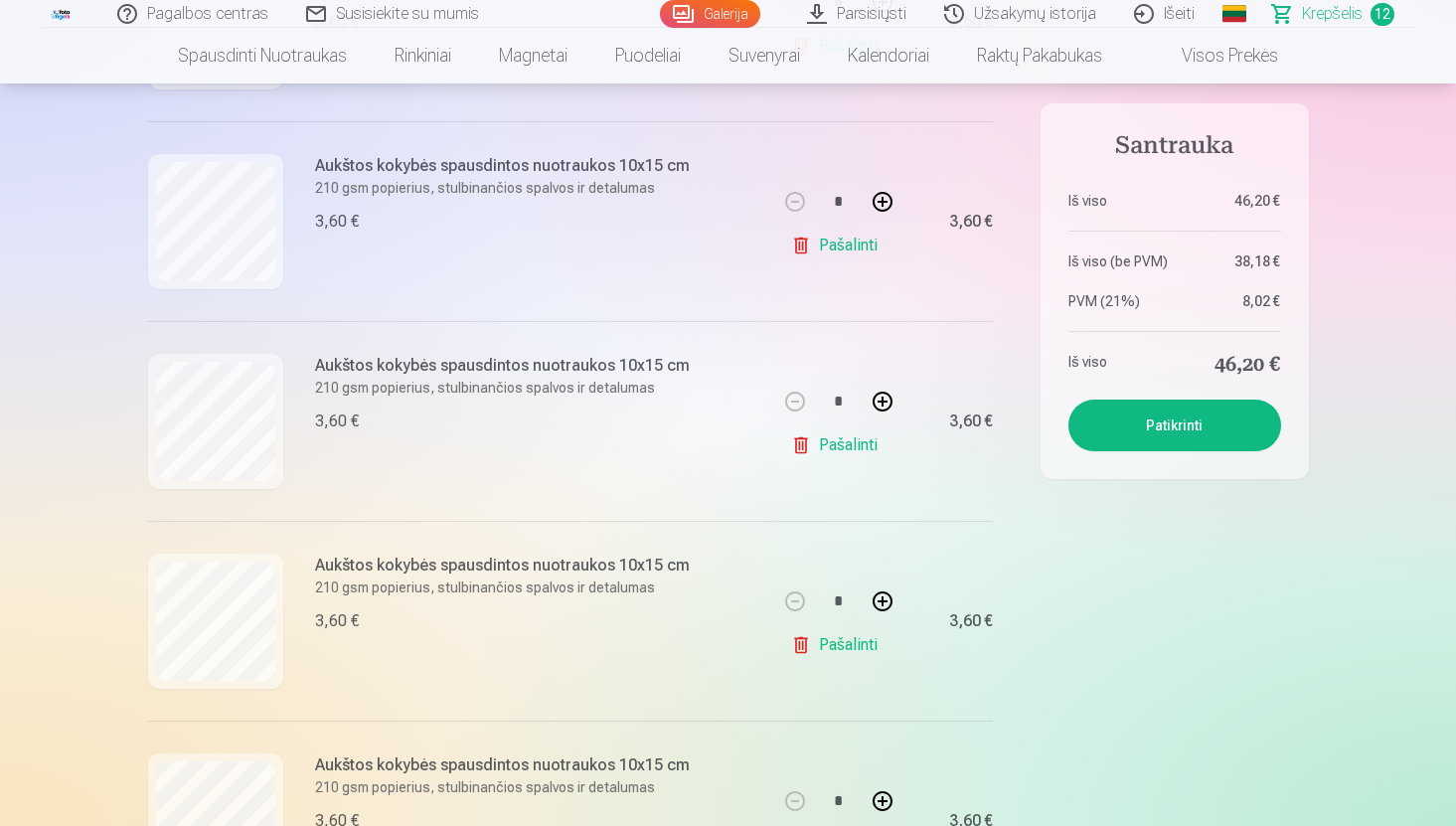 scroll, scrollTop: 715, scrollLeft: 0, axis: vertical 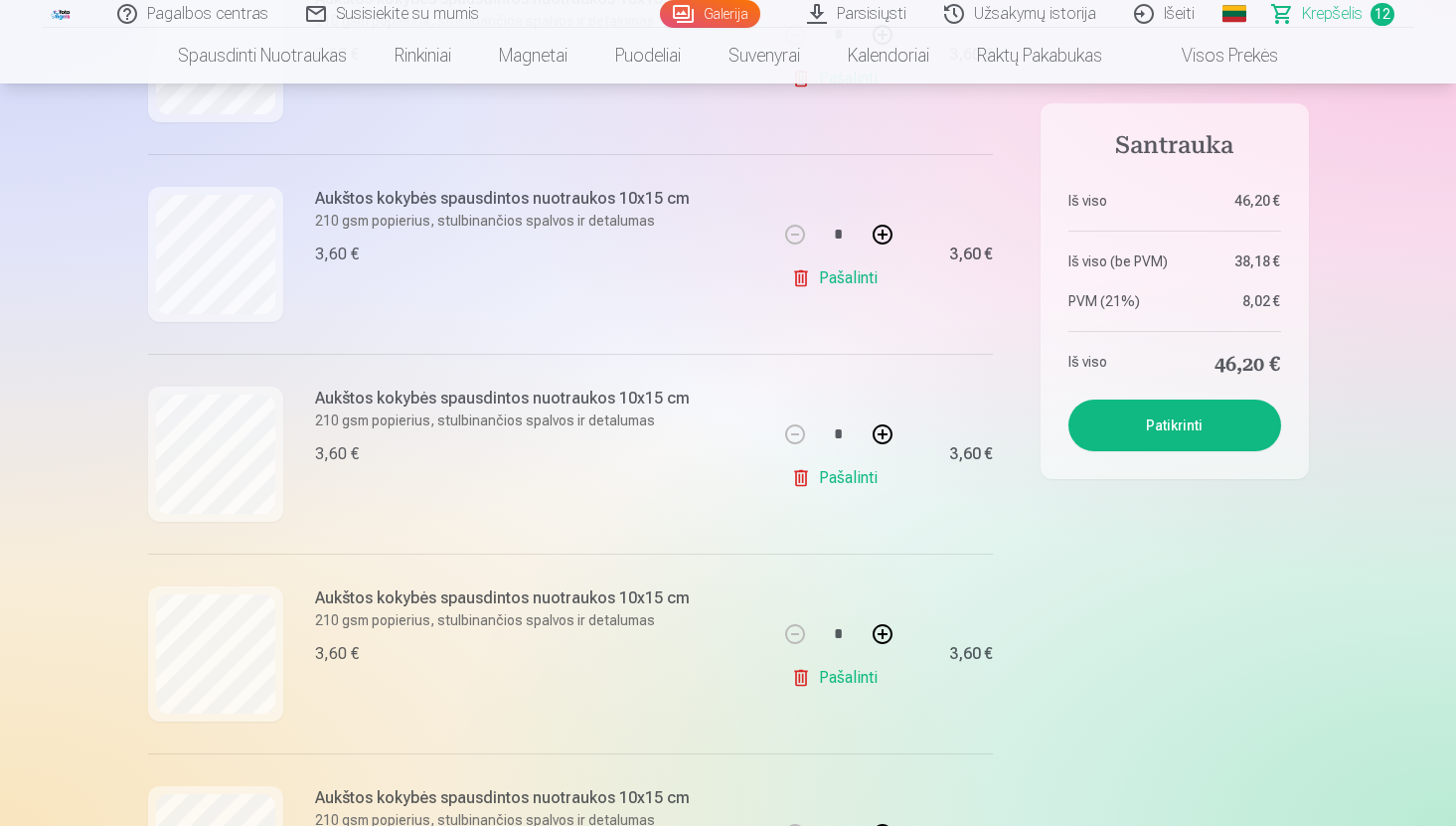 click at bounding box center [883, 235] 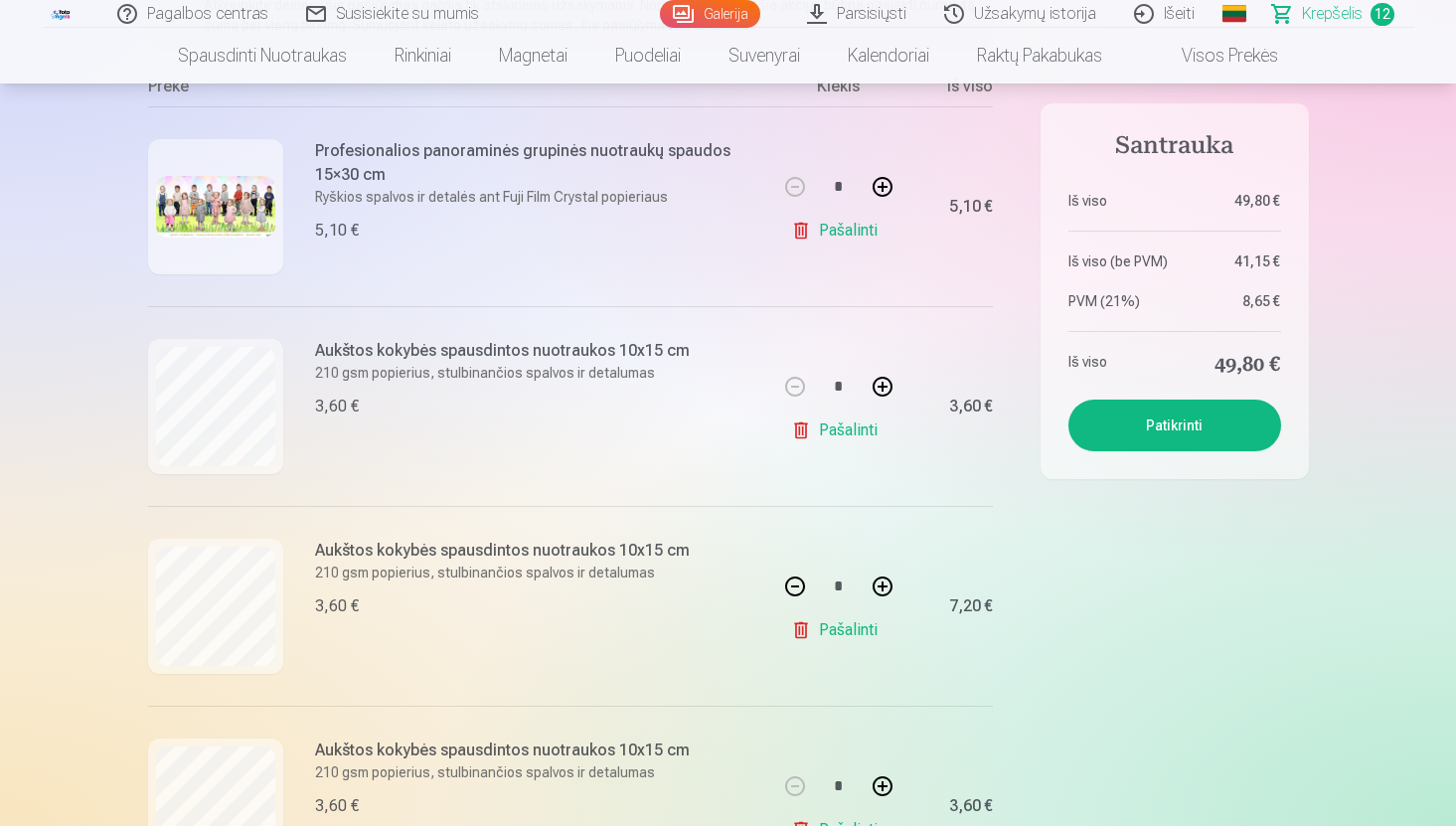 scroll, scrollTop: 310, scrollLeft: 0, axis: vertical 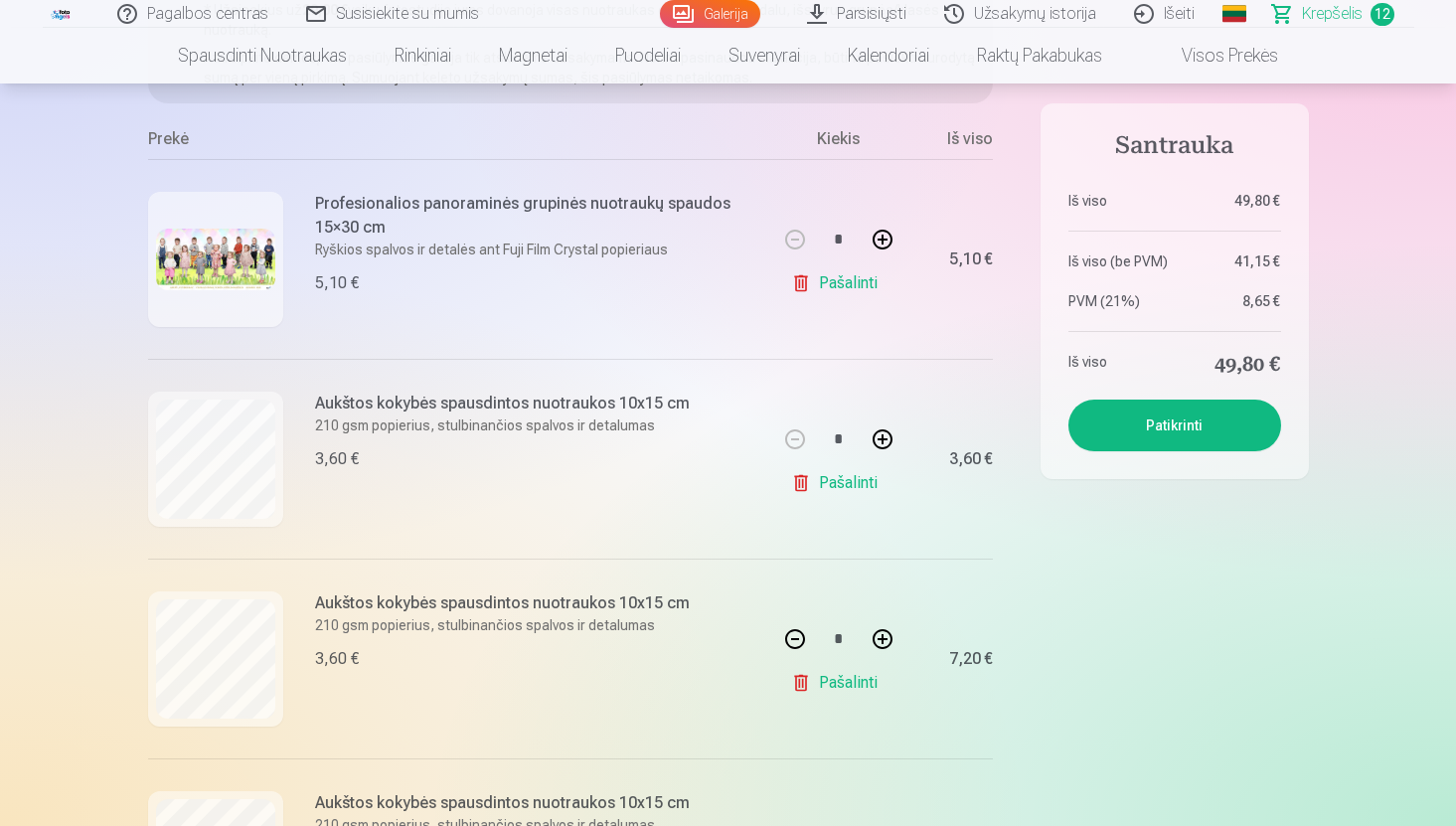 click at bounding box center [883, 439] 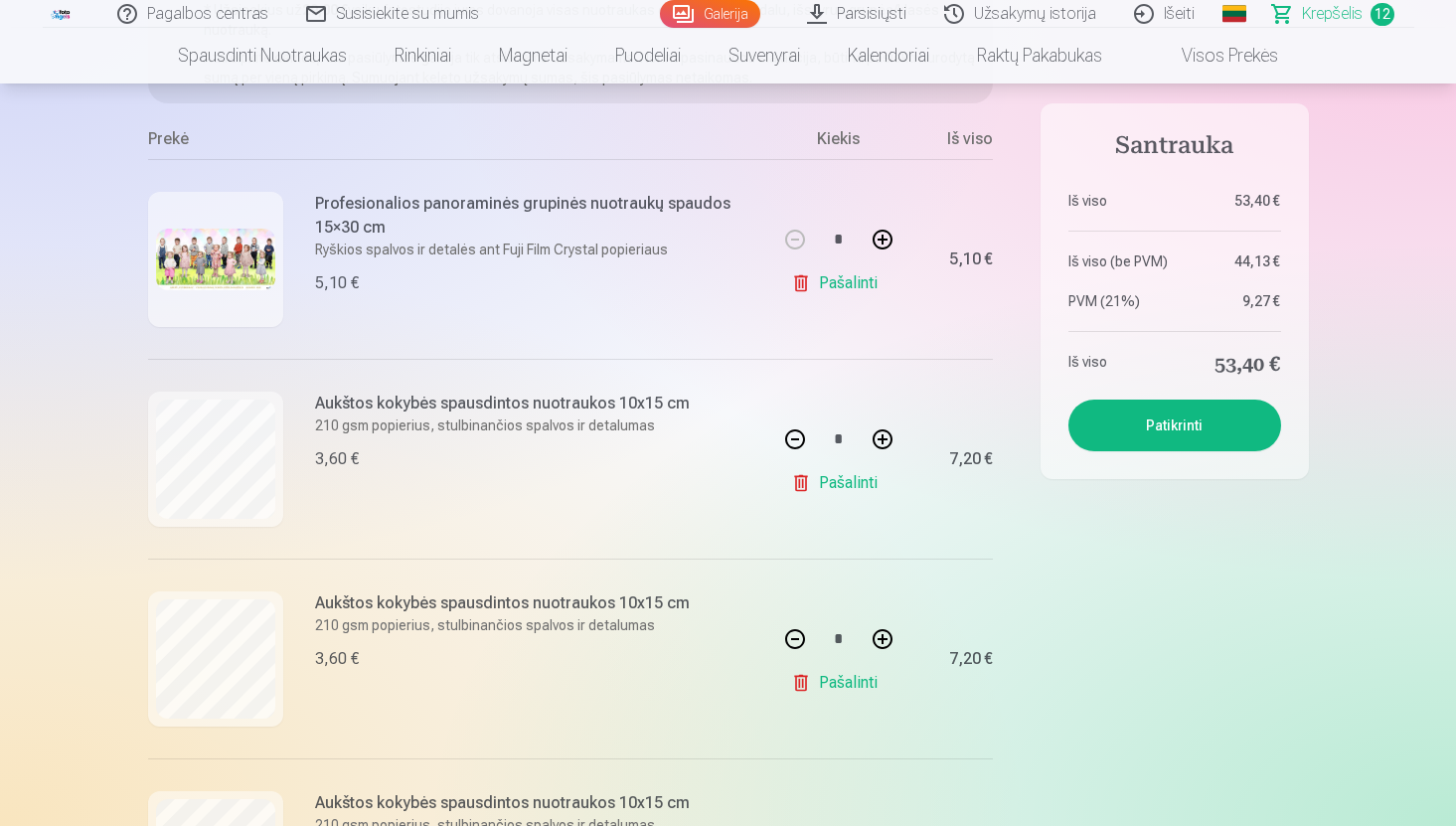 click on "Patikrinti" at bounding box center (1175, 425) 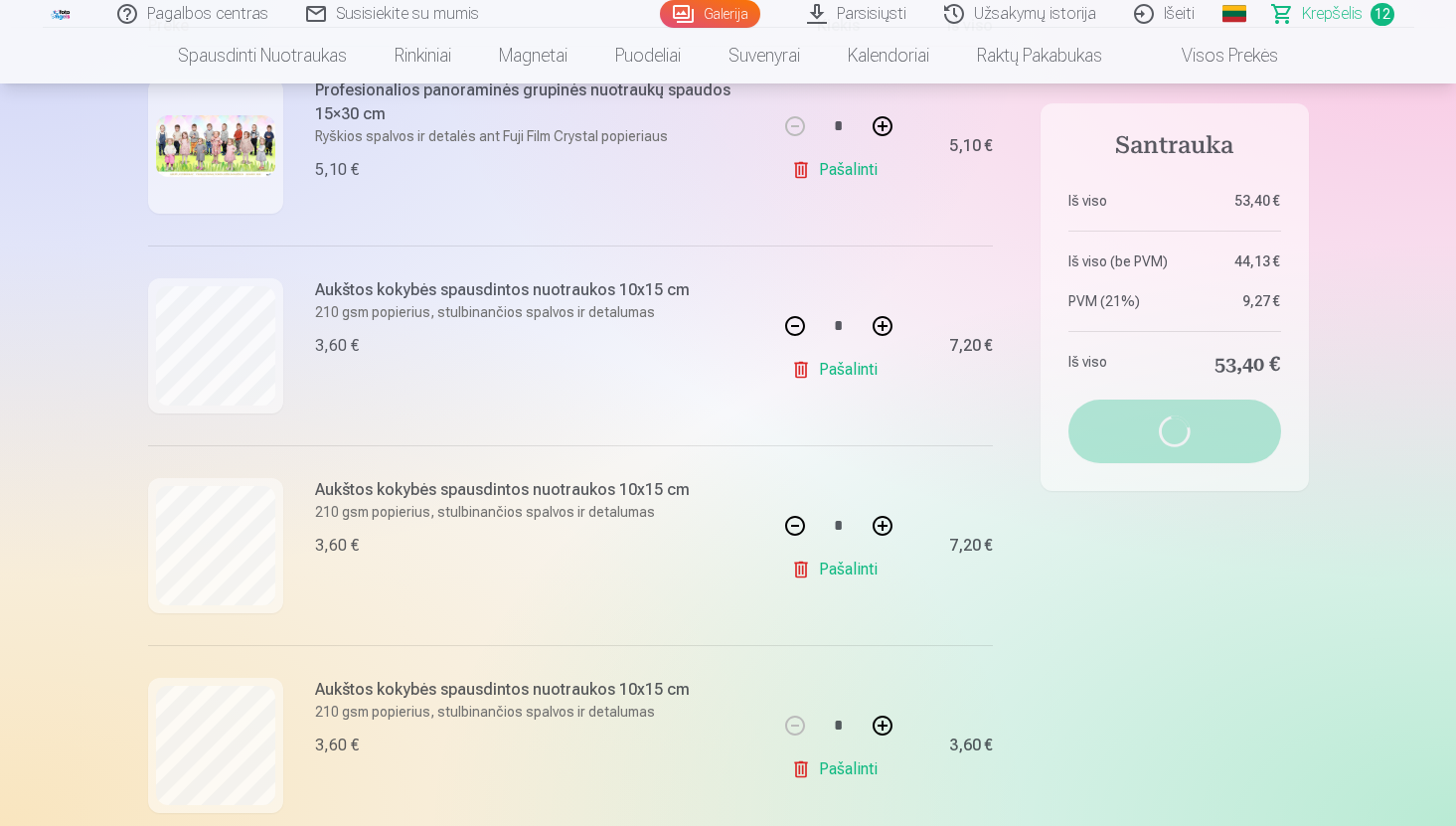 scroll, scrollTop: 0, scrollLeft: 0, axis: both 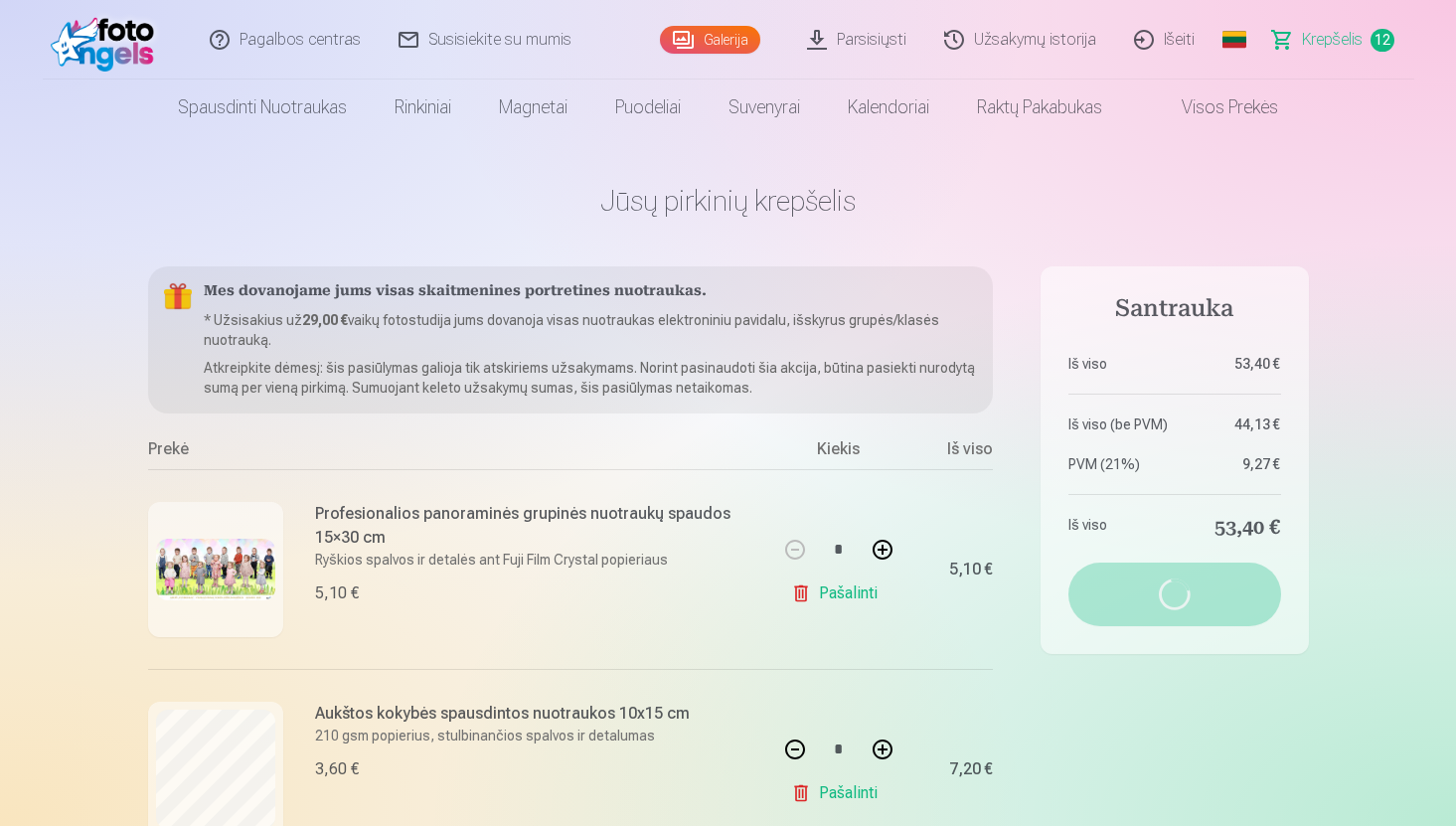 click on "Krepšelis" at bounding box center (1332, 40) 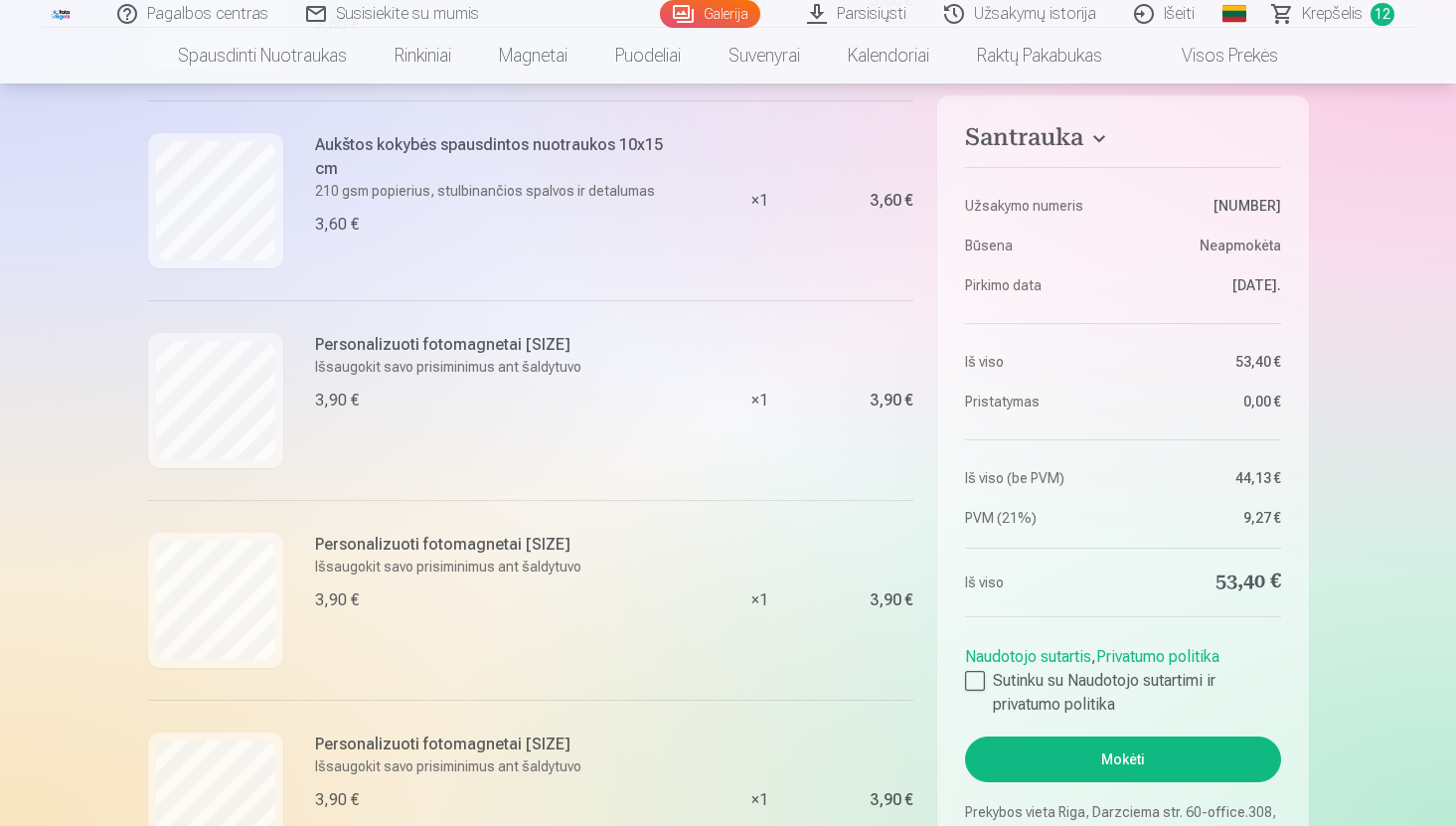 scroll, scrollTop: 1462, scrollLeft: 0, axis: vertical 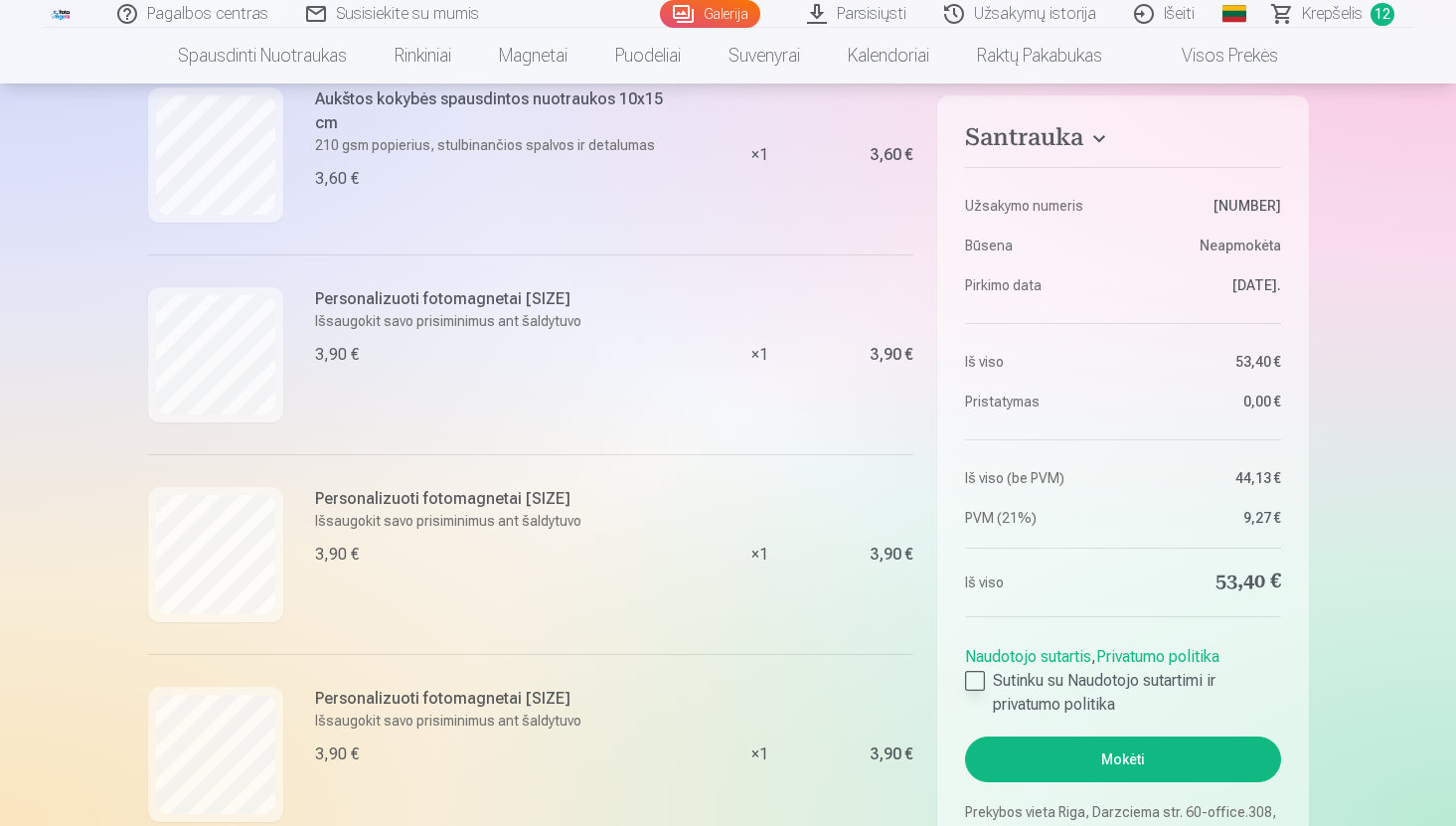 click at bounding box center [975, 681] 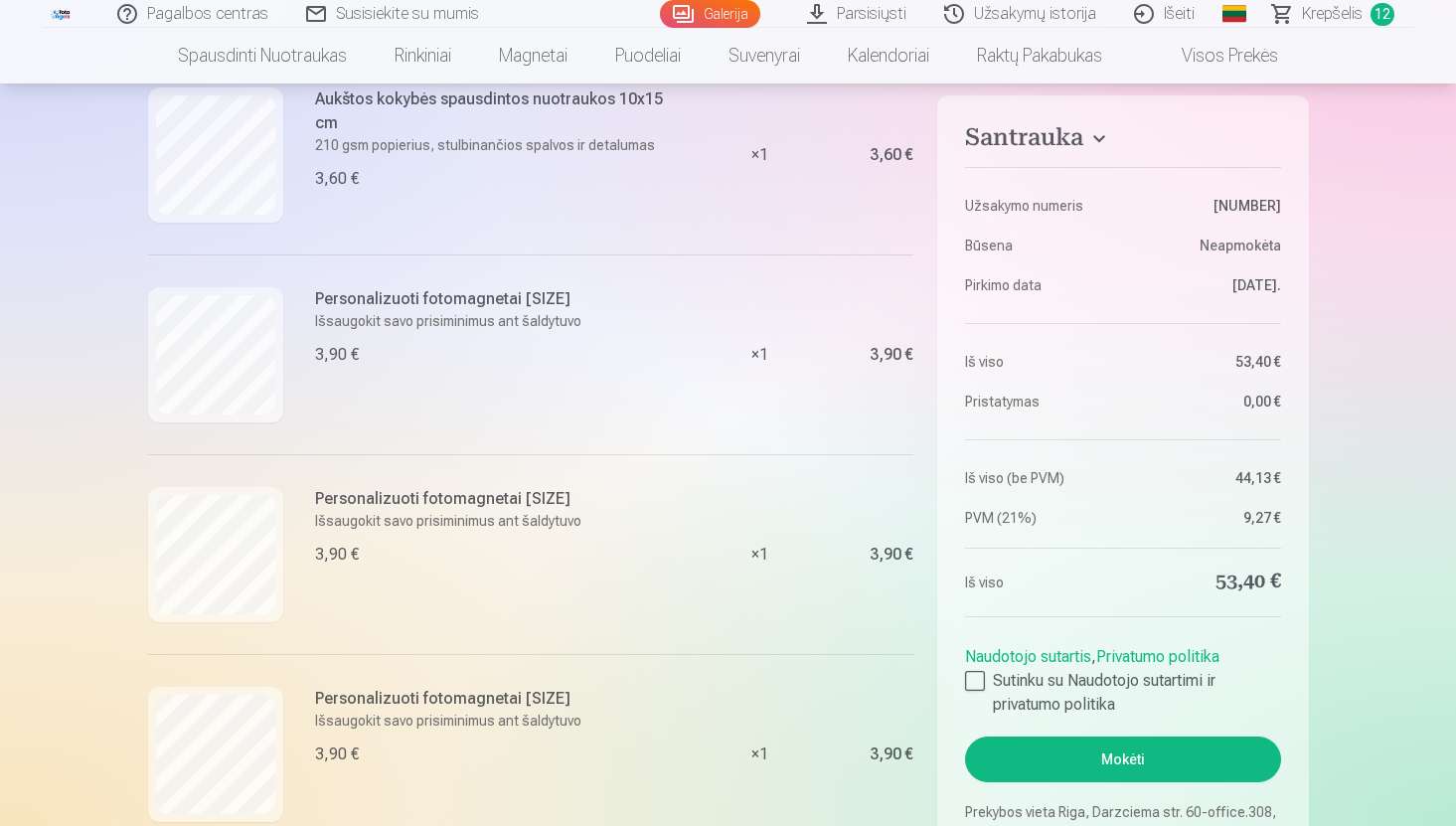 click on "Mokėti" at bounding box center (1122, 759) 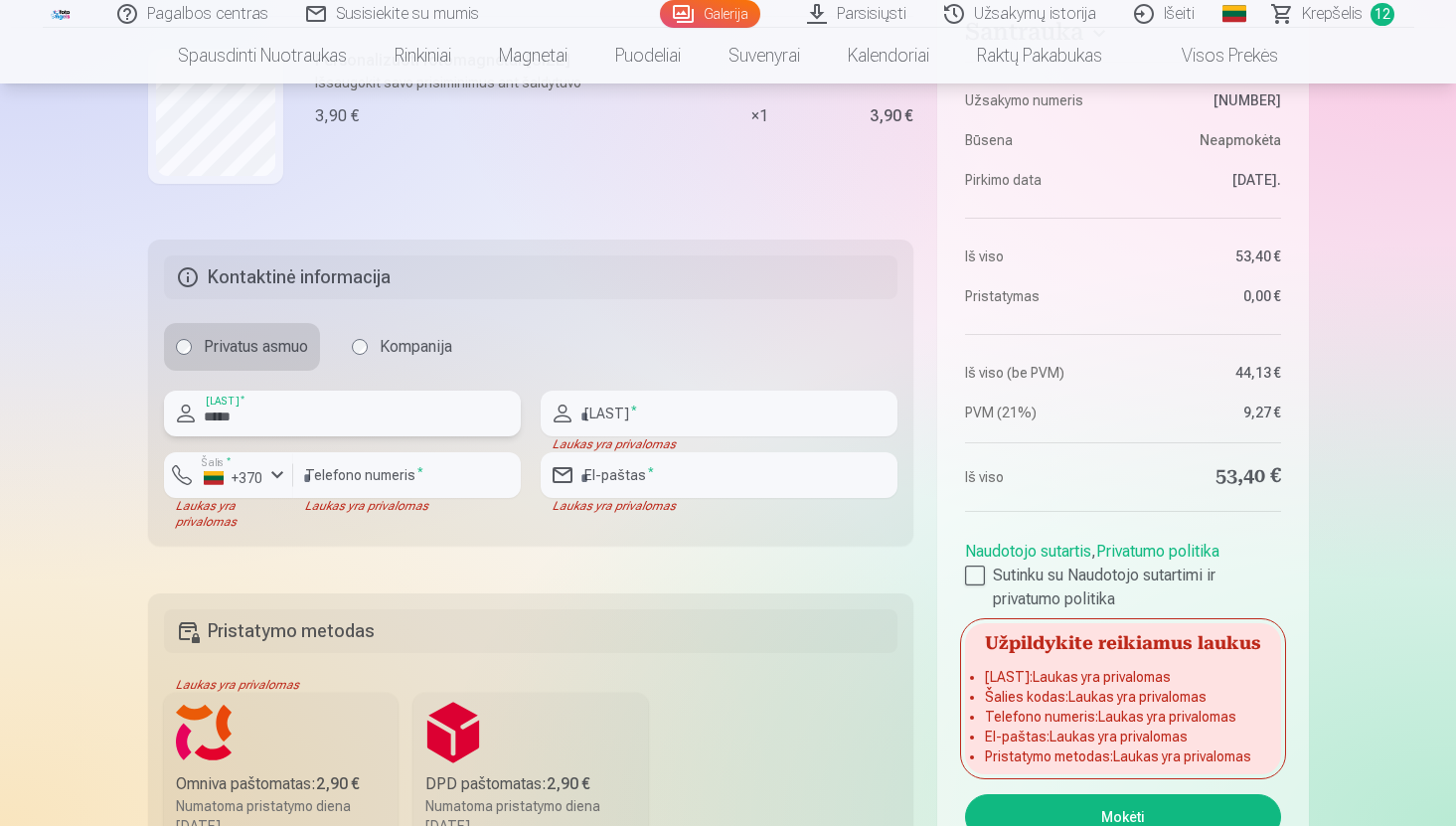 type on "******" 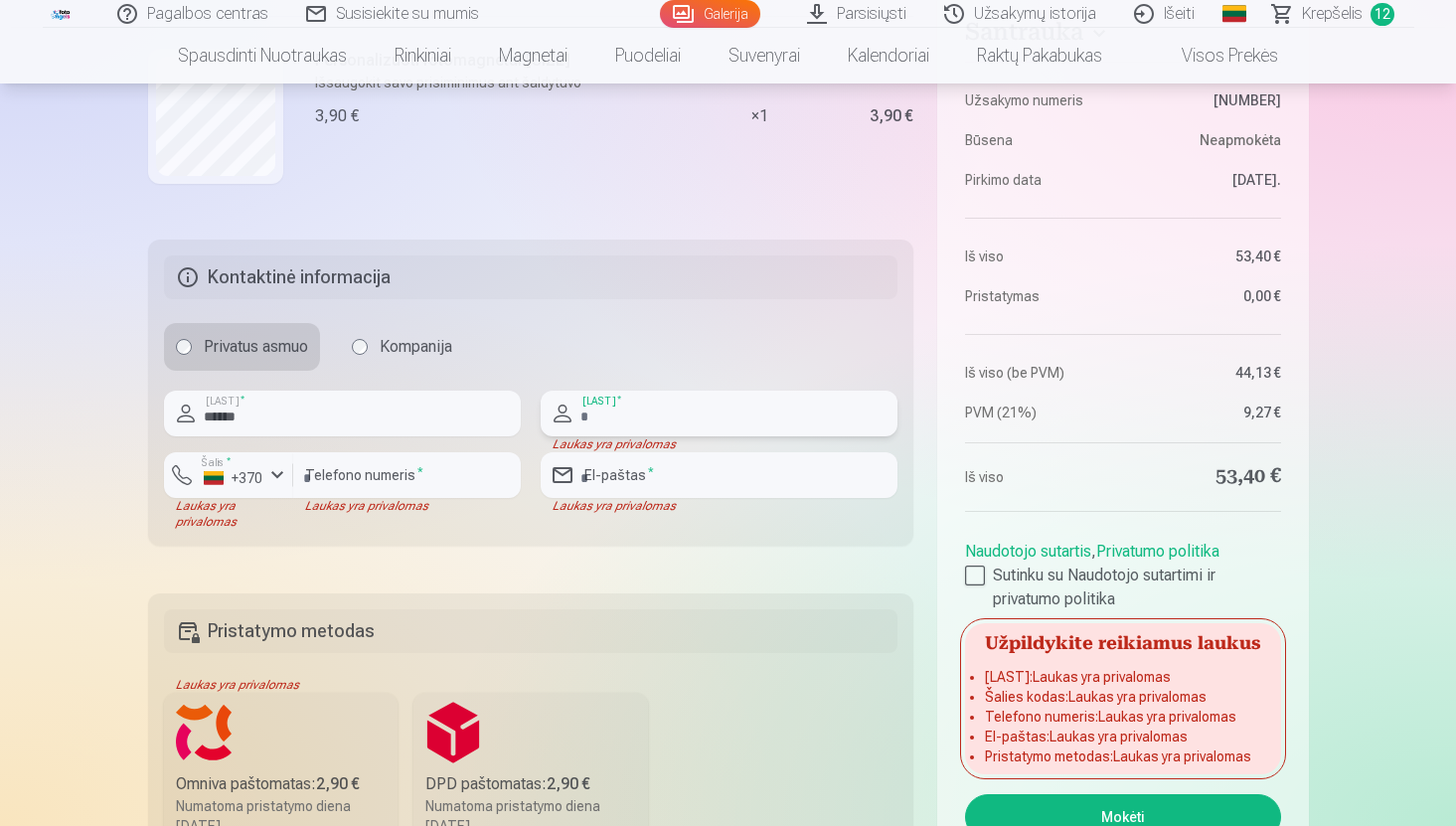 type on "**********" 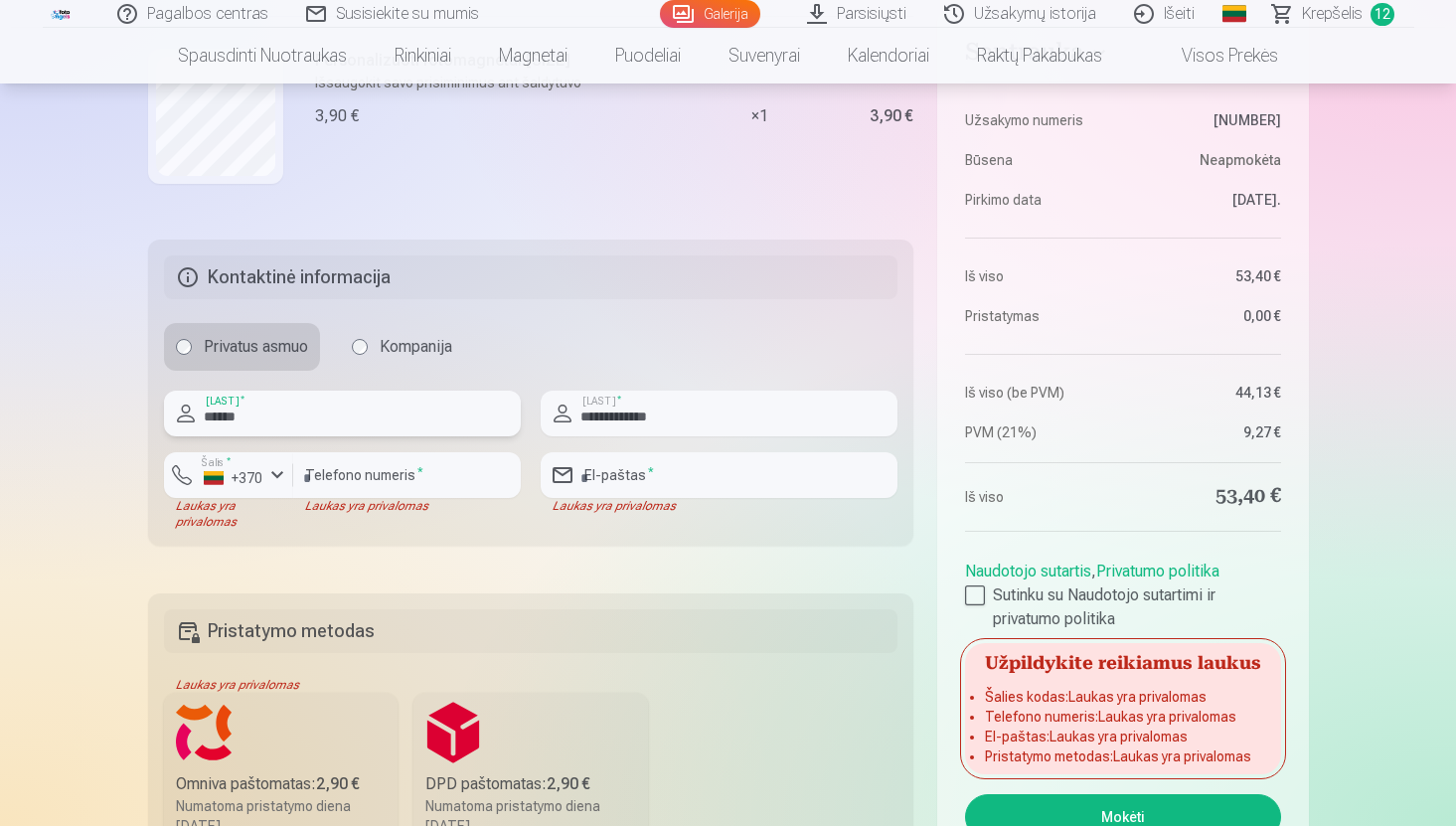 type on "******" 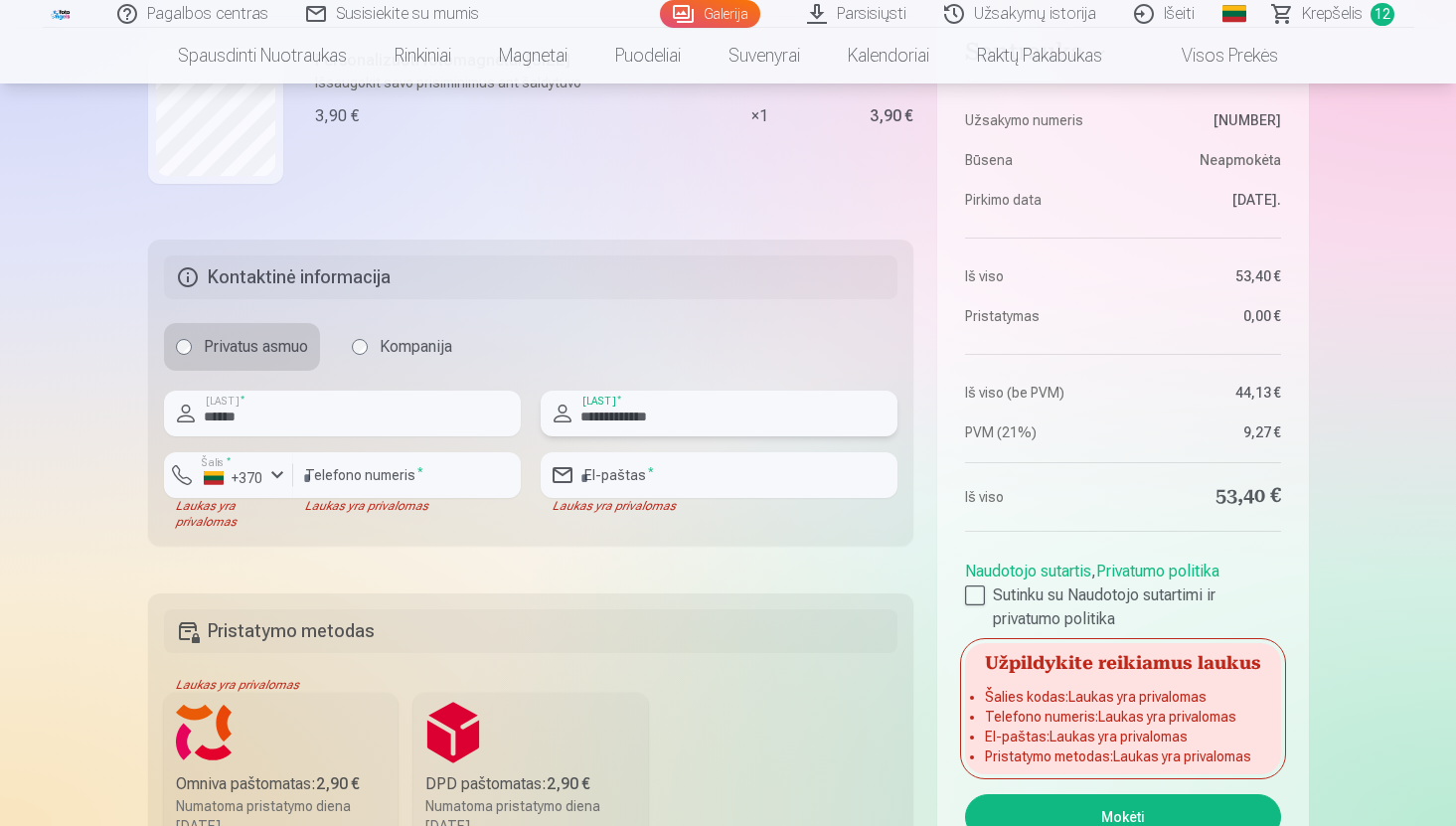 click on "**********" at bounding box center (719, 413) 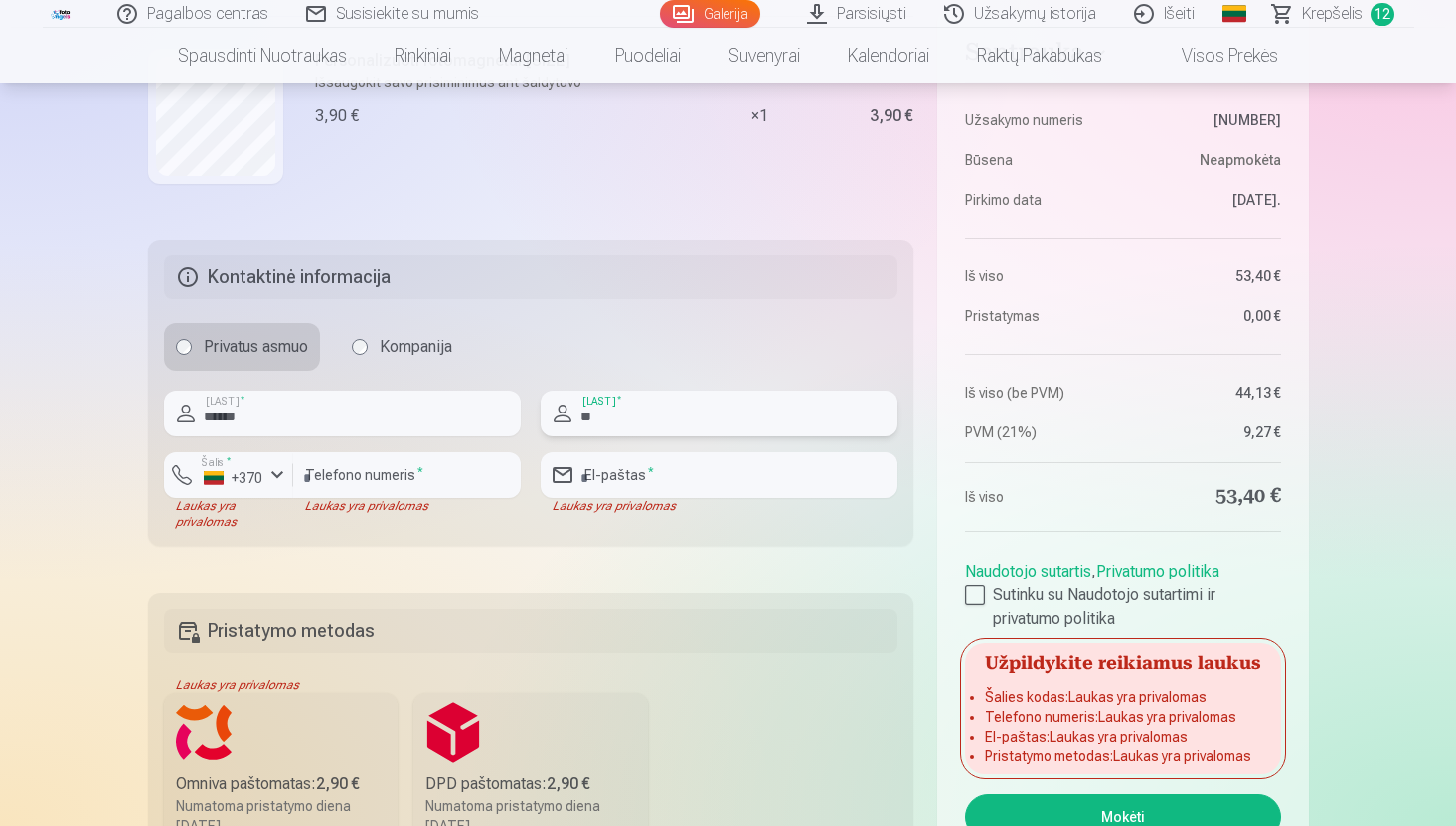 type on "*" 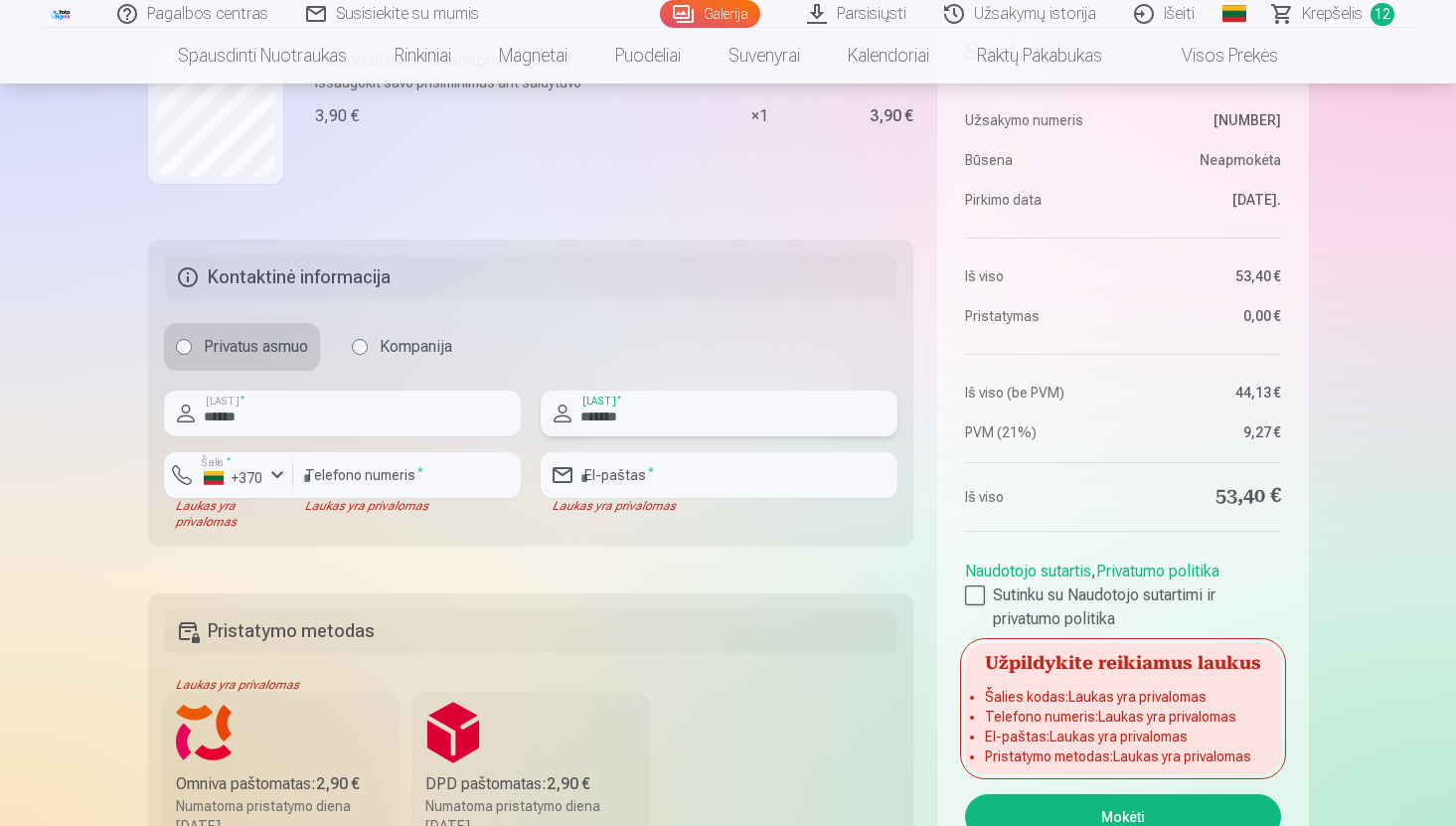 type on "*******" 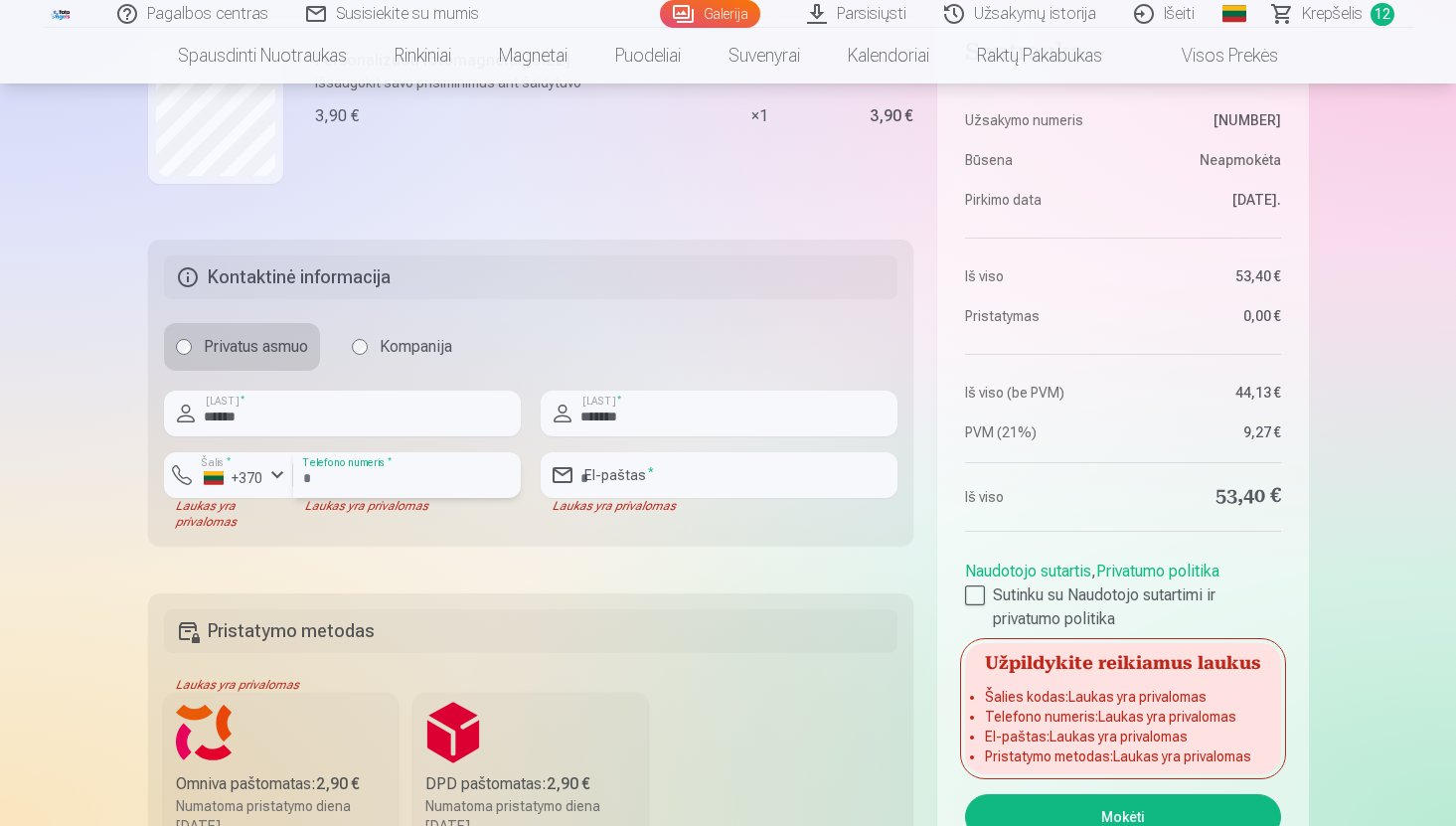 click at bounding box center [406, 475] 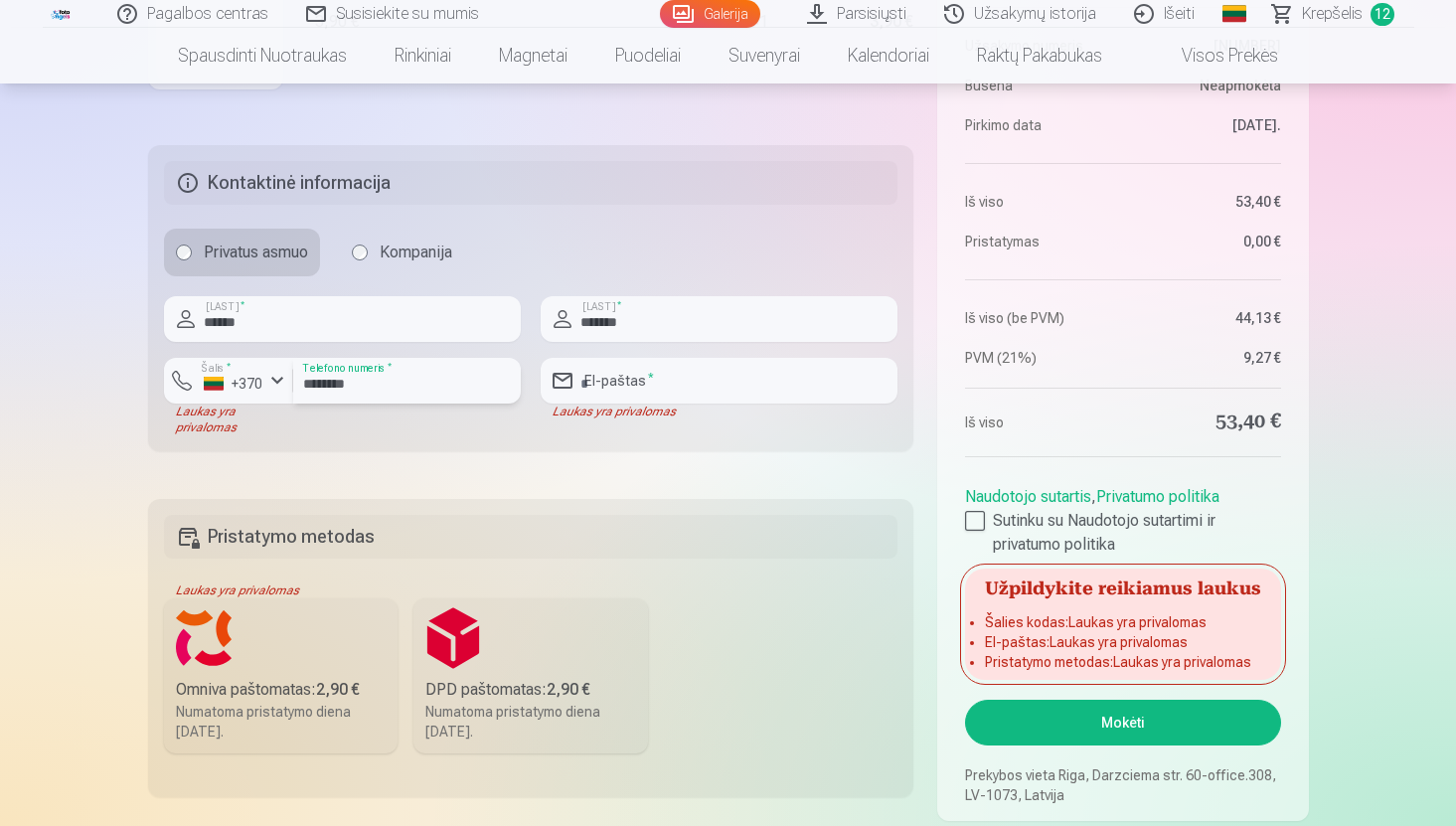 scroll, scrollTop: 2595, scrollLeft: 0, axis: vertical 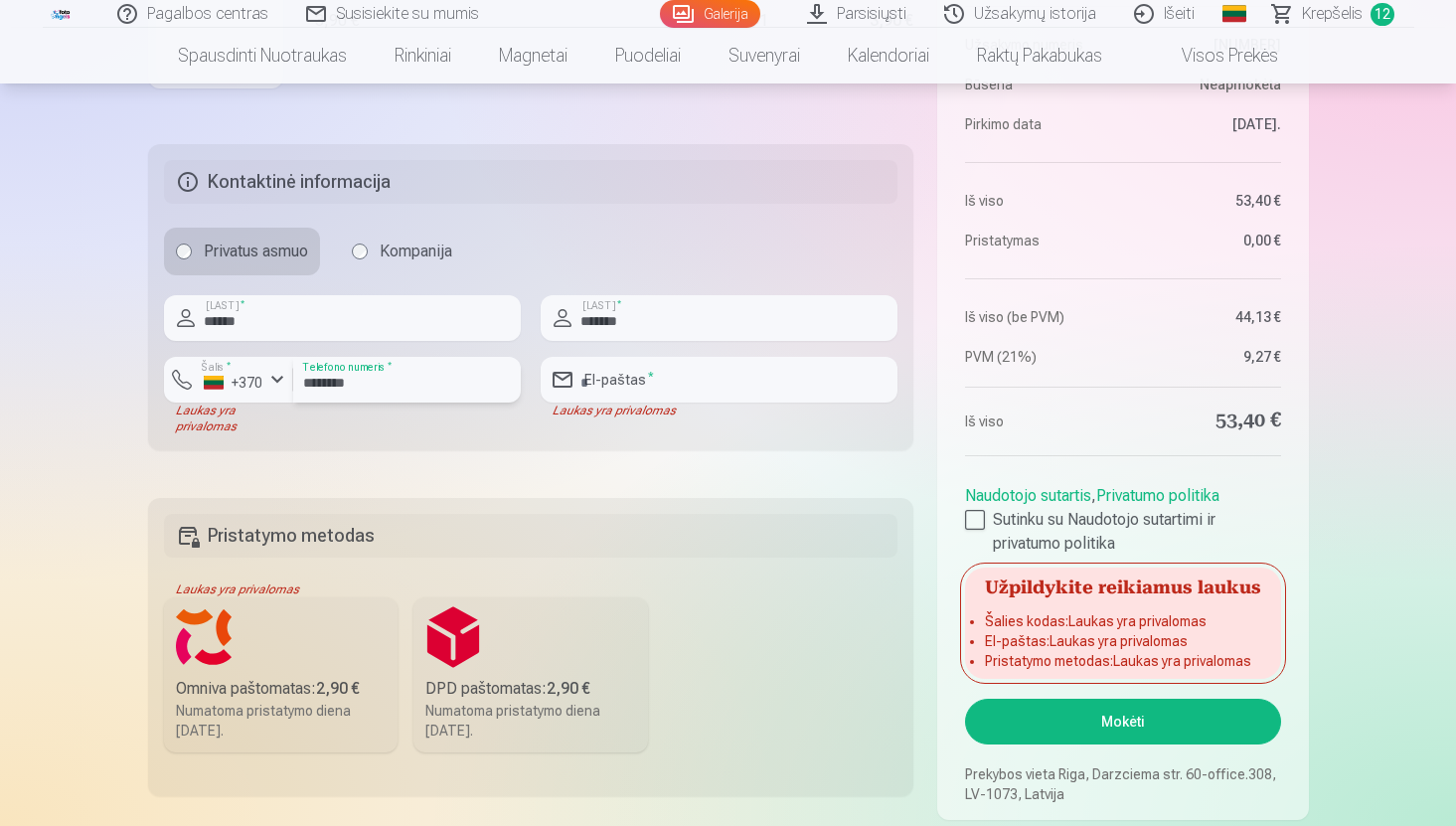 type on "********" 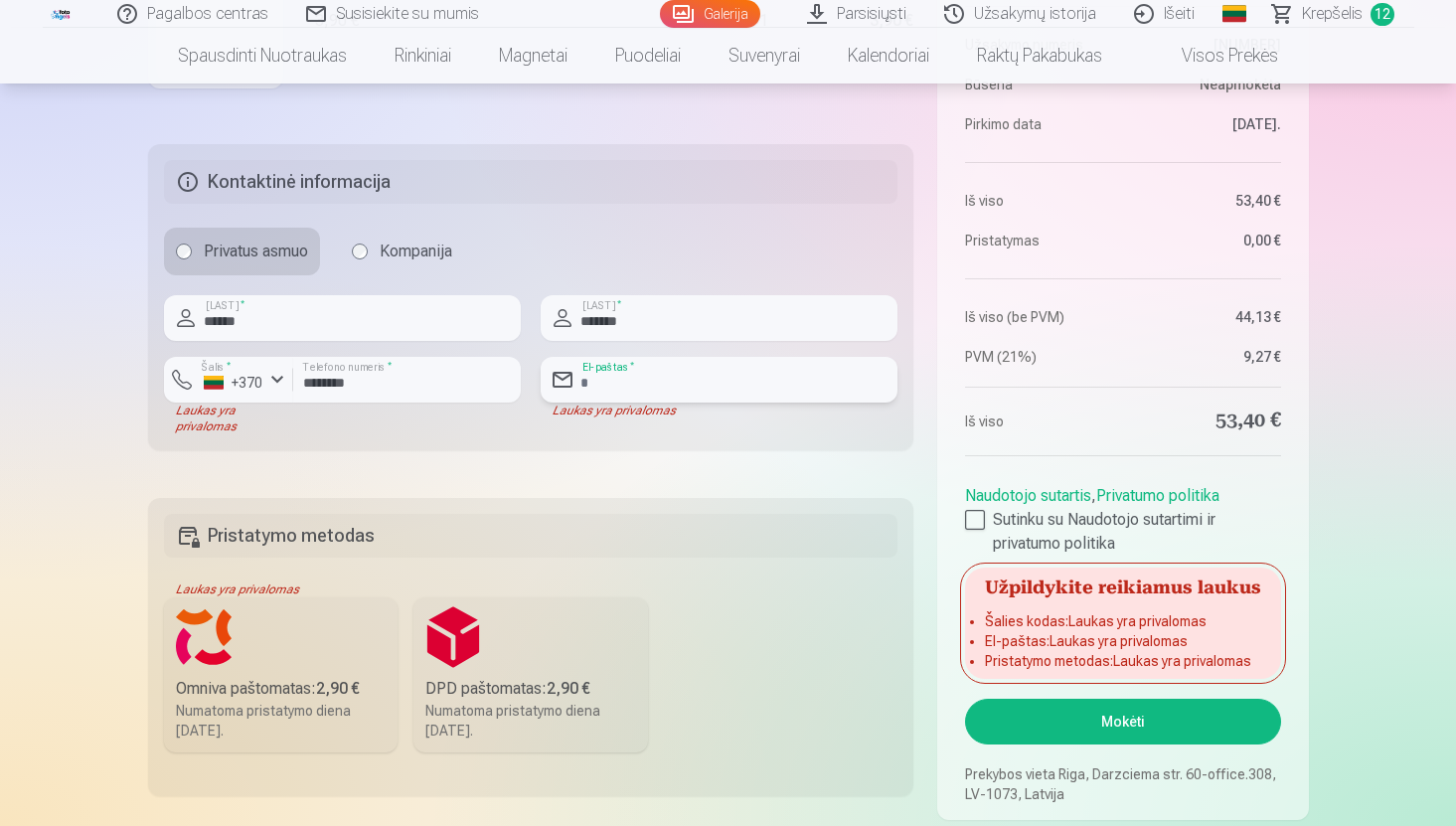 click at bounding box center [719, 380] 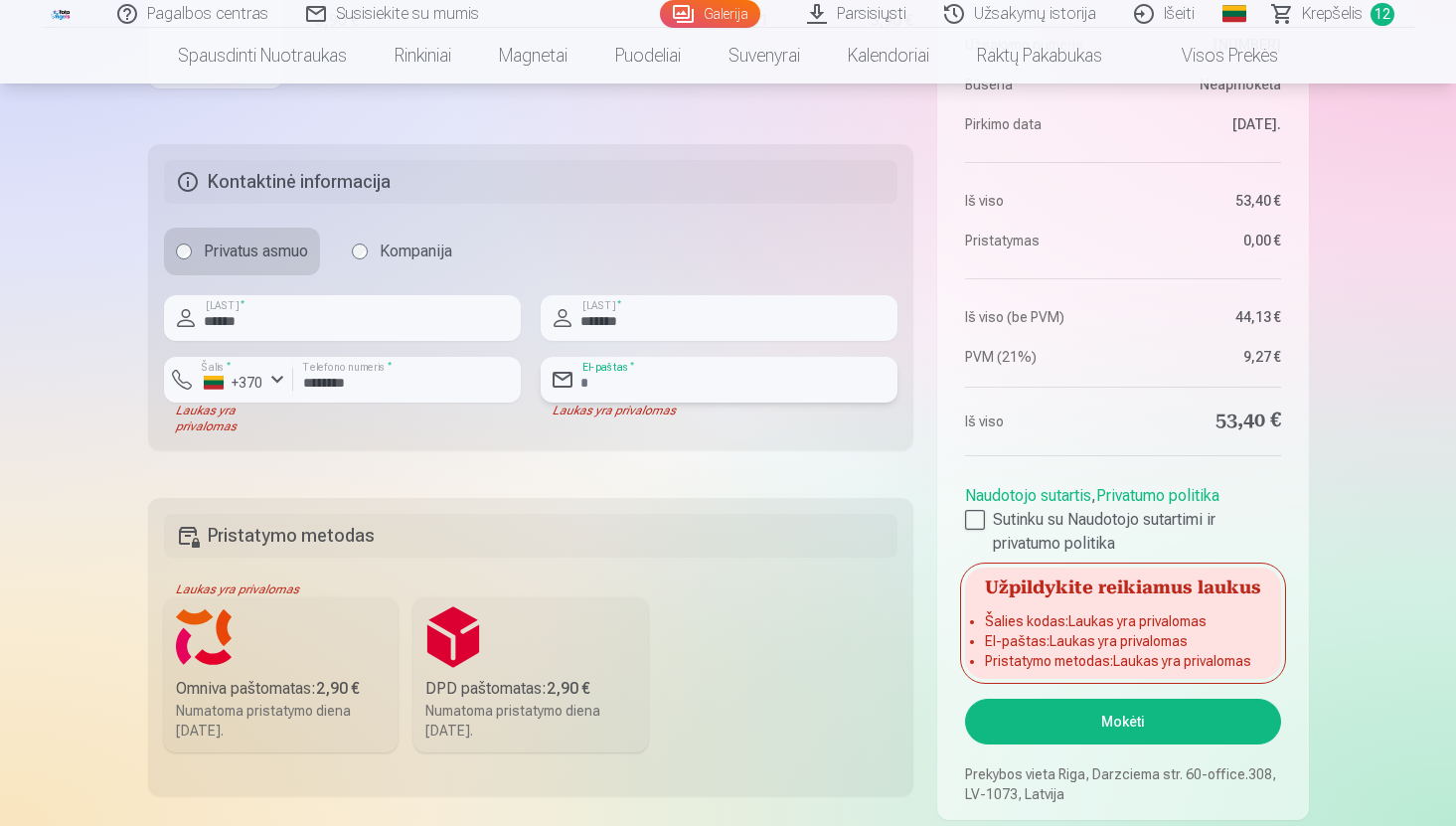 type on "**********" 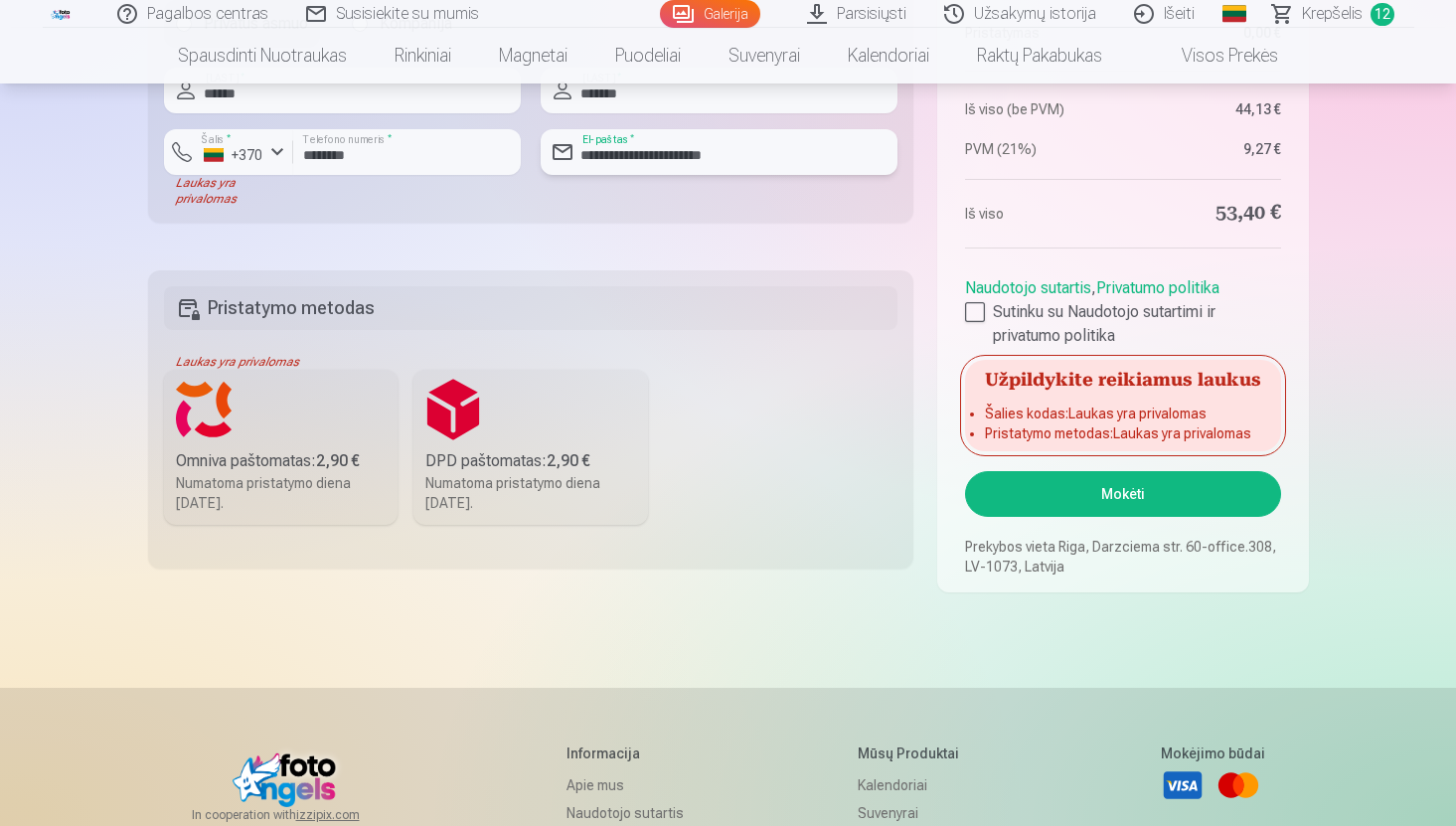 scroll, scrollTop: 2827, scrollLeft: 0, axis: vertical 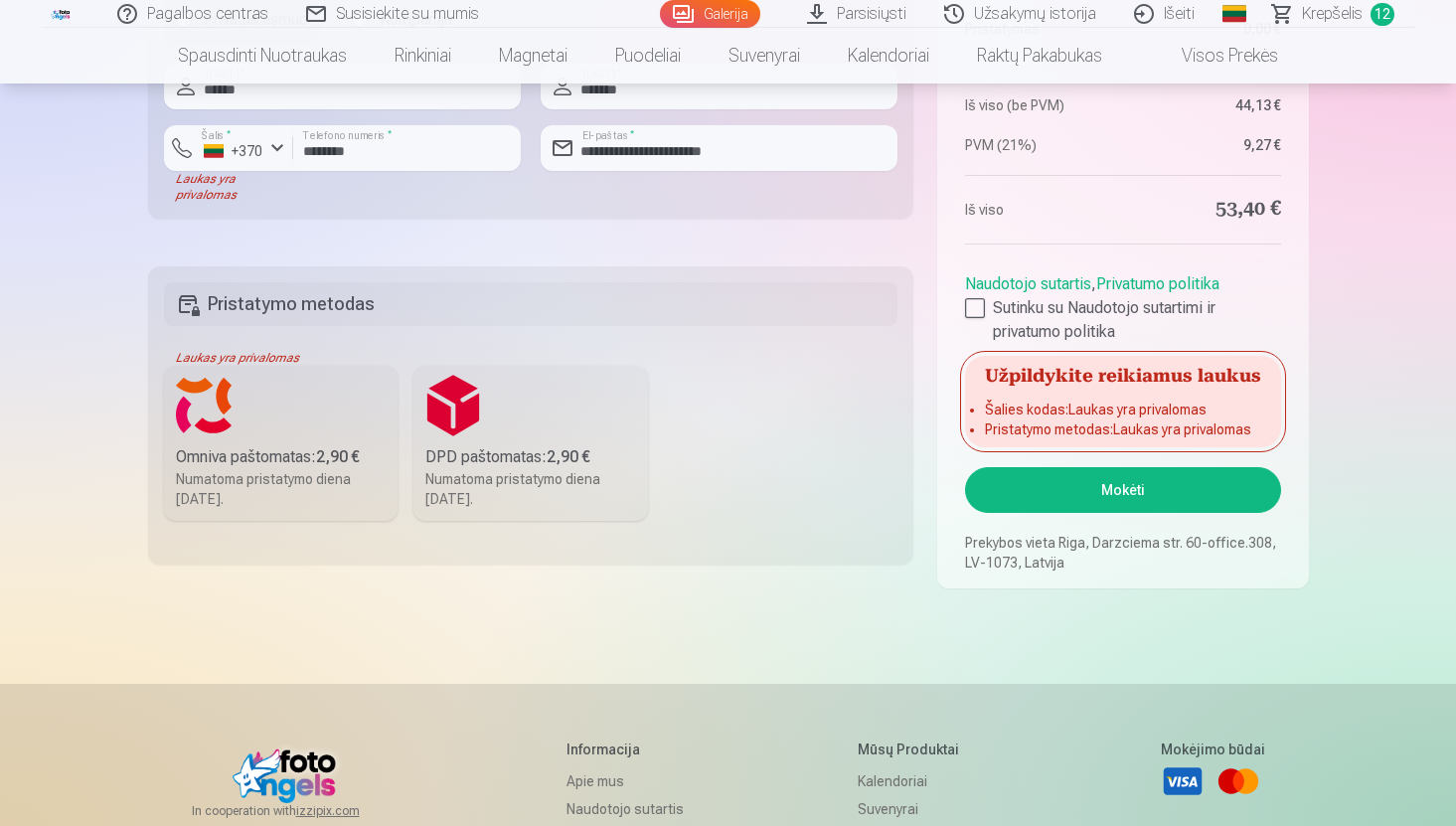click on "2,90 €" at bounding box center [338, 456] 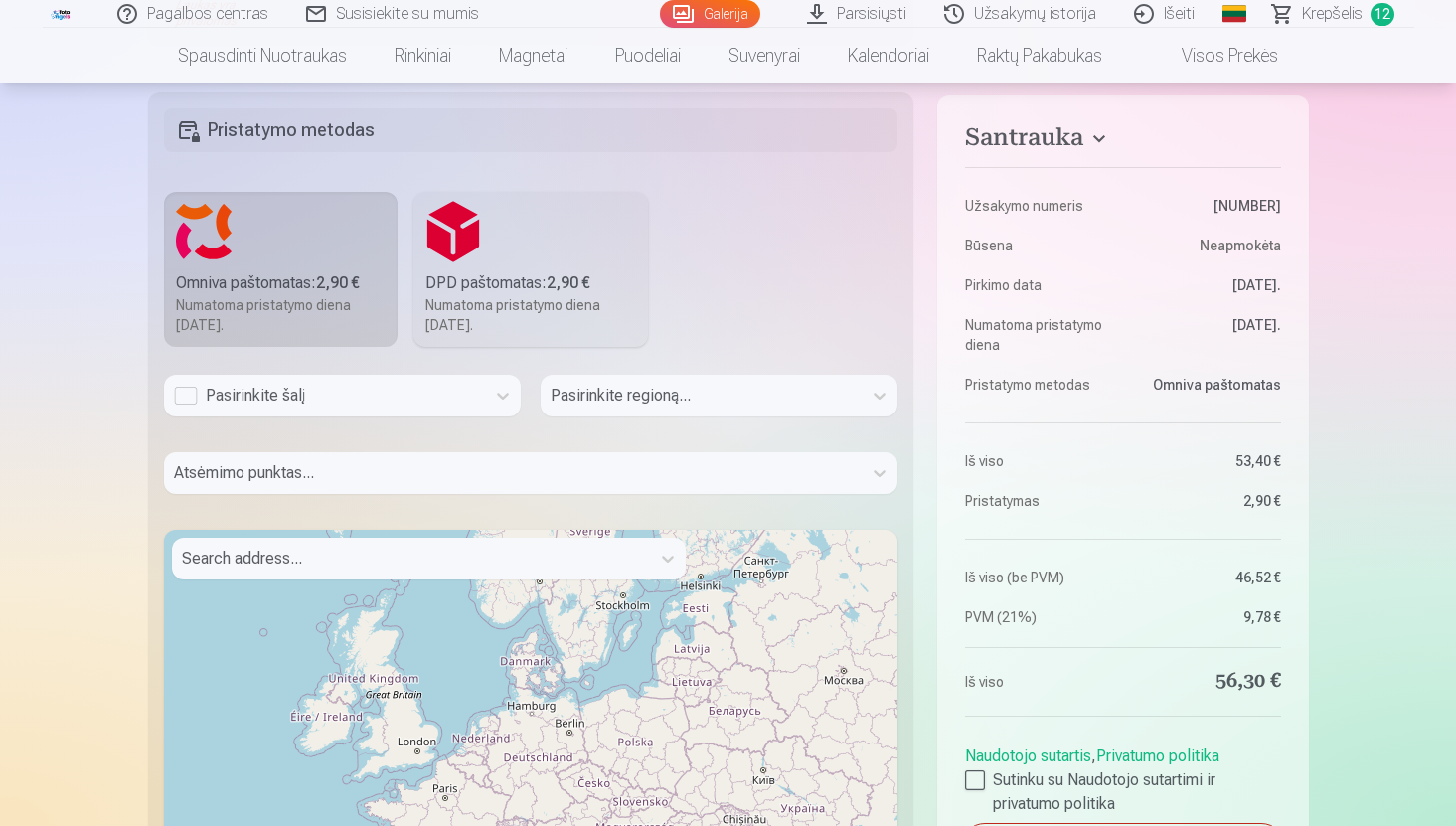 scroll, scrollTop: 3009, scrollLeft: 0, axis: vertical 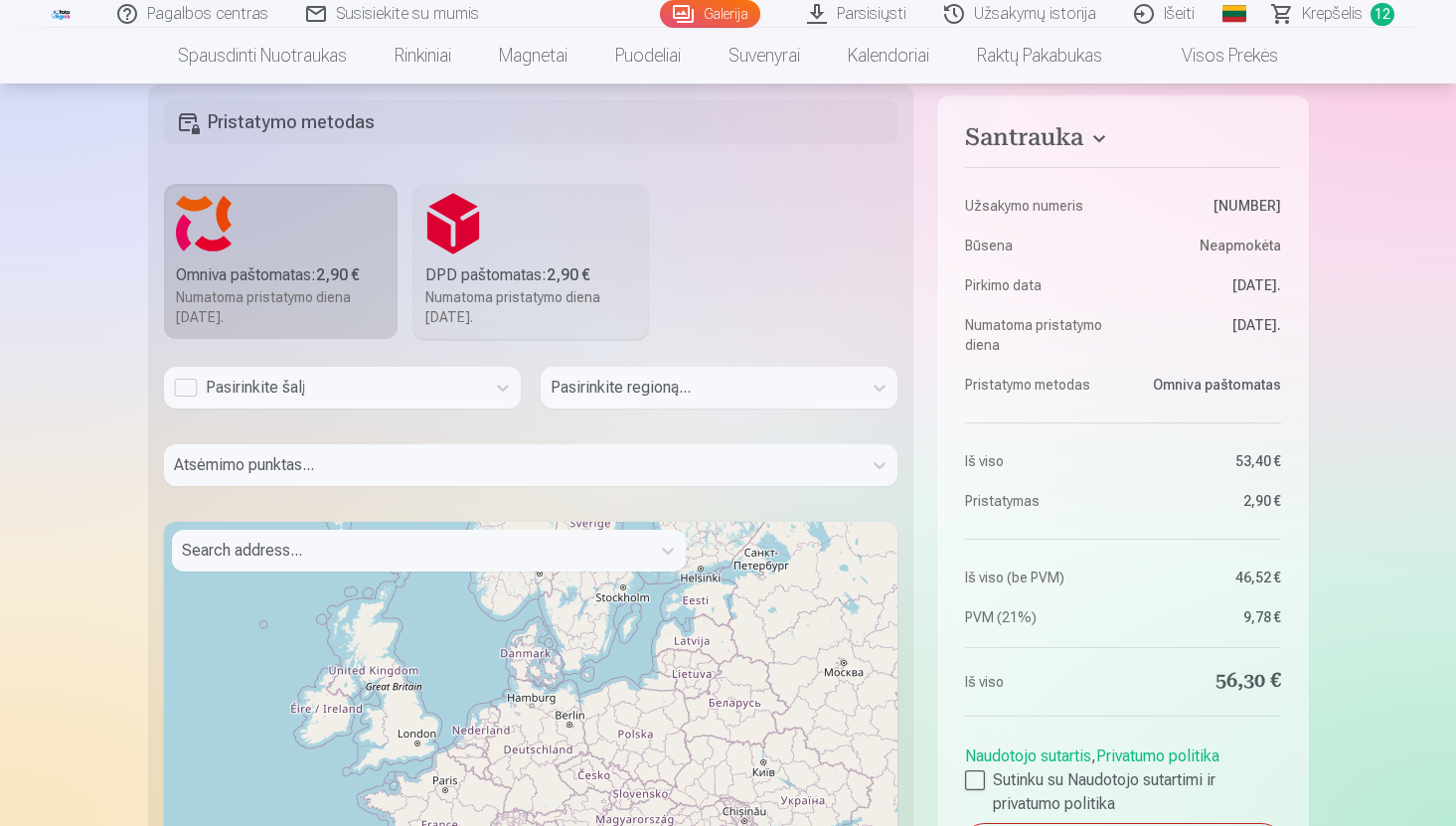 click on "Pasirinkite šalį" at bounding box center [324, 388] 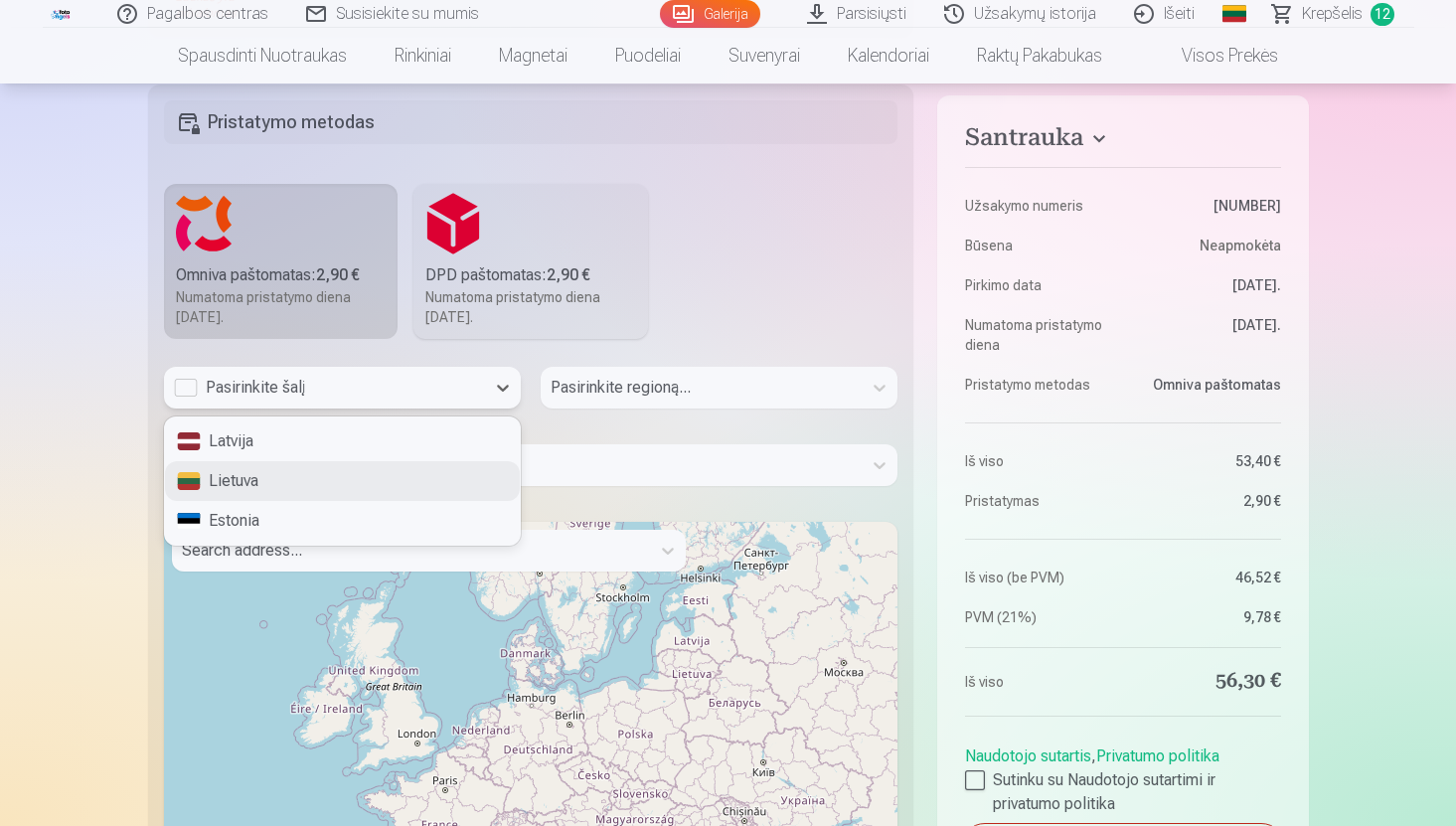 click on "Lietuva" at bounding box center (342, 481) 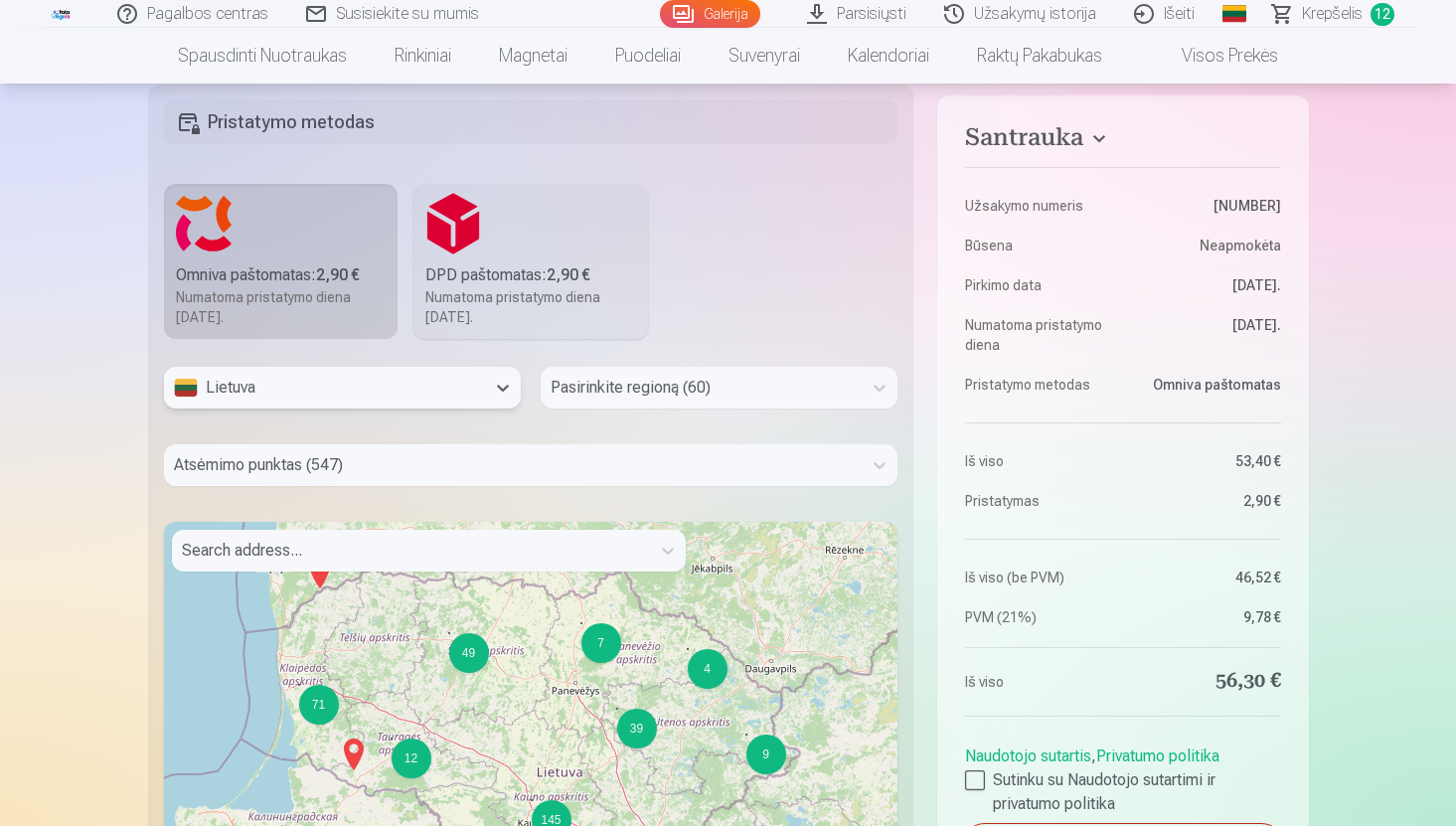 click at bounding box center (701, 388) 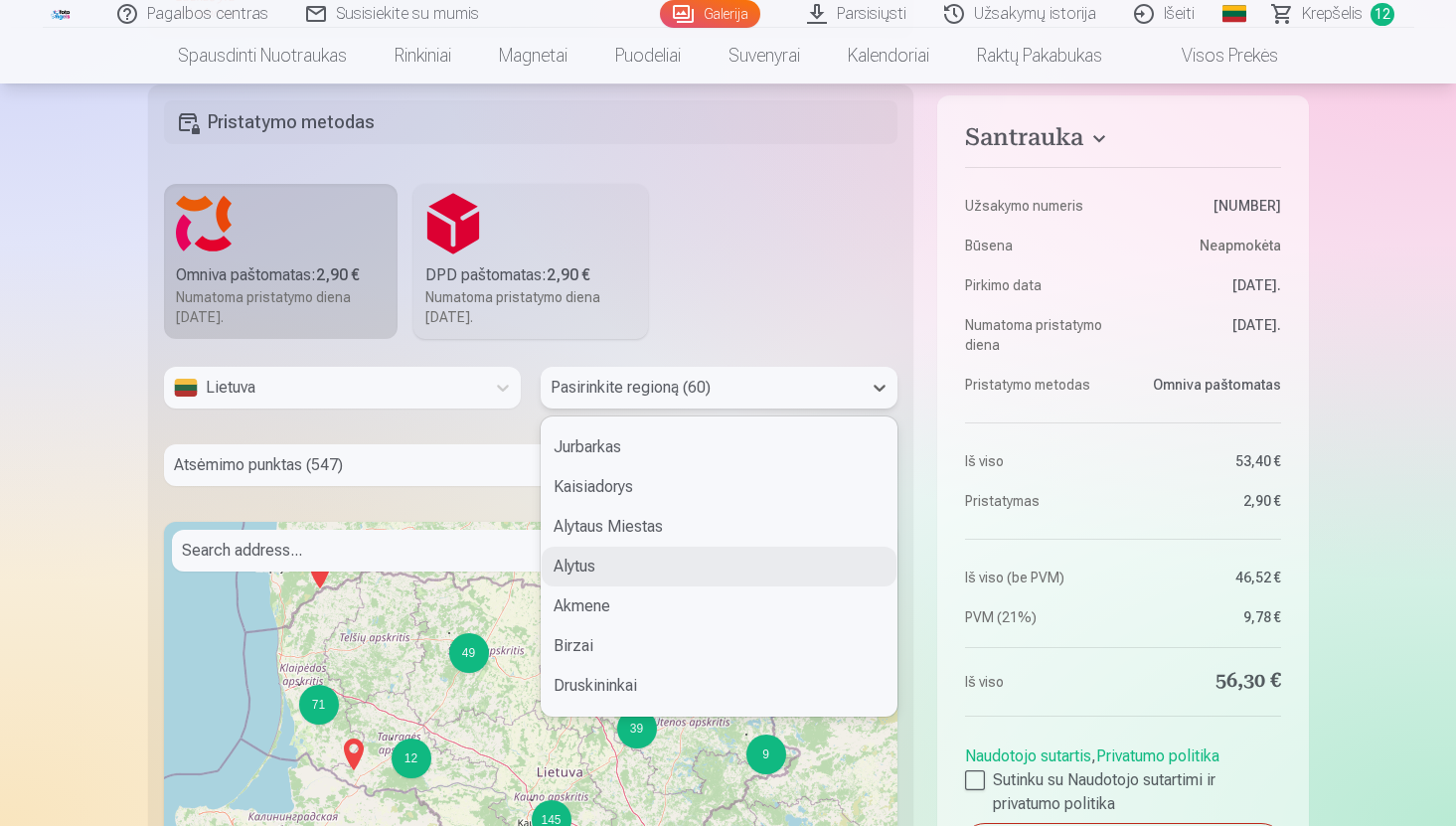 scroll, scrollTop: 1387, scrollLeft: 0, axis: vertical 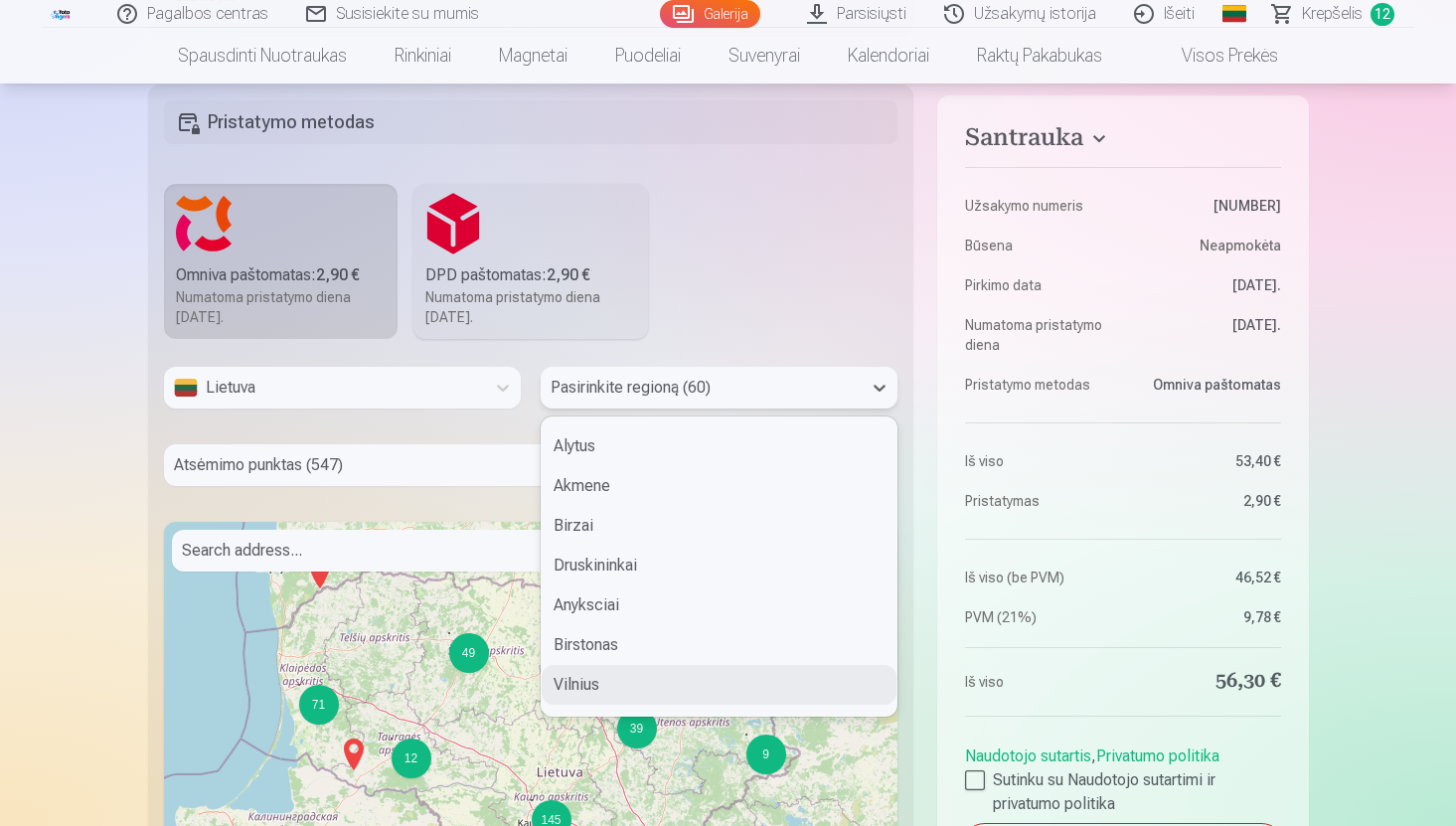 click on "Vilnius" at bounding box center (719, 685) 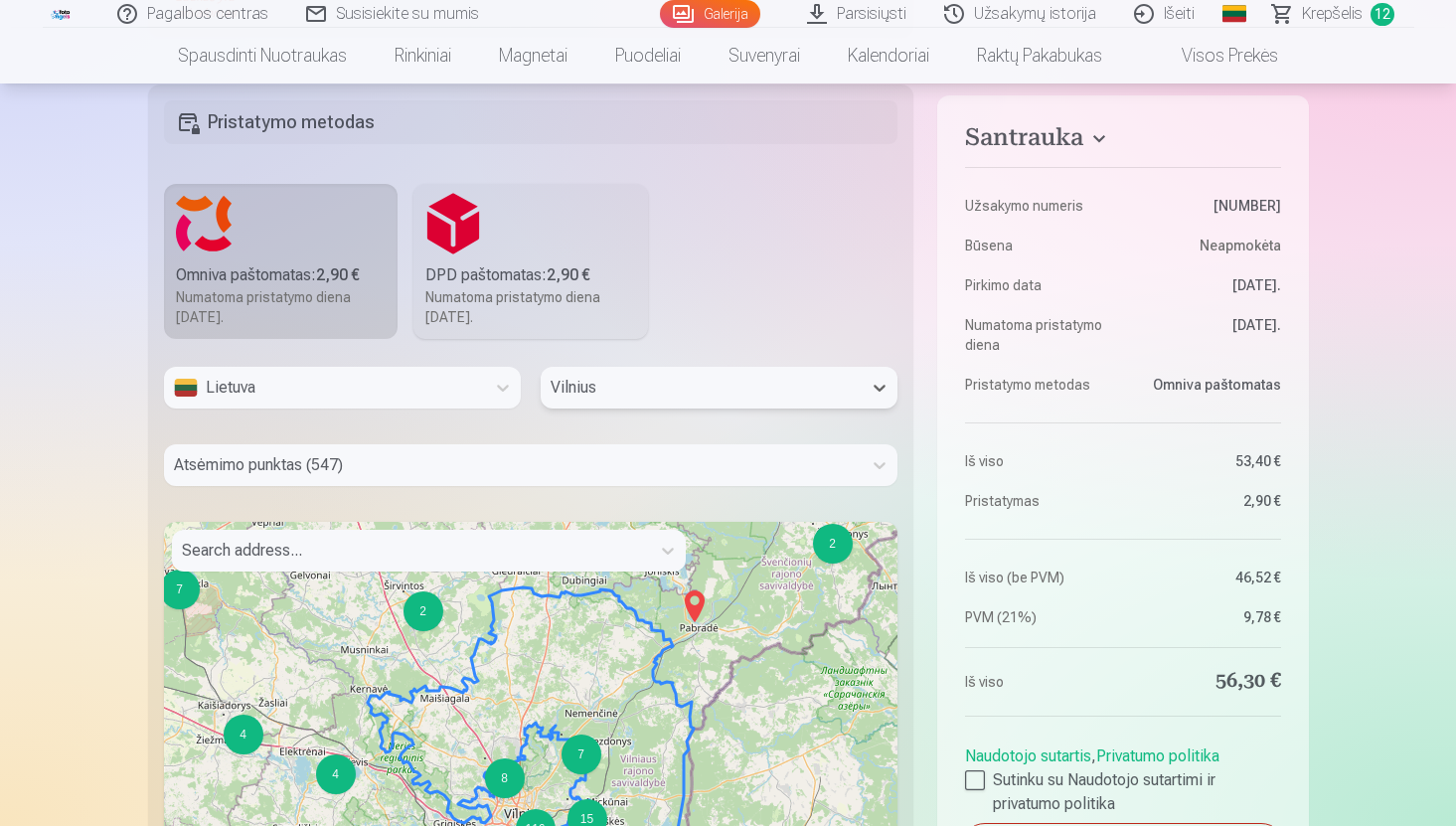 click at bounding box center (410, 551) 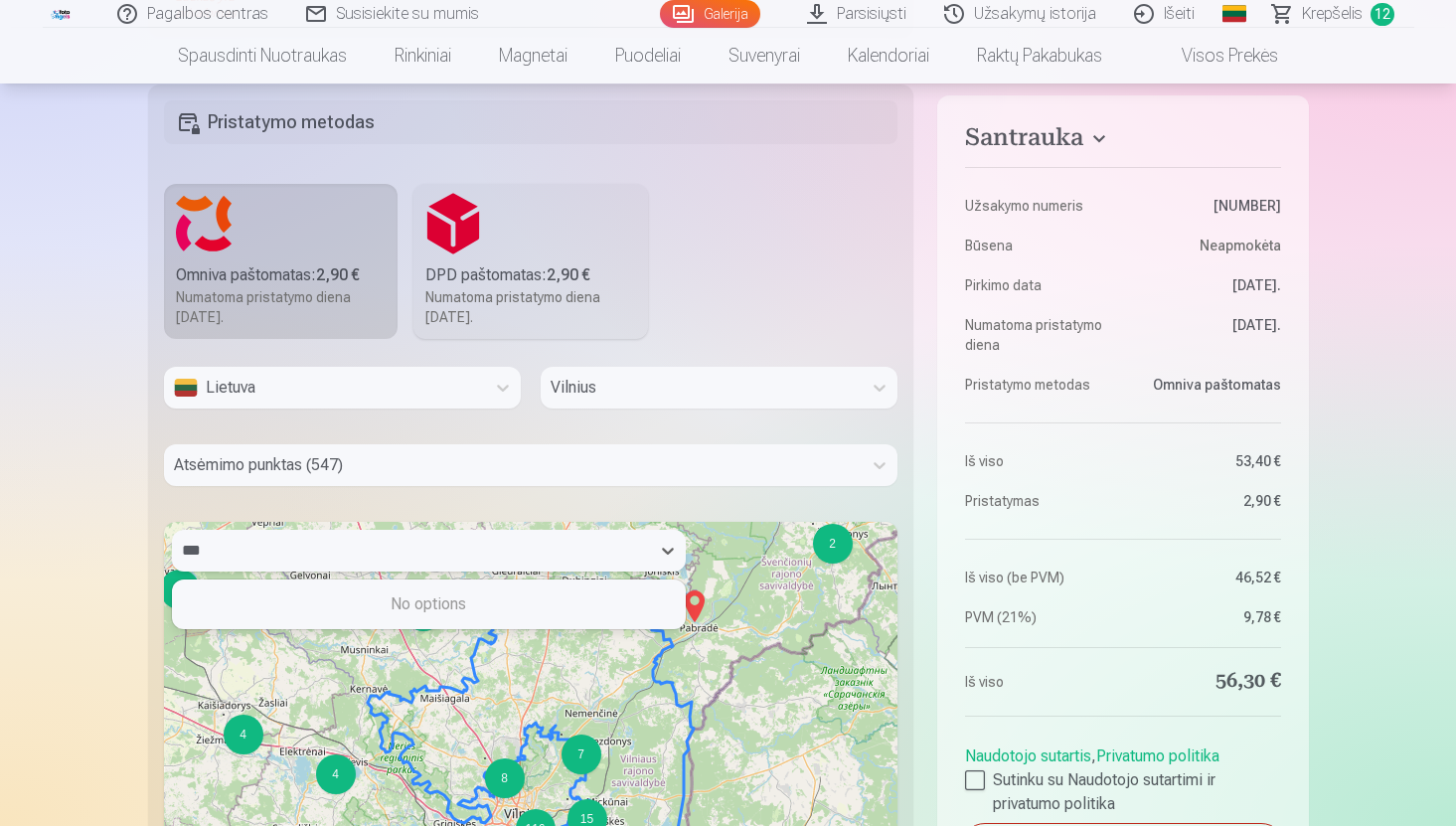 type on "**" 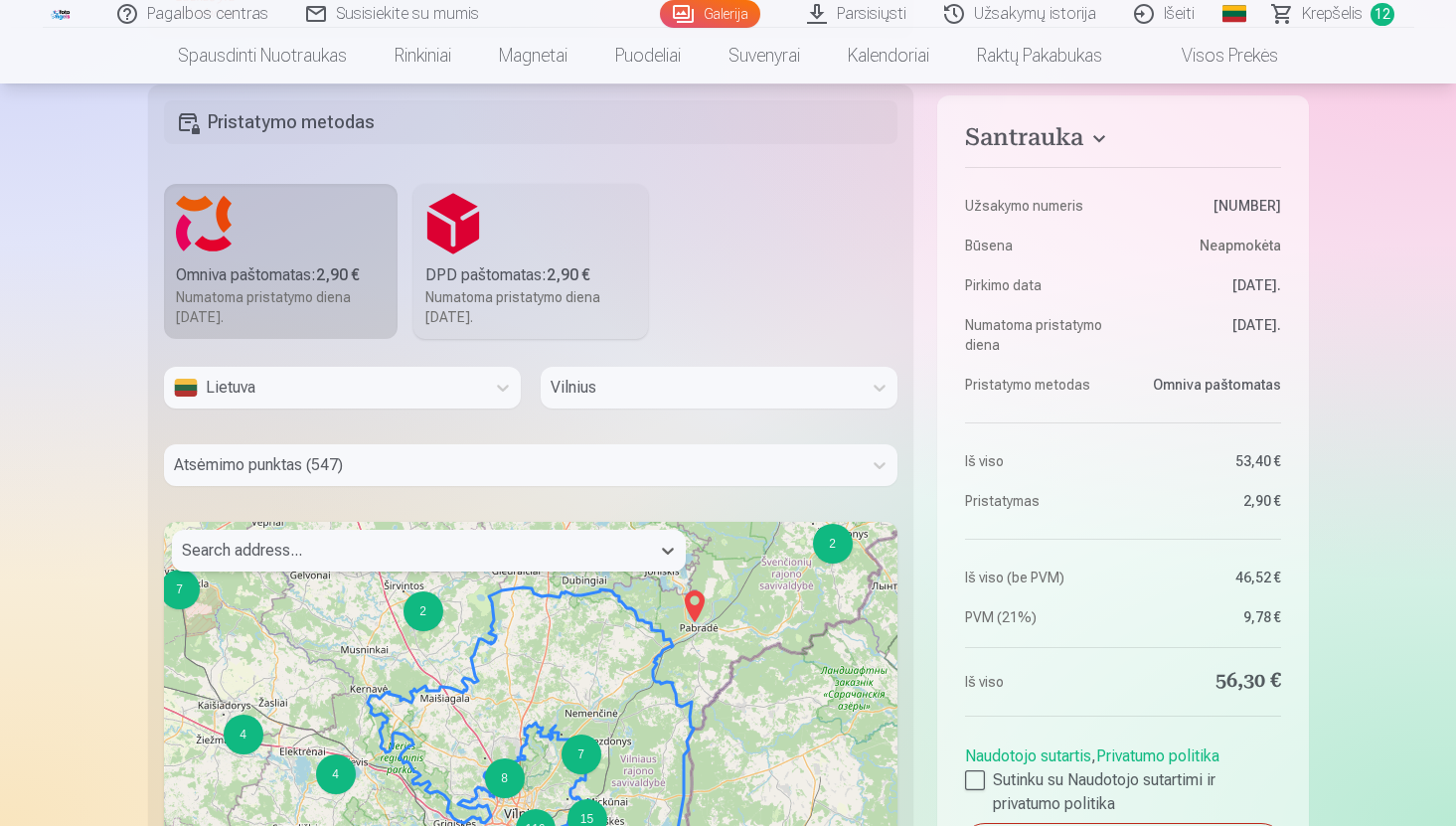 click at bounding box center [410, 551] 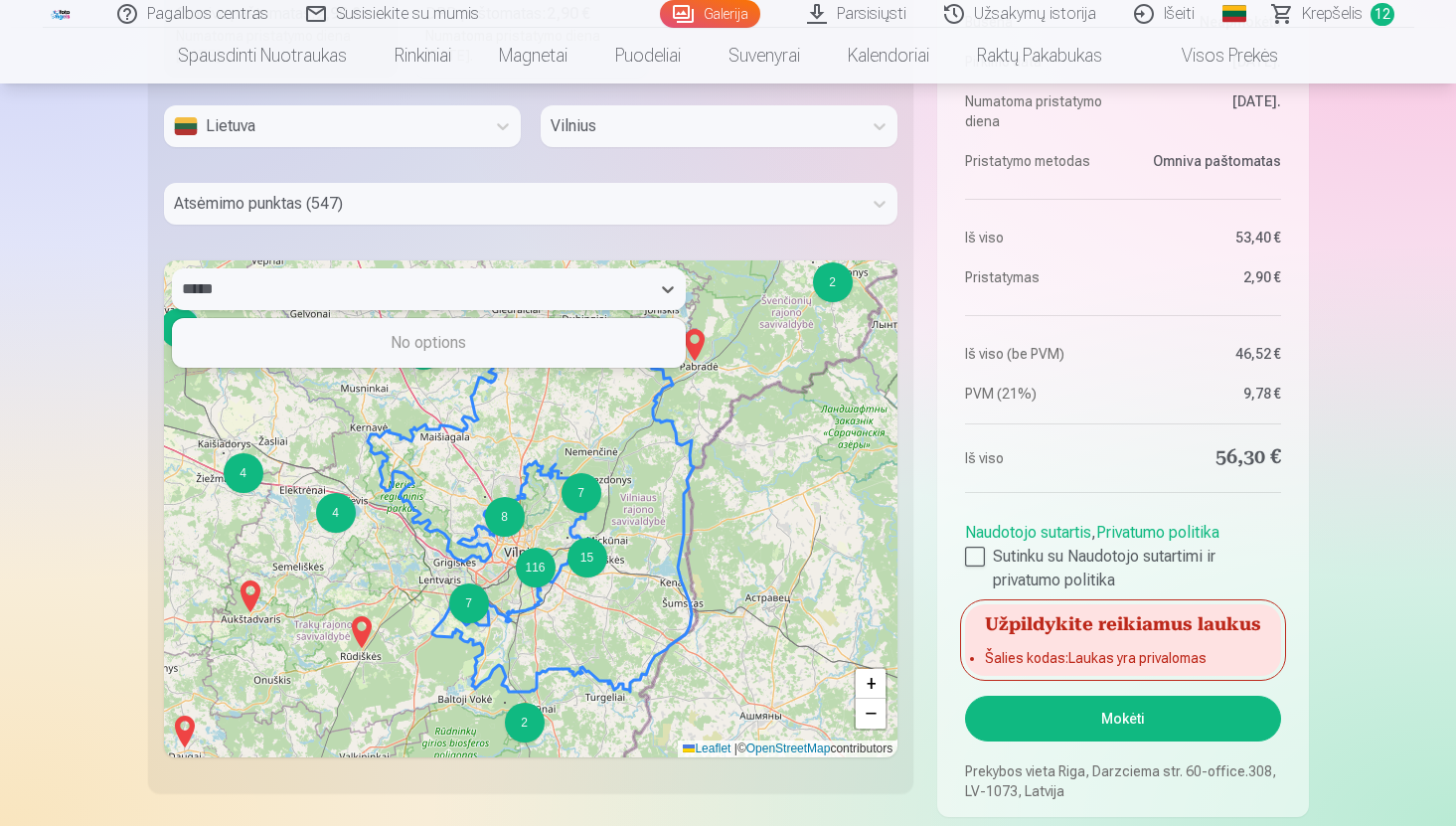 scroll, scrollTop: 3280, scrollLeft: 0, axis: vertical 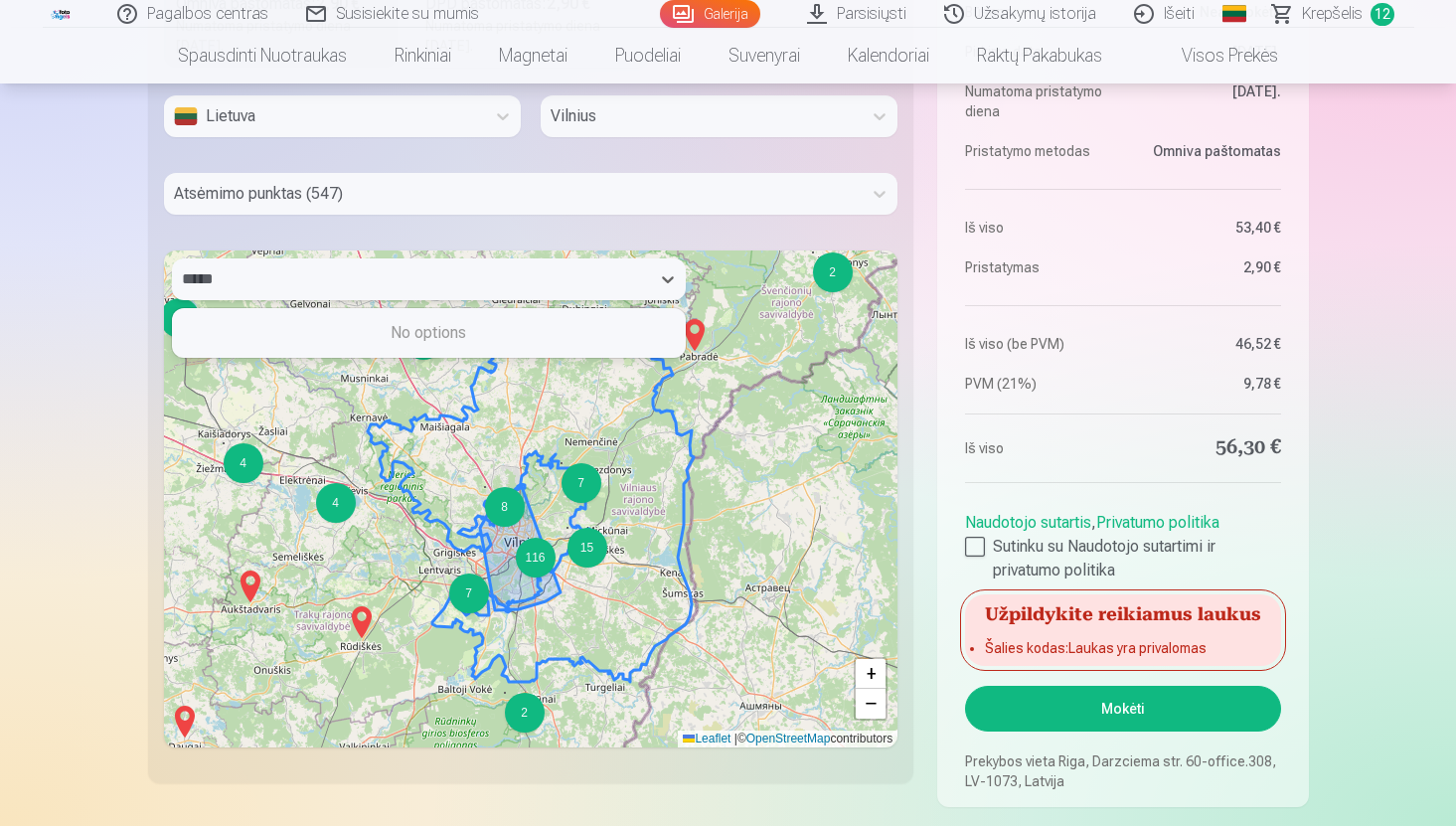 type on "*****" 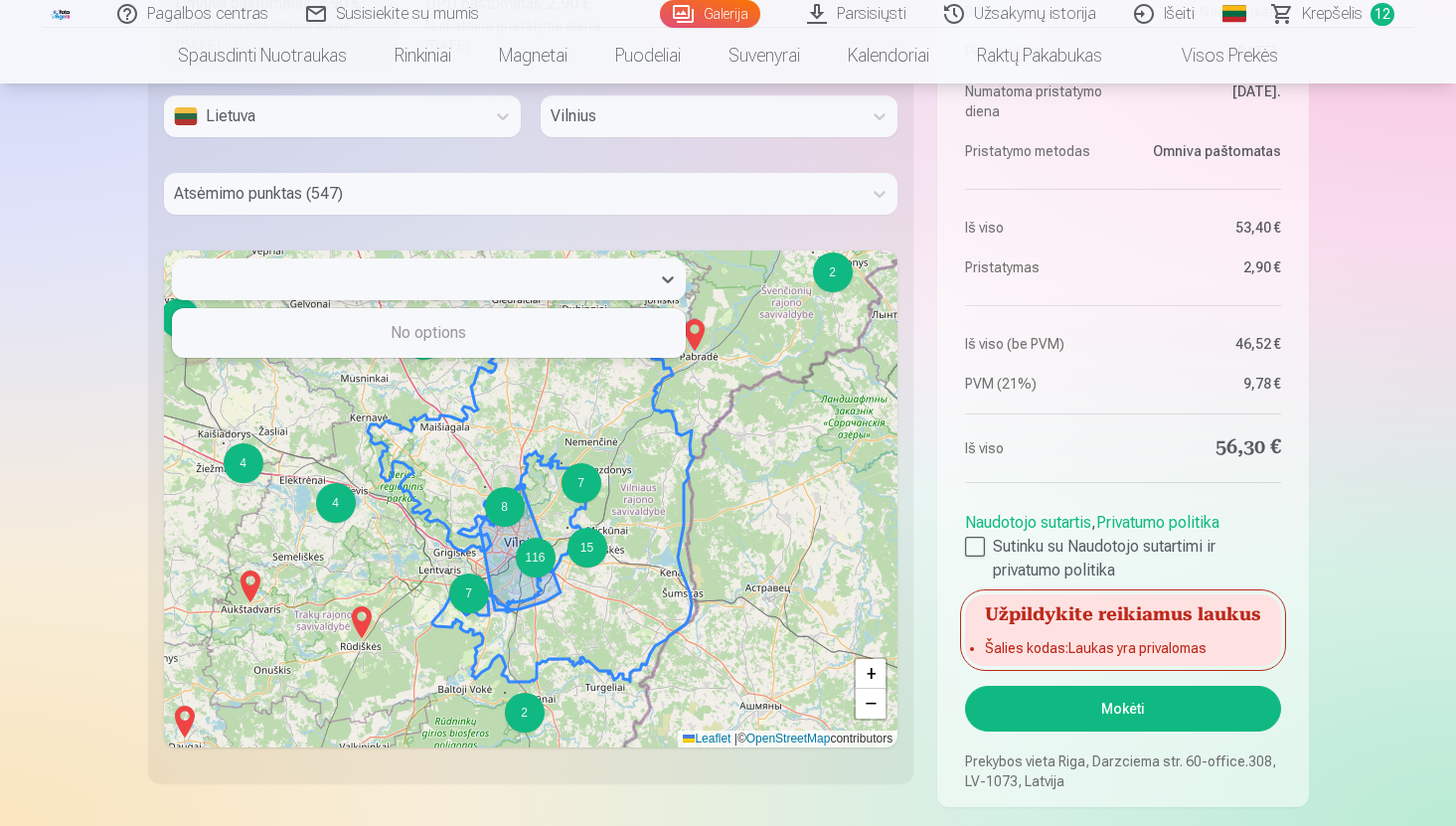 click on "116" at bounding box center [536, 558] 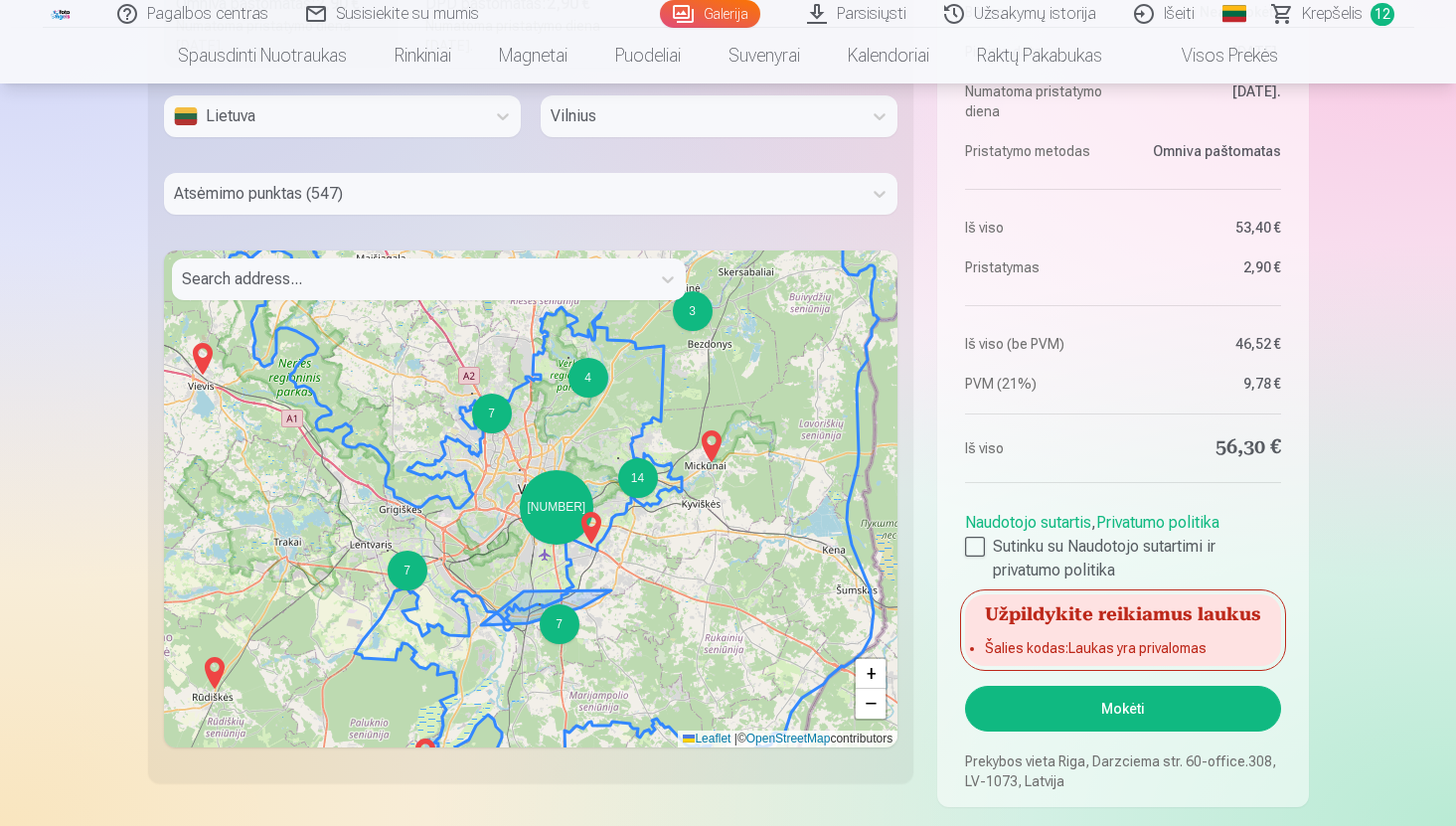 click on "7" at bounding box center (560, 624) 